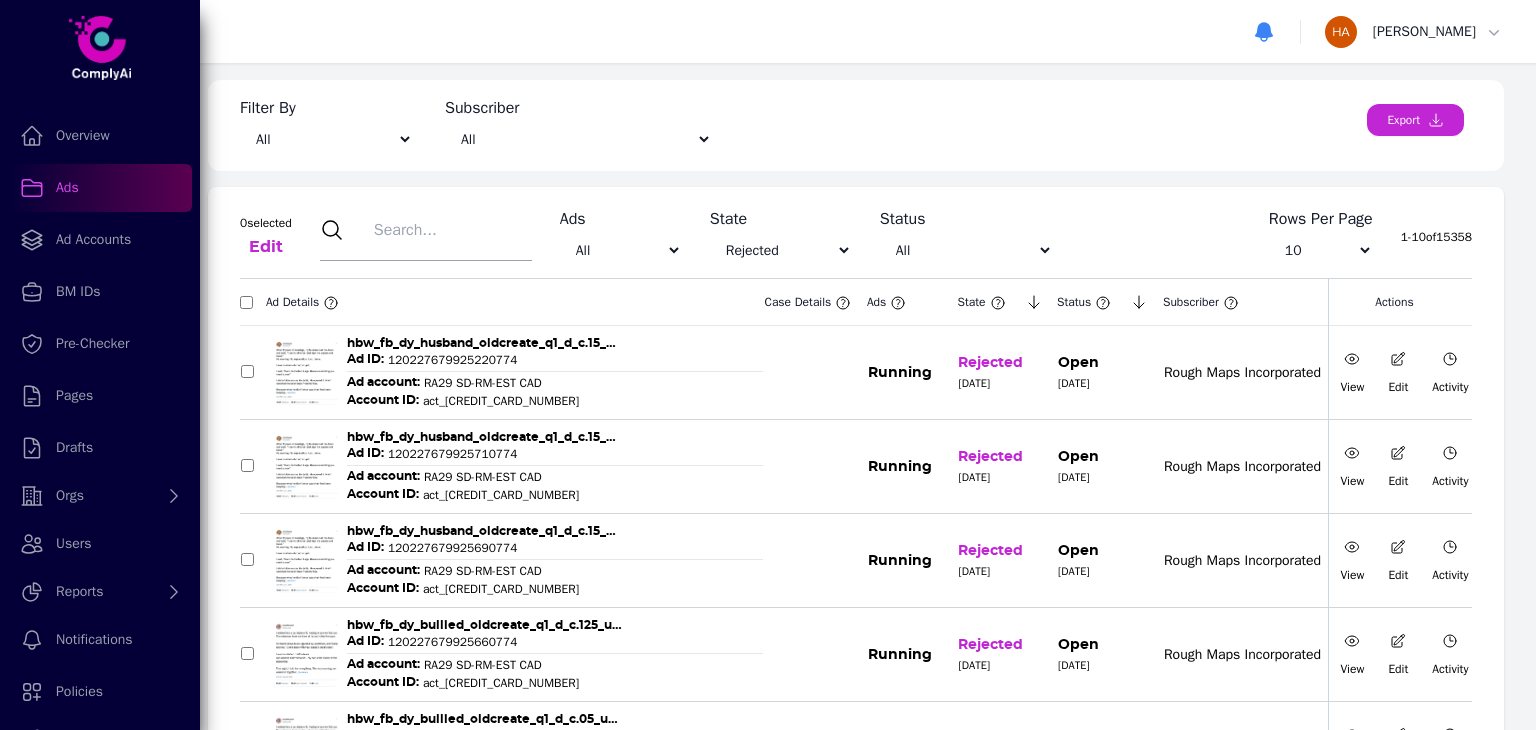 select on "All" 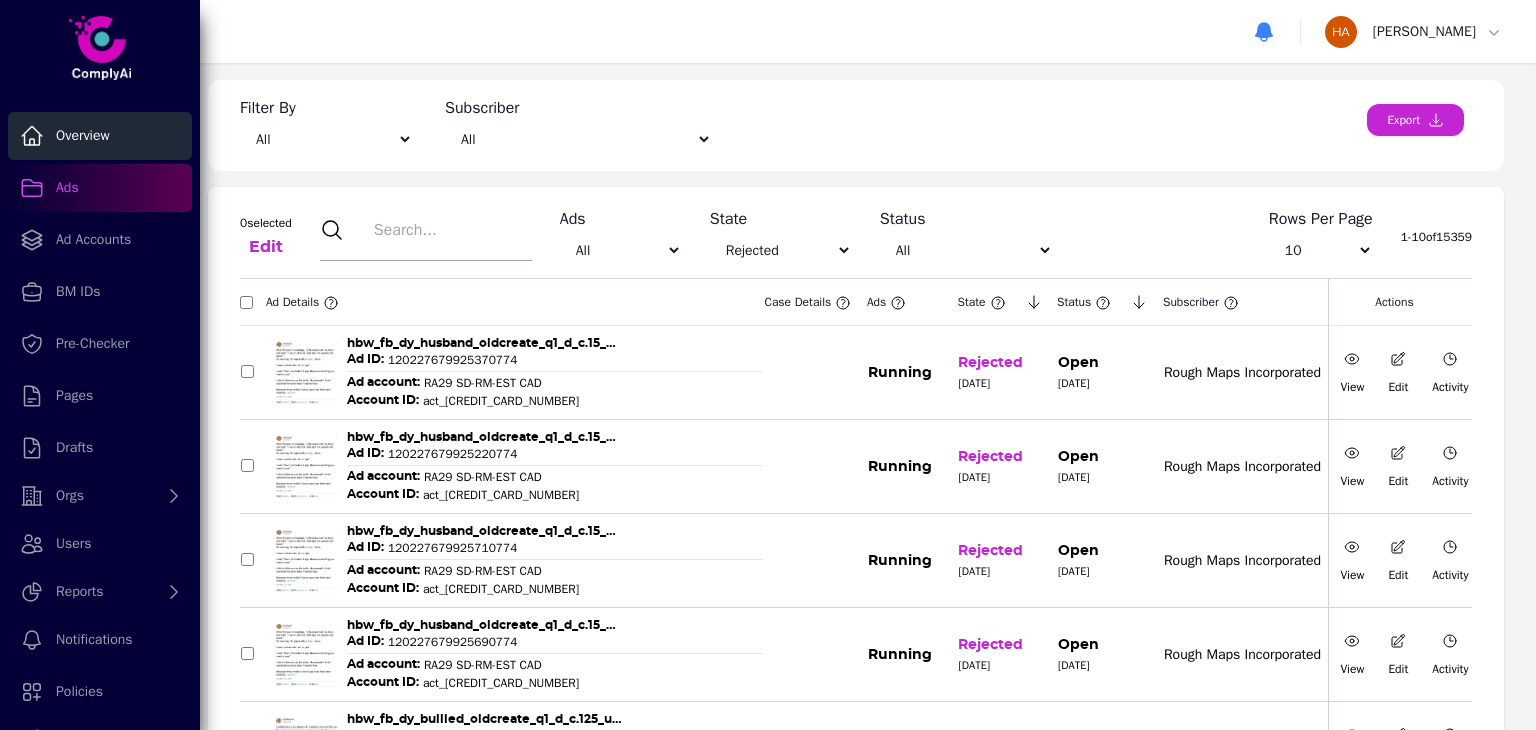 click on "Overview" at bounding box center (83, 136) 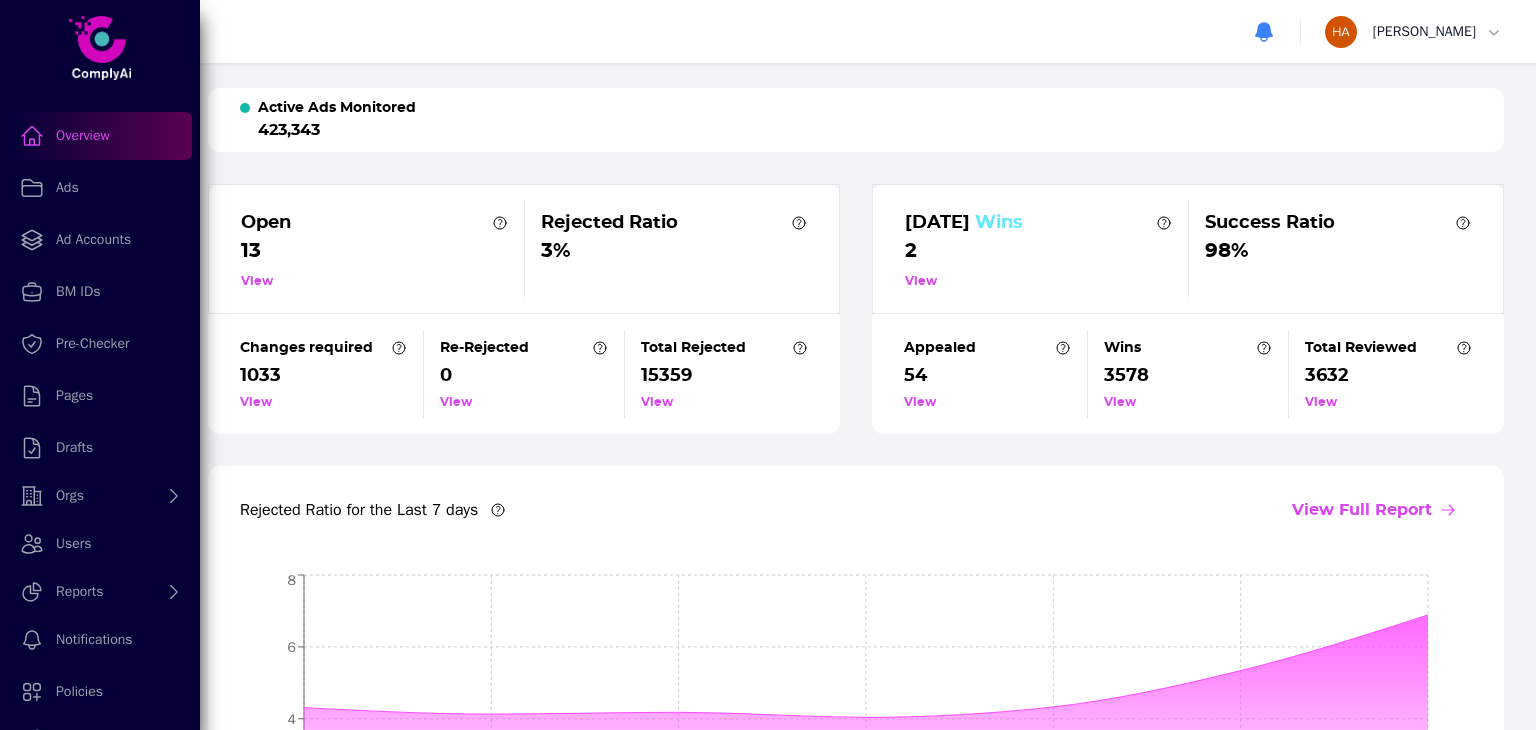 click on "View" at bounding box center (921, 281) 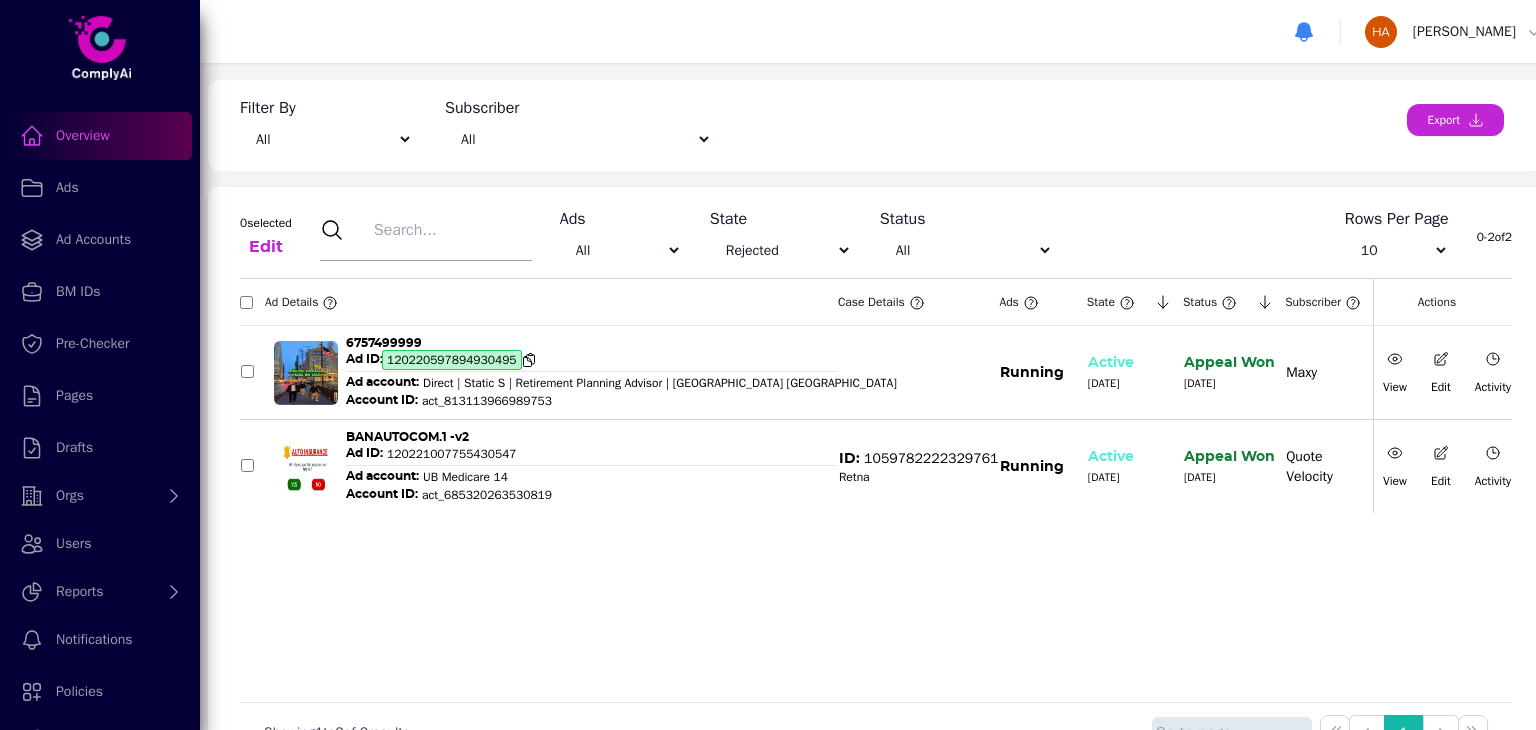 click on "120220597894930495" at bounding box center [452, 360] 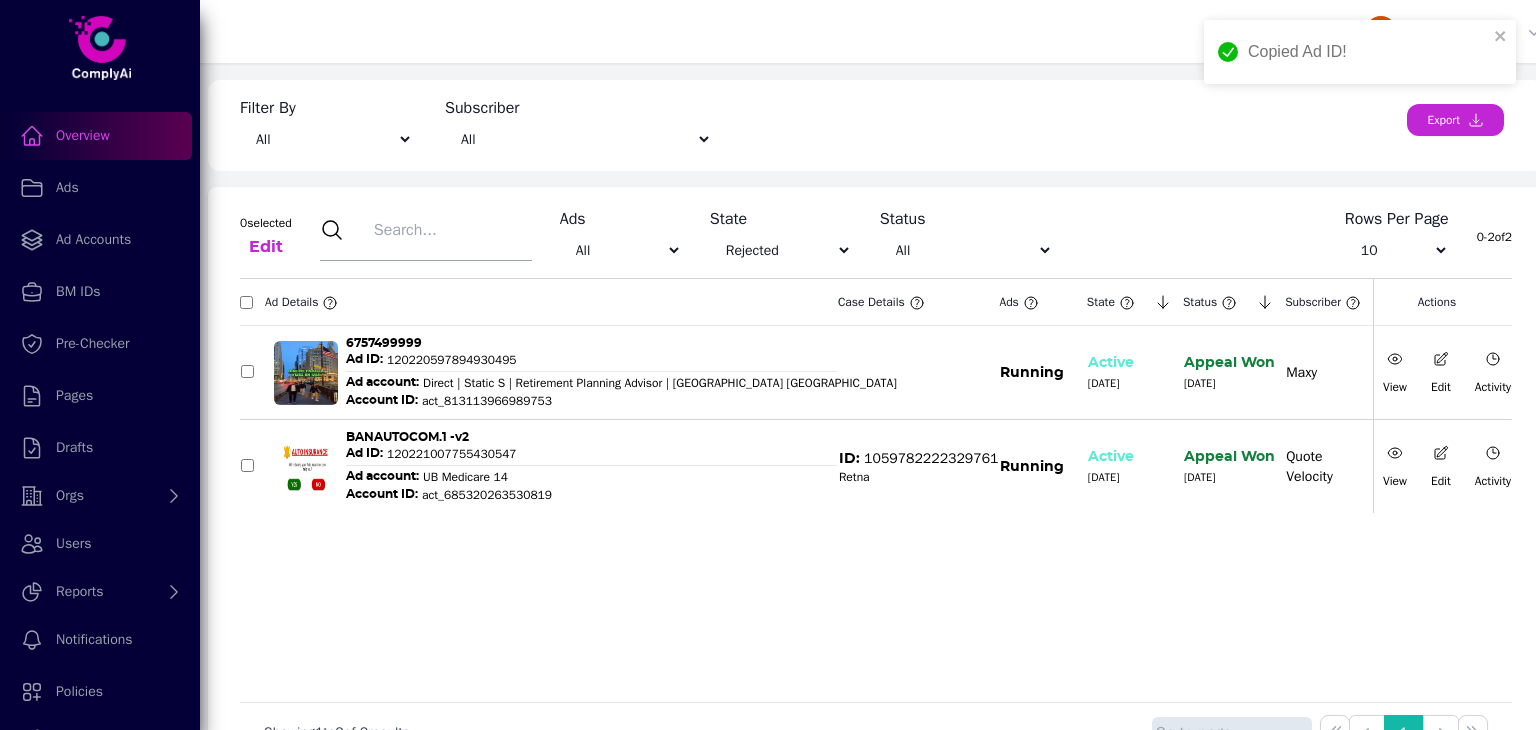 click 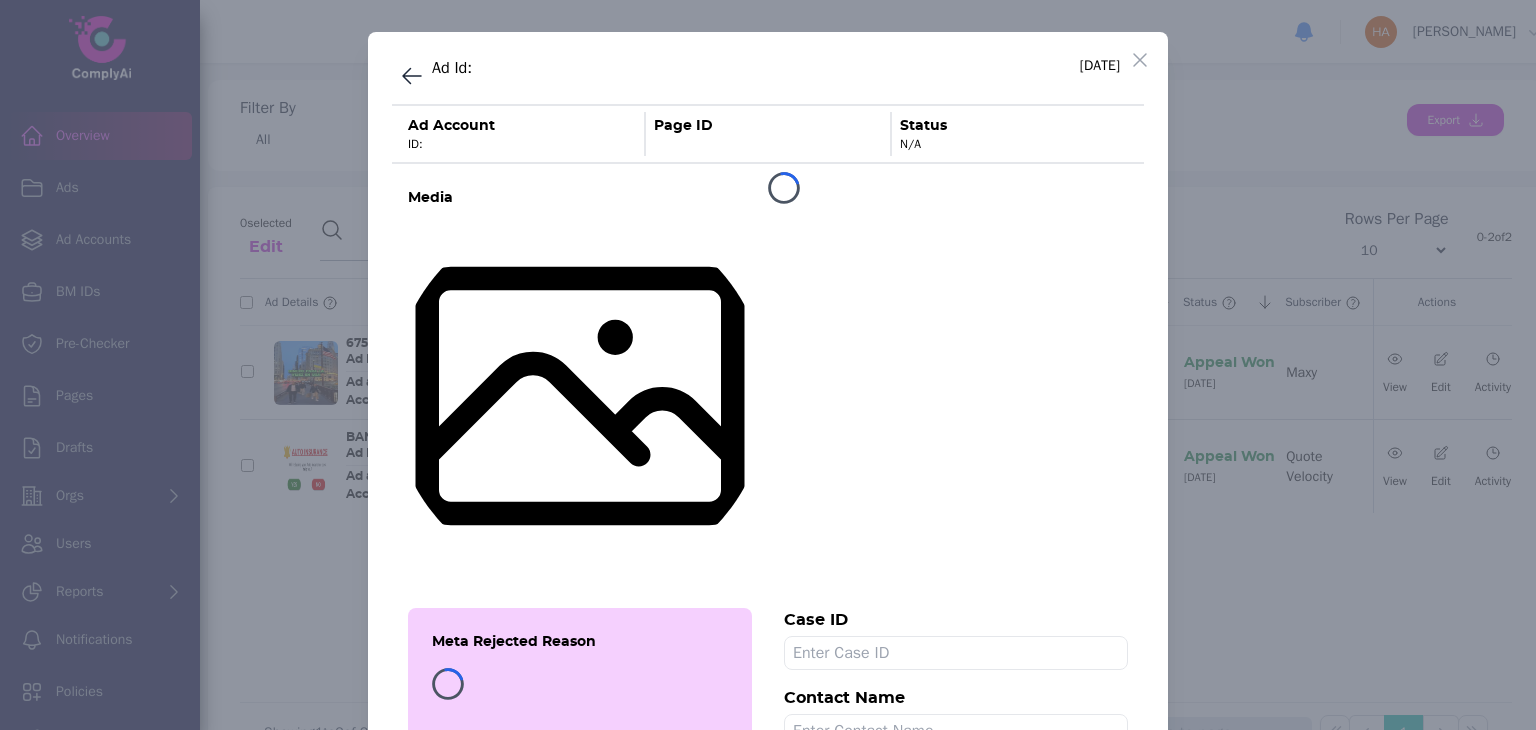 select on "Appeal won" 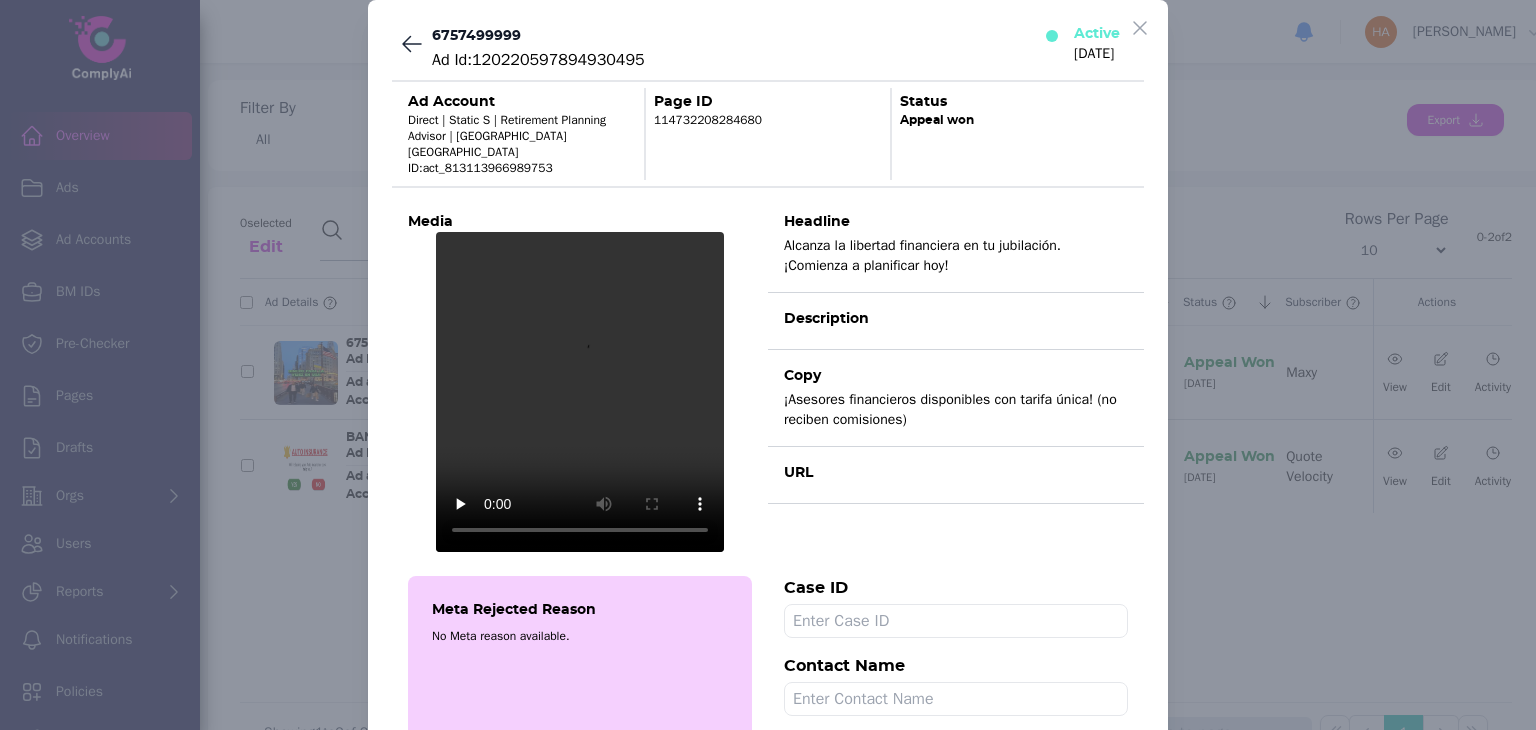 scroll, scrollTop: 0, scrollLeft: 0, axis: both 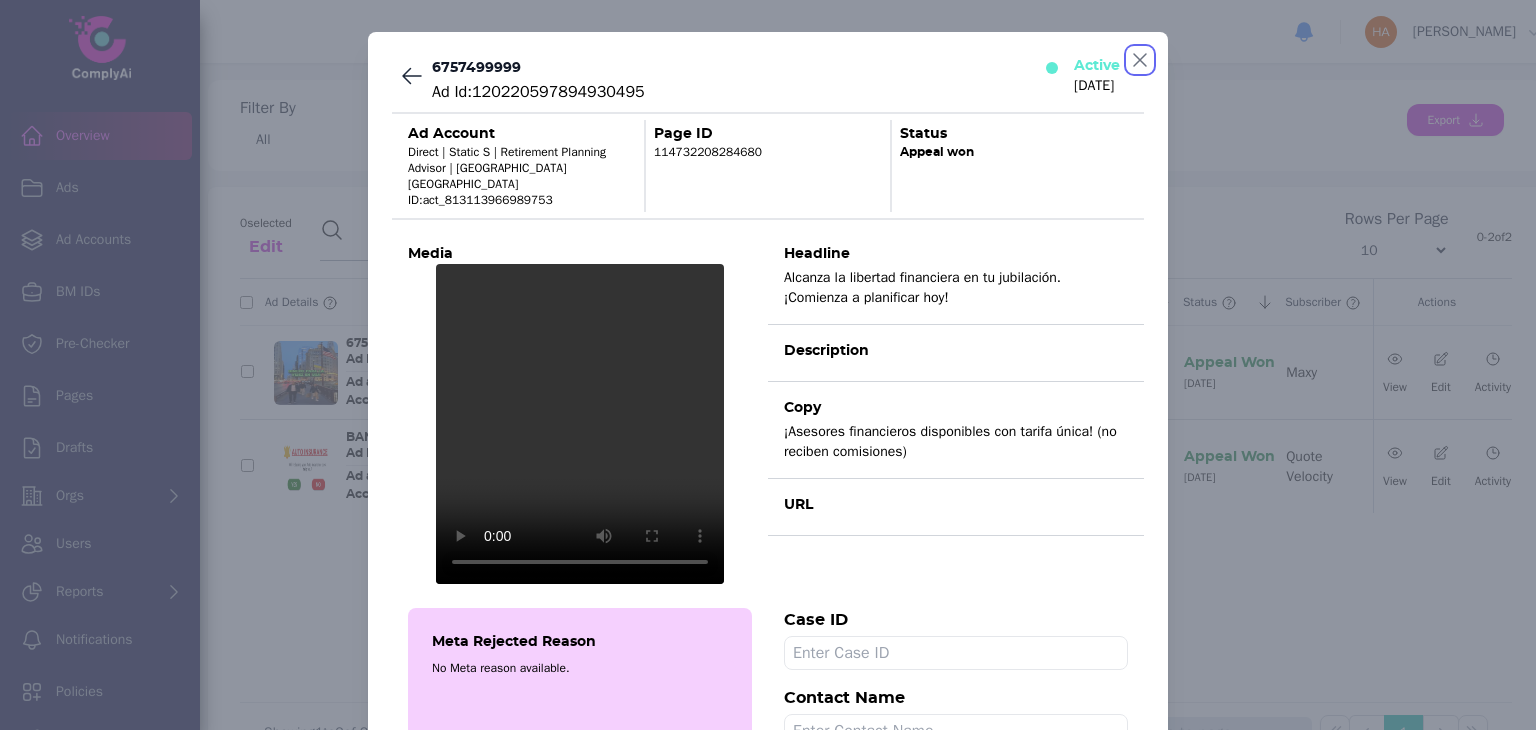 click 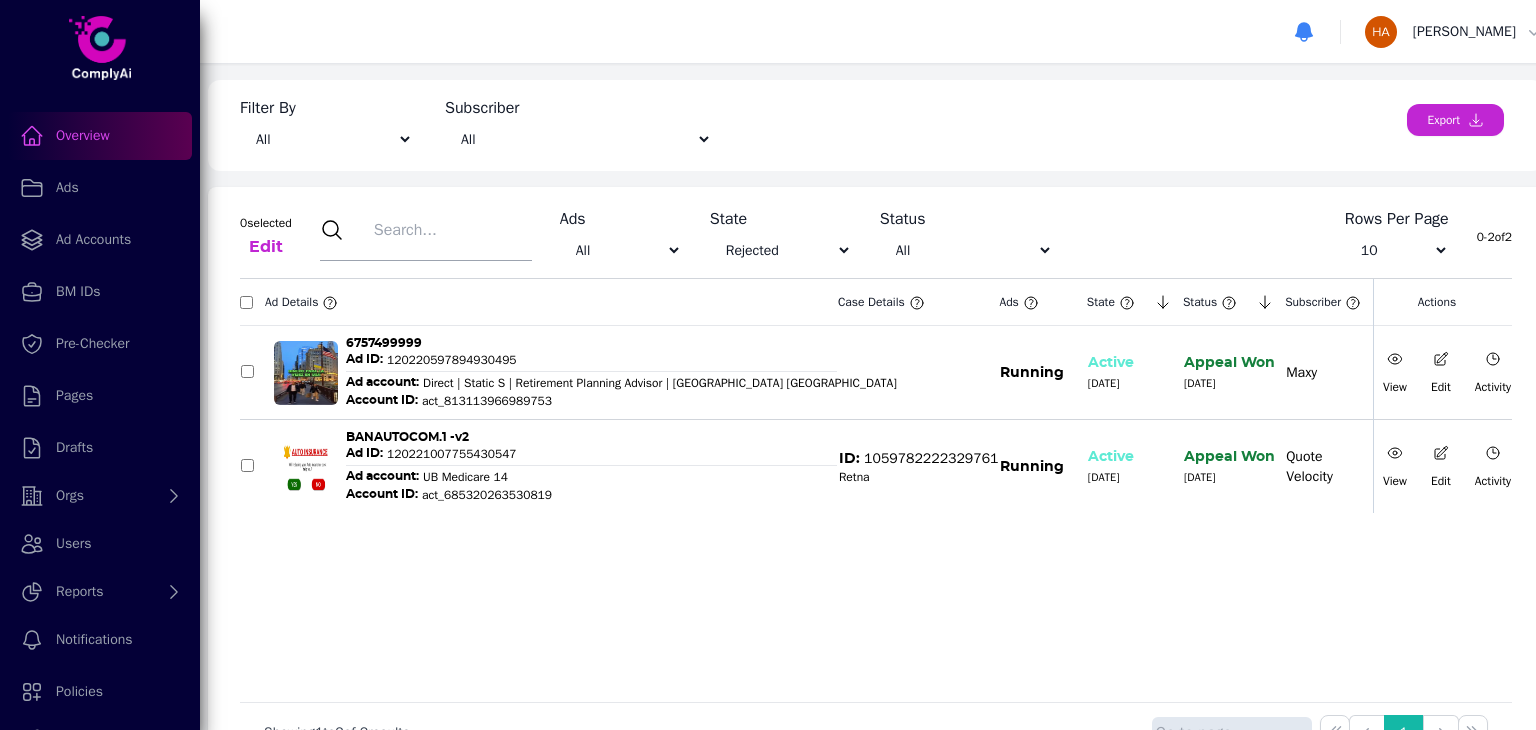click 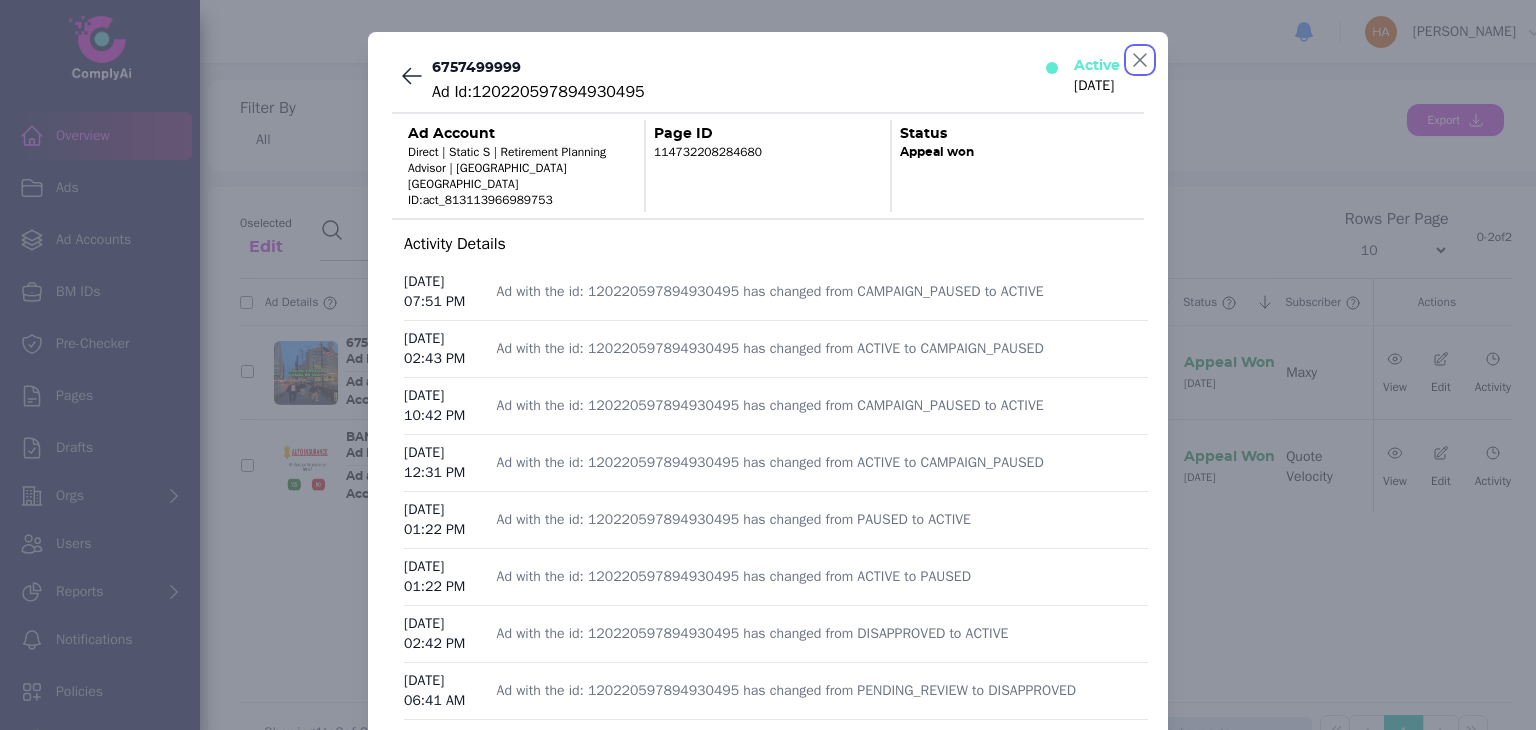 click 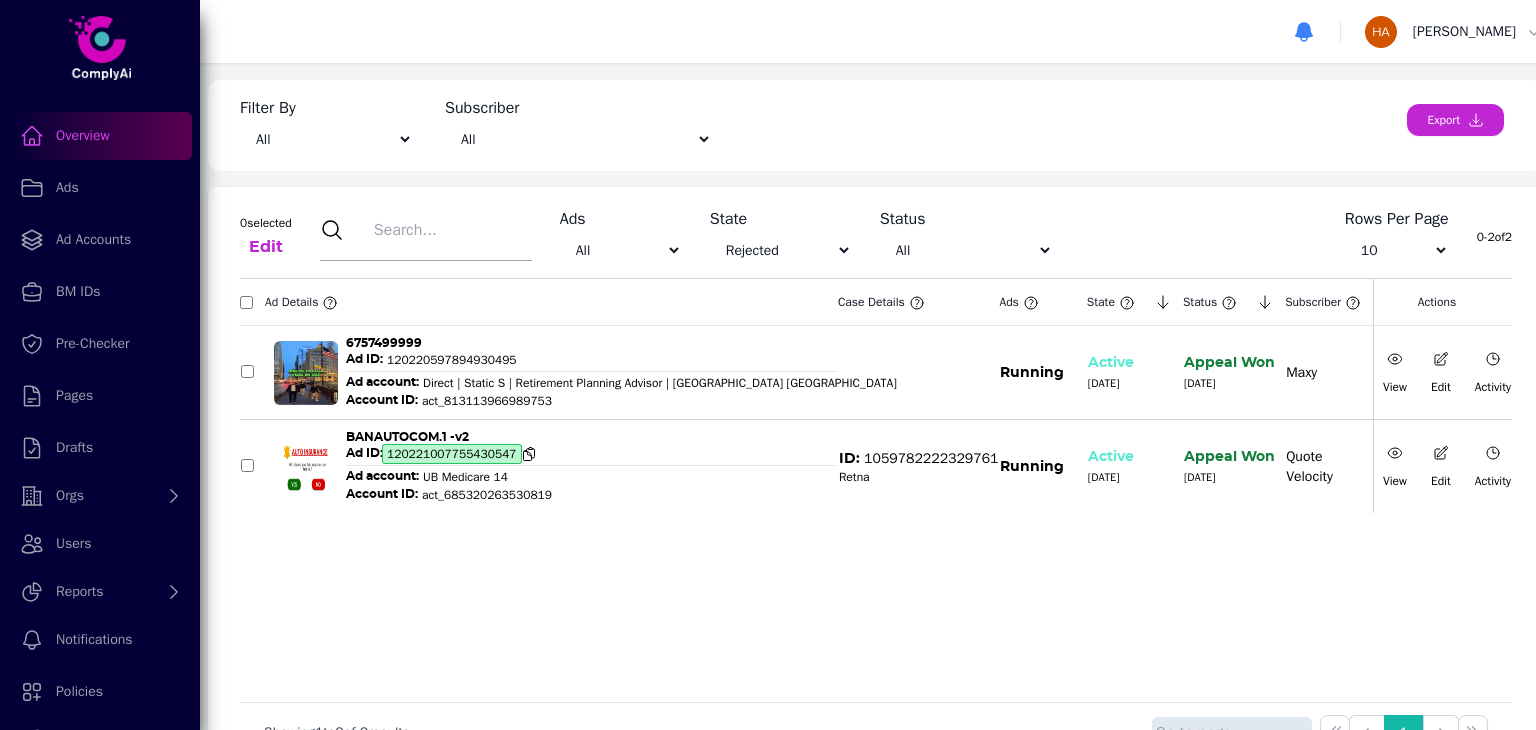 click on "120221007755430547" at bounding box center [452, 454] 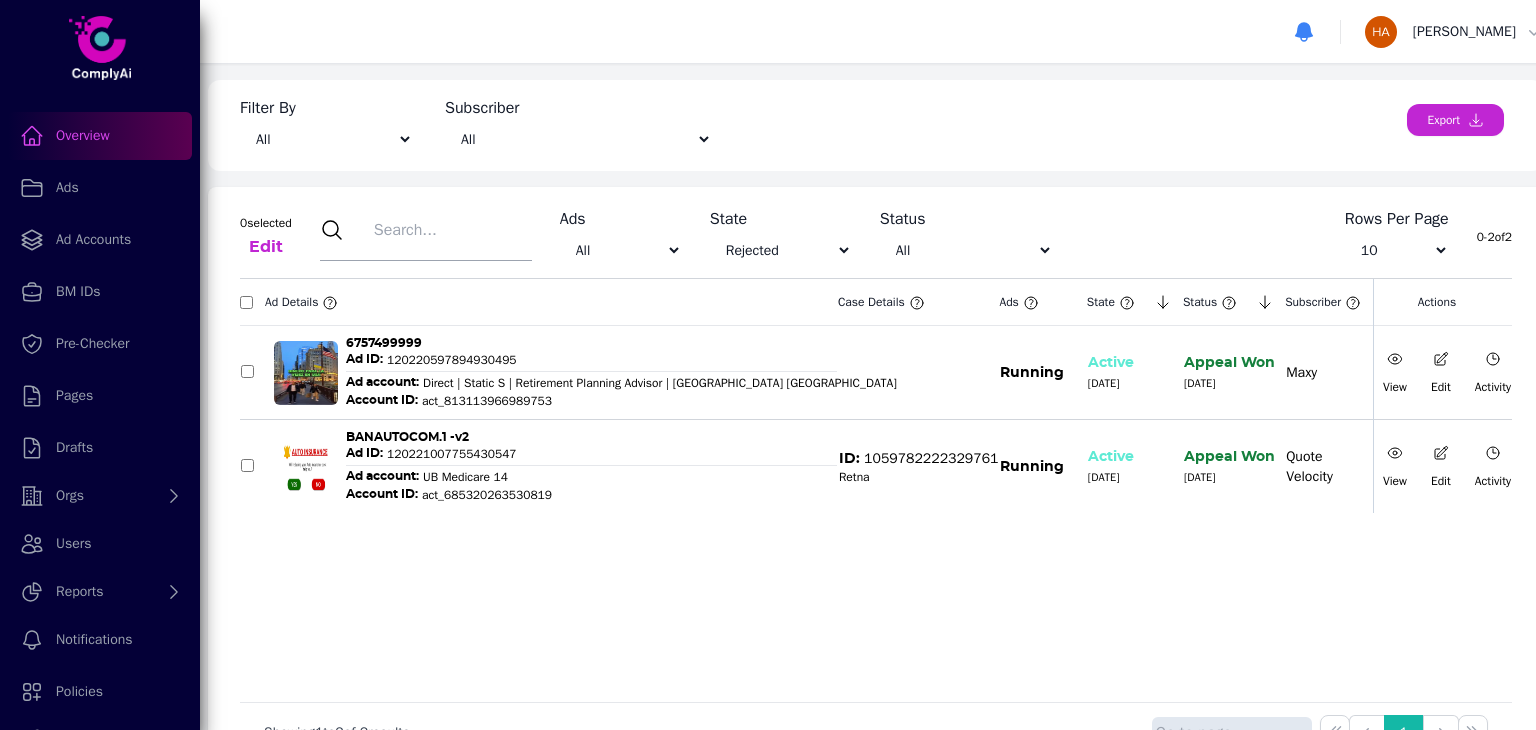 click 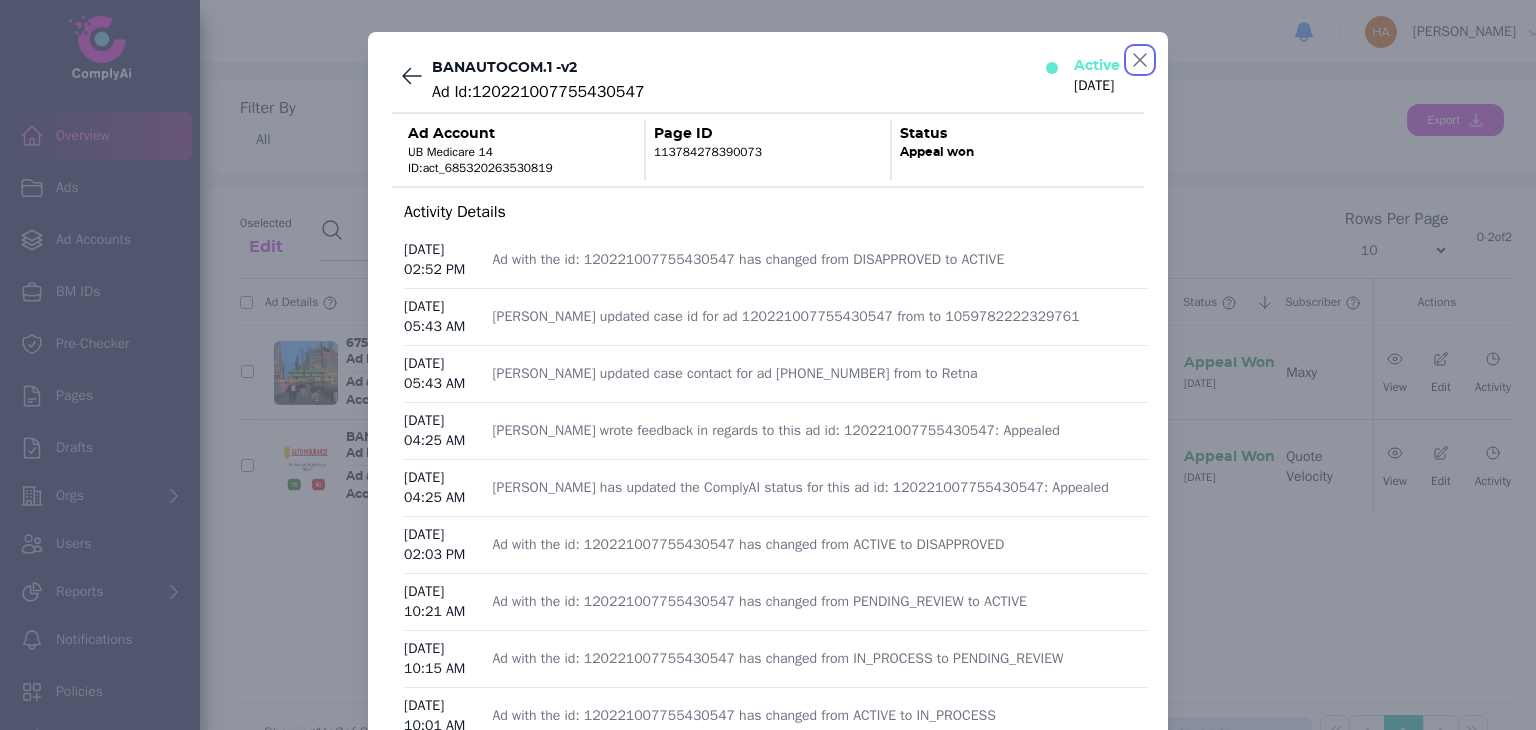 click 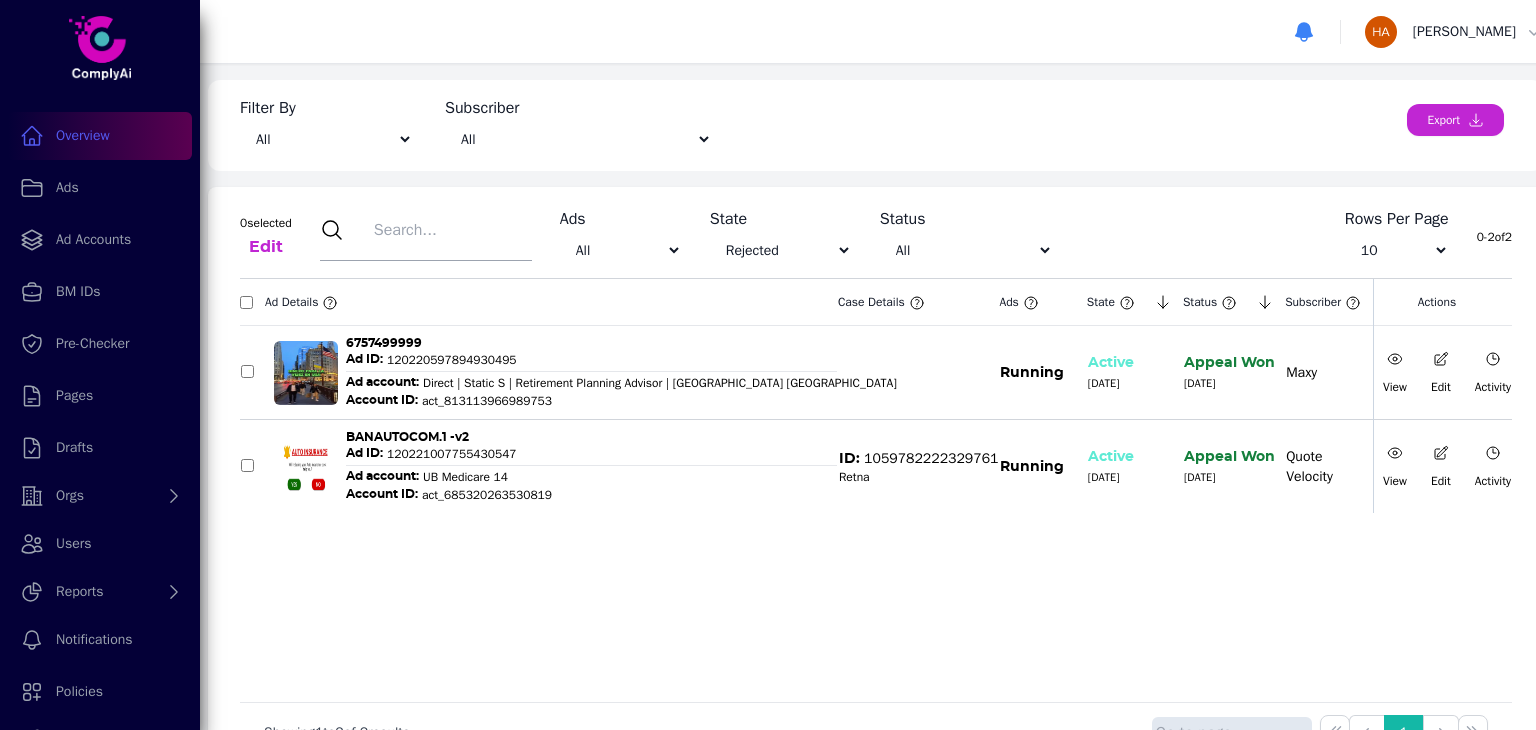 click on "Overview" at bounding box center (83, 136) 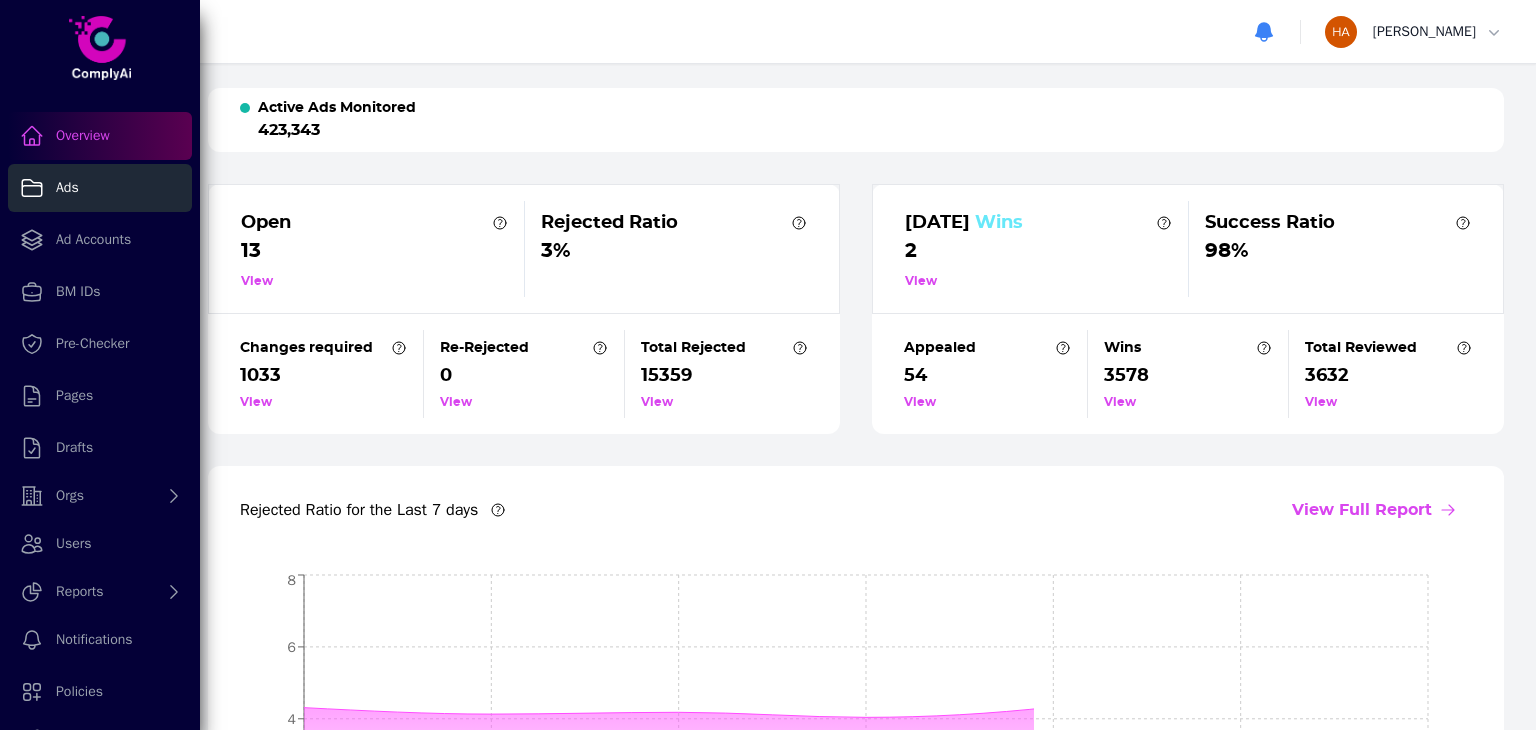 click on "Ads" at bounding box center (100, 188) 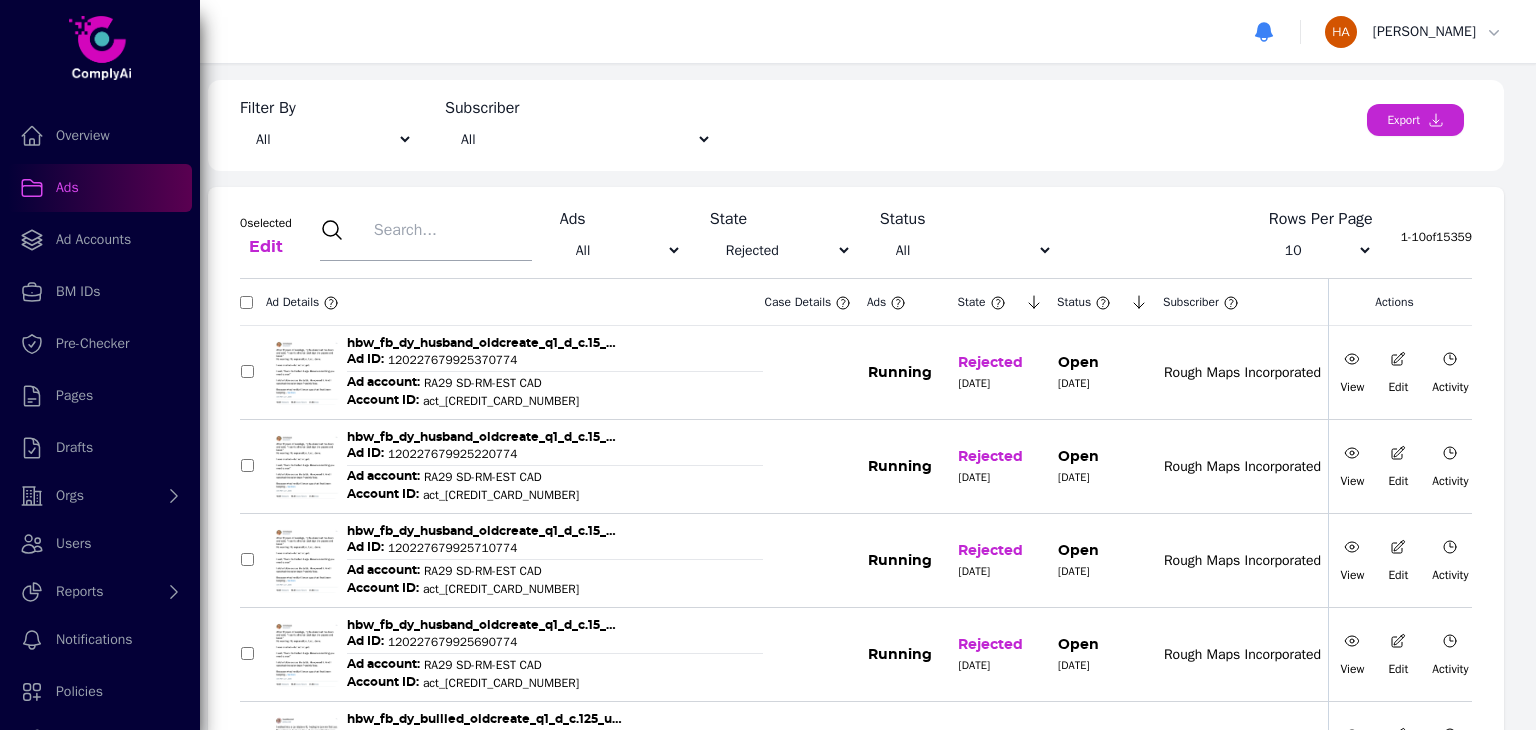 click on "10 20 30 40 50" at bounding box center (1321, 250) 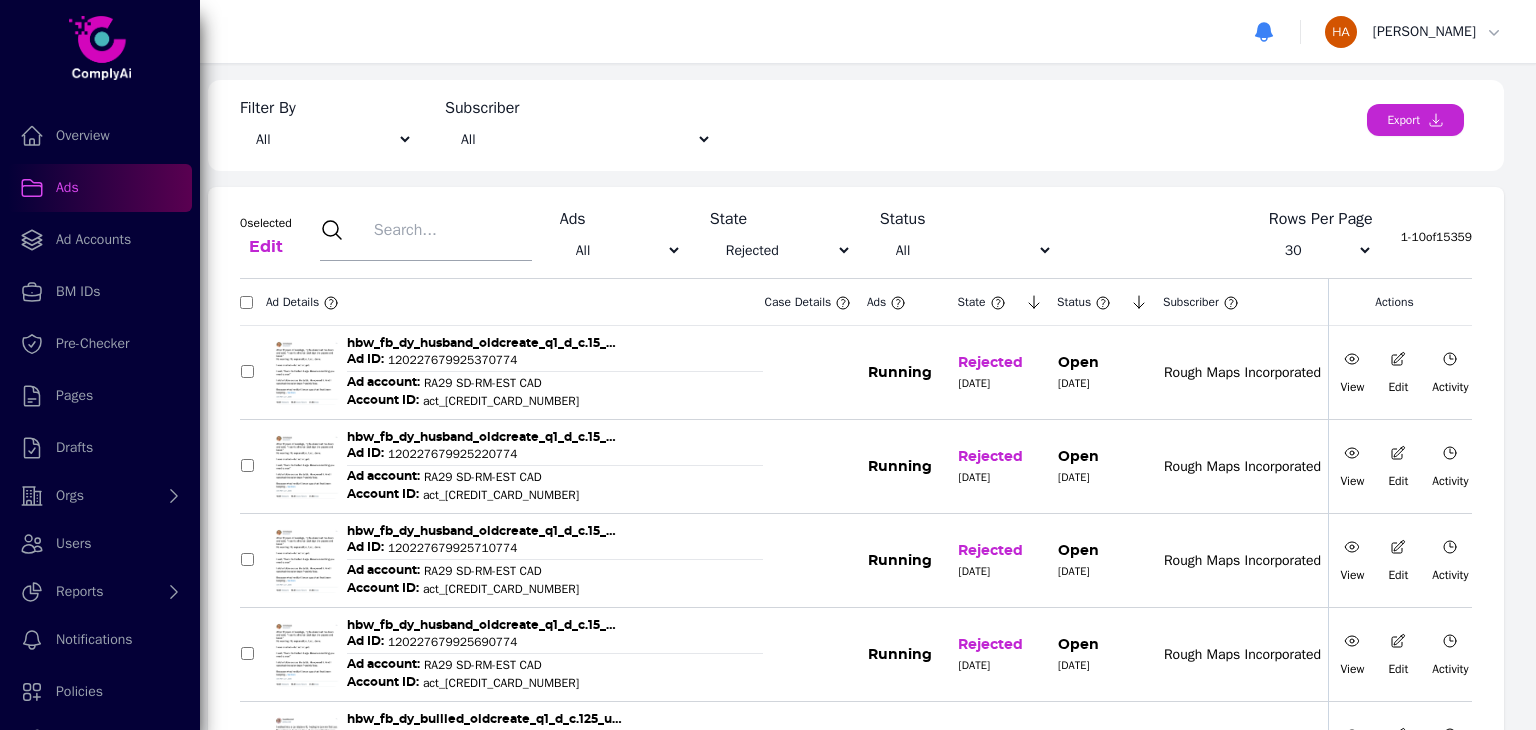 click on "10 20 30 40 50" at bounding box center (1321, 250) 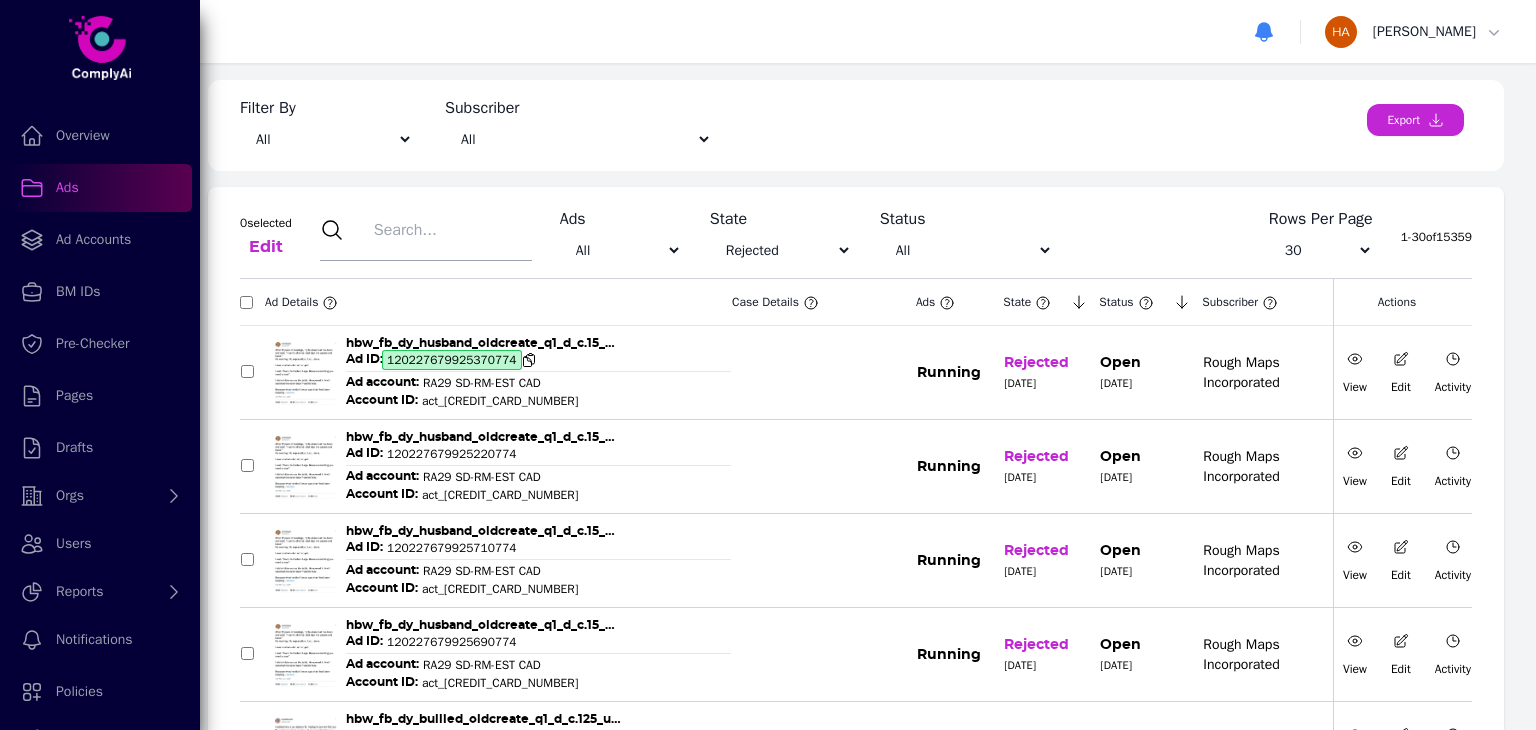 click on "120227679925370774" at bounding box center (452, 360) 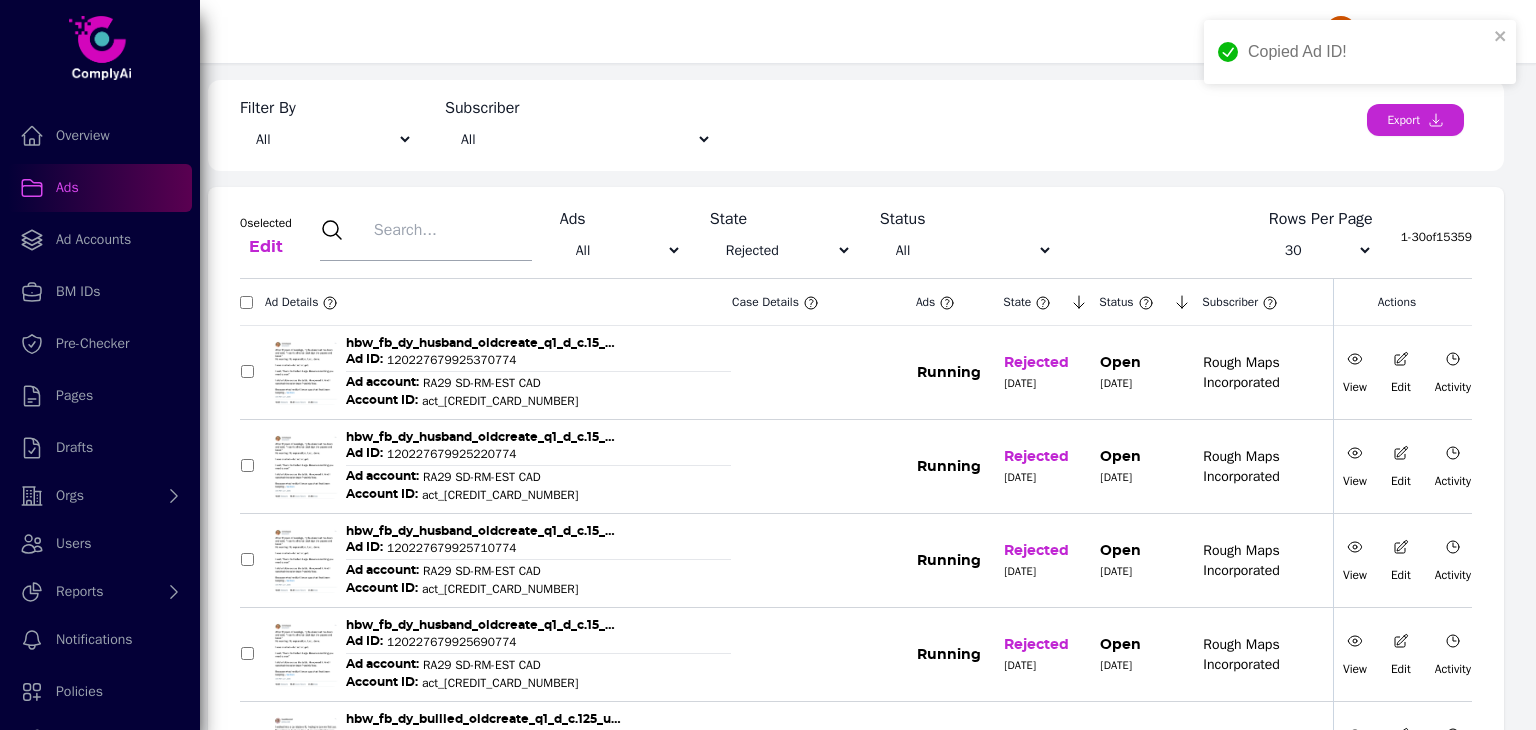 click 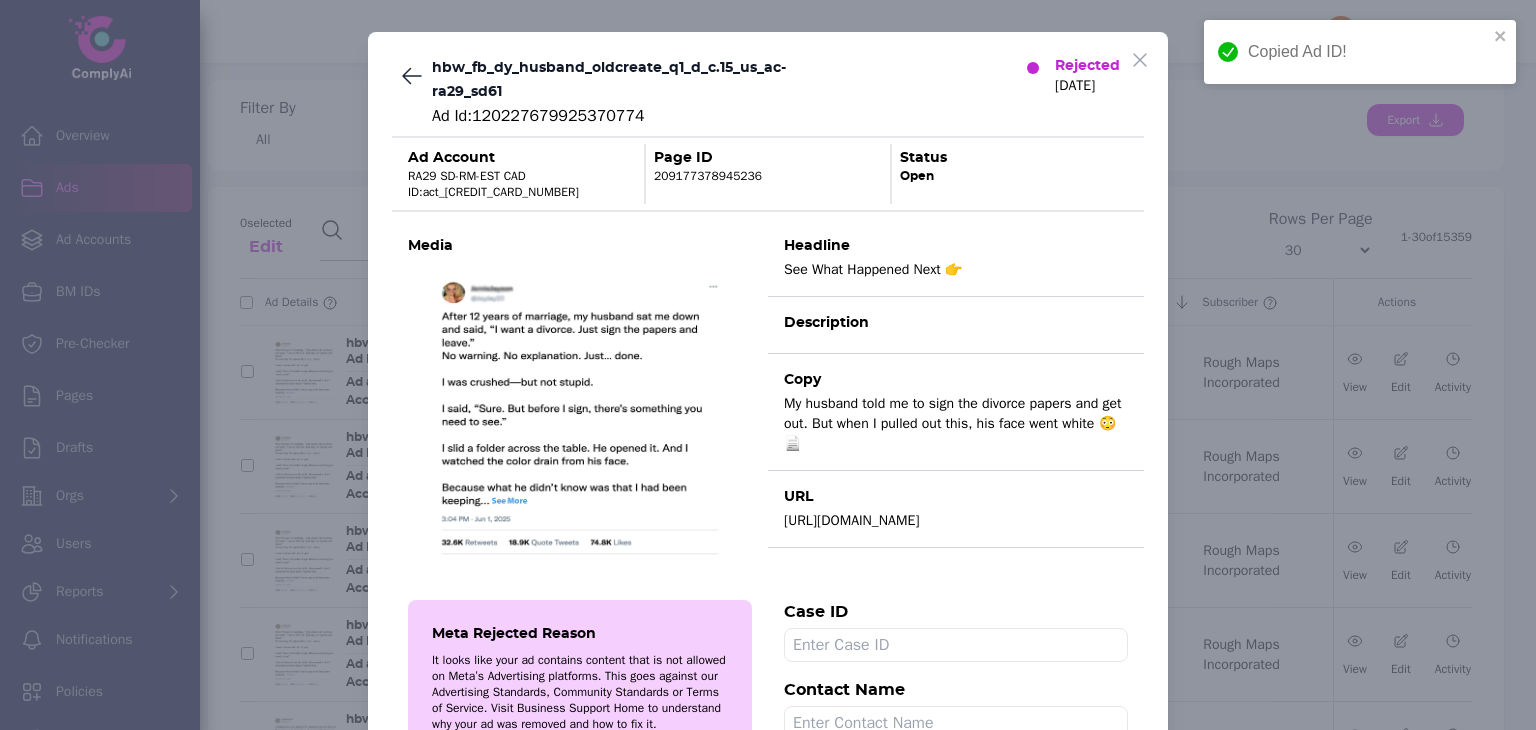 scroll, scrollTop: 550, scrollLeft: 0, axis: vertical 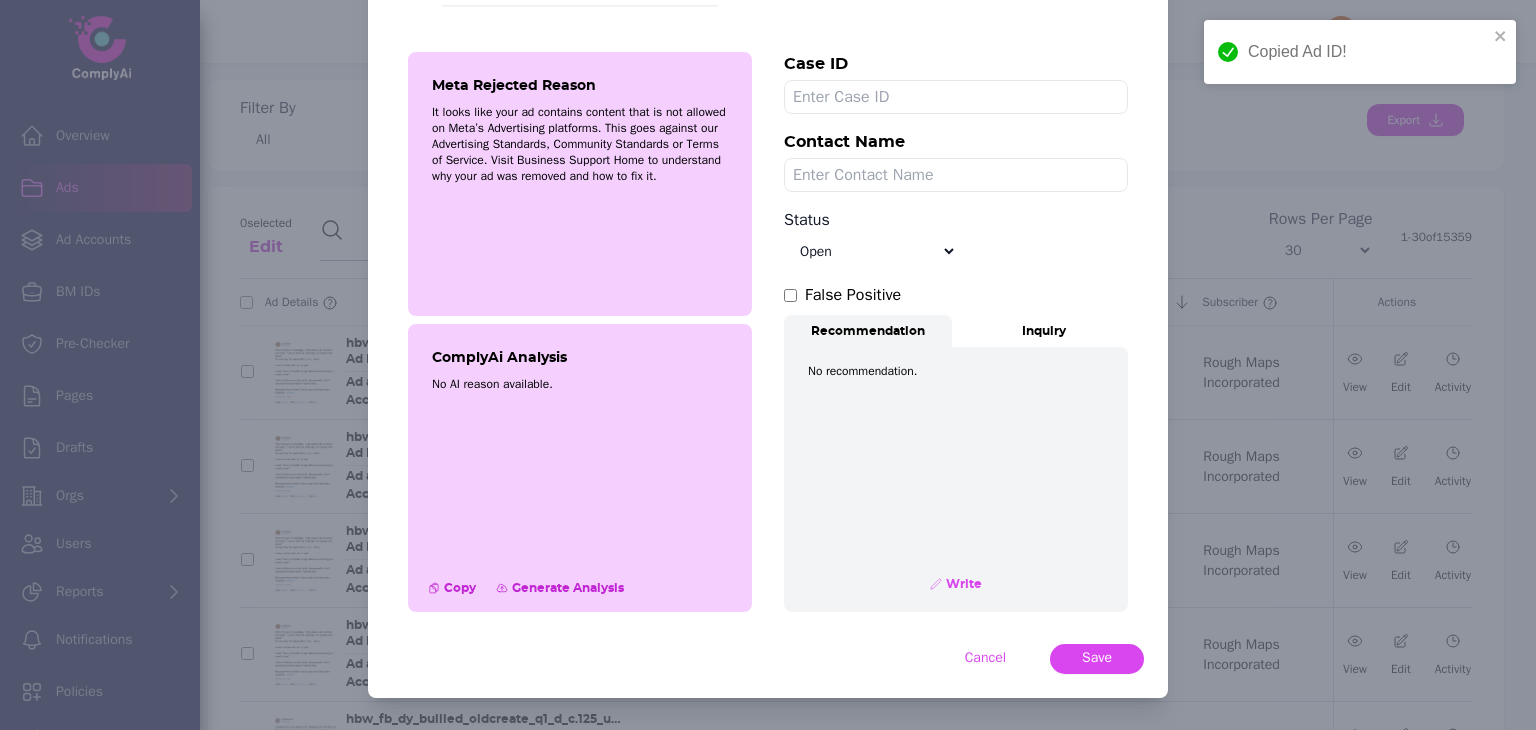 drag, startPoint x: 939, startPoint y: 255, endPoint x: 873, endPoint y: 307, distance: 84.0238 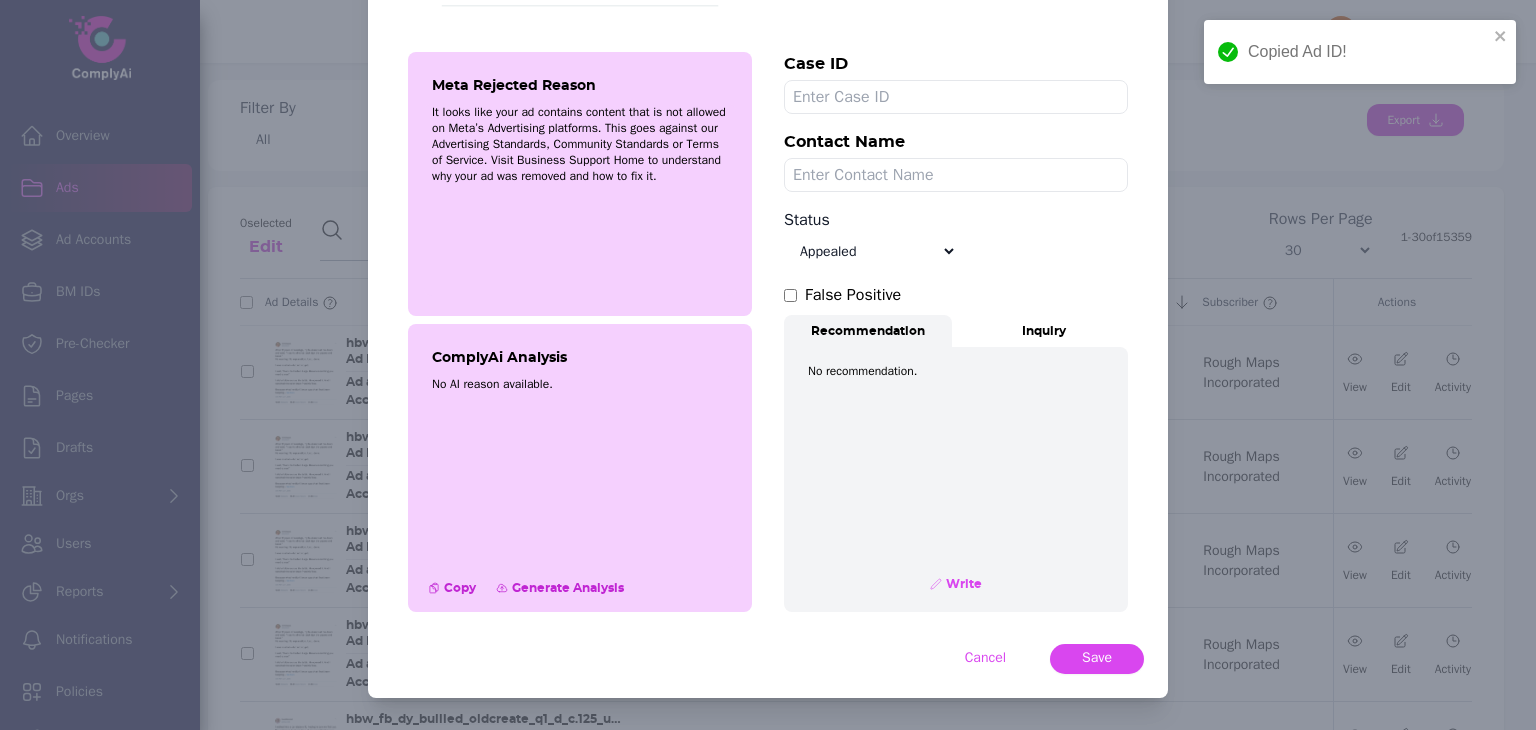 click on "Select status Appealed Edit required Appeal won In review Pending status Open Closed Rejected archive" at bounding box center [870, 251] 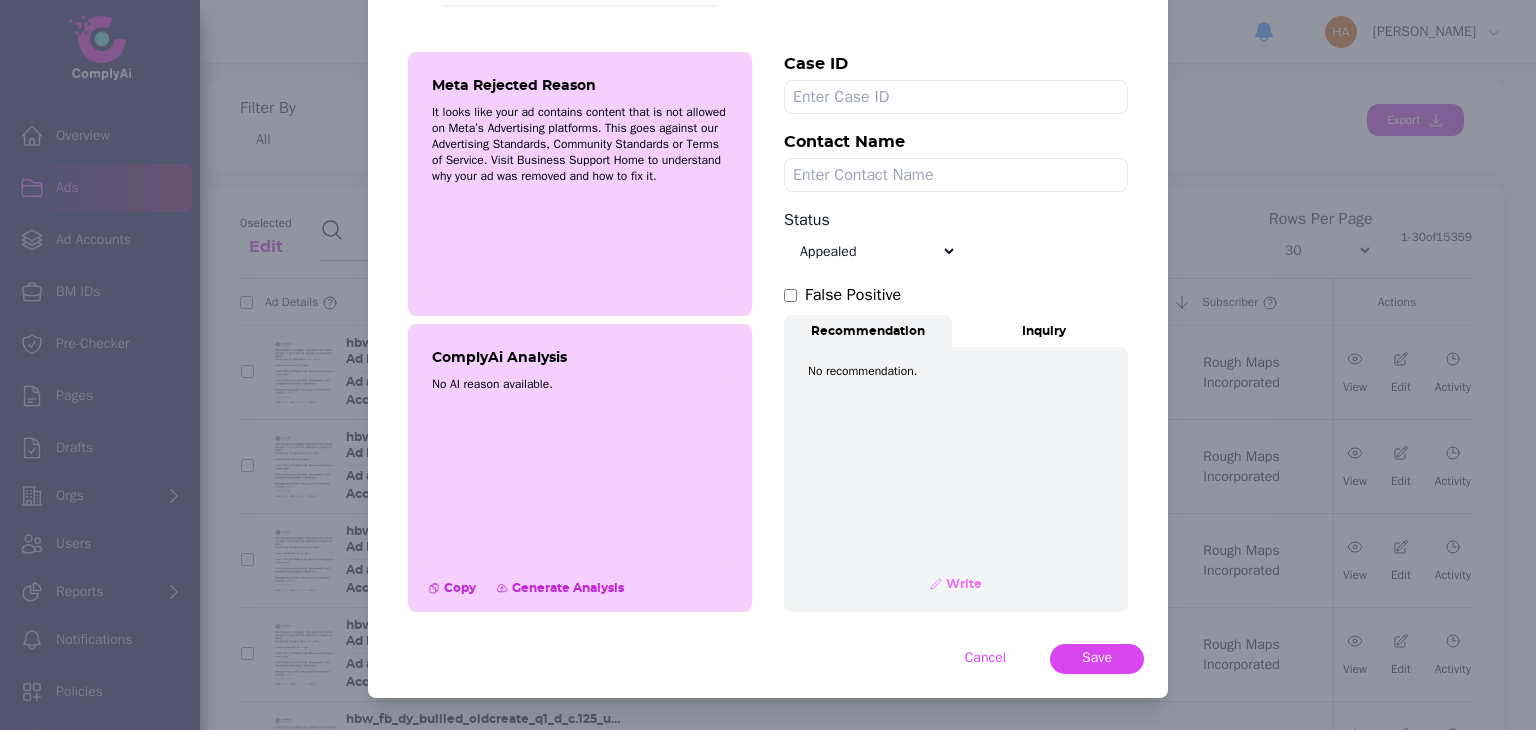 click on "Write" at bounding box center [962, 584] 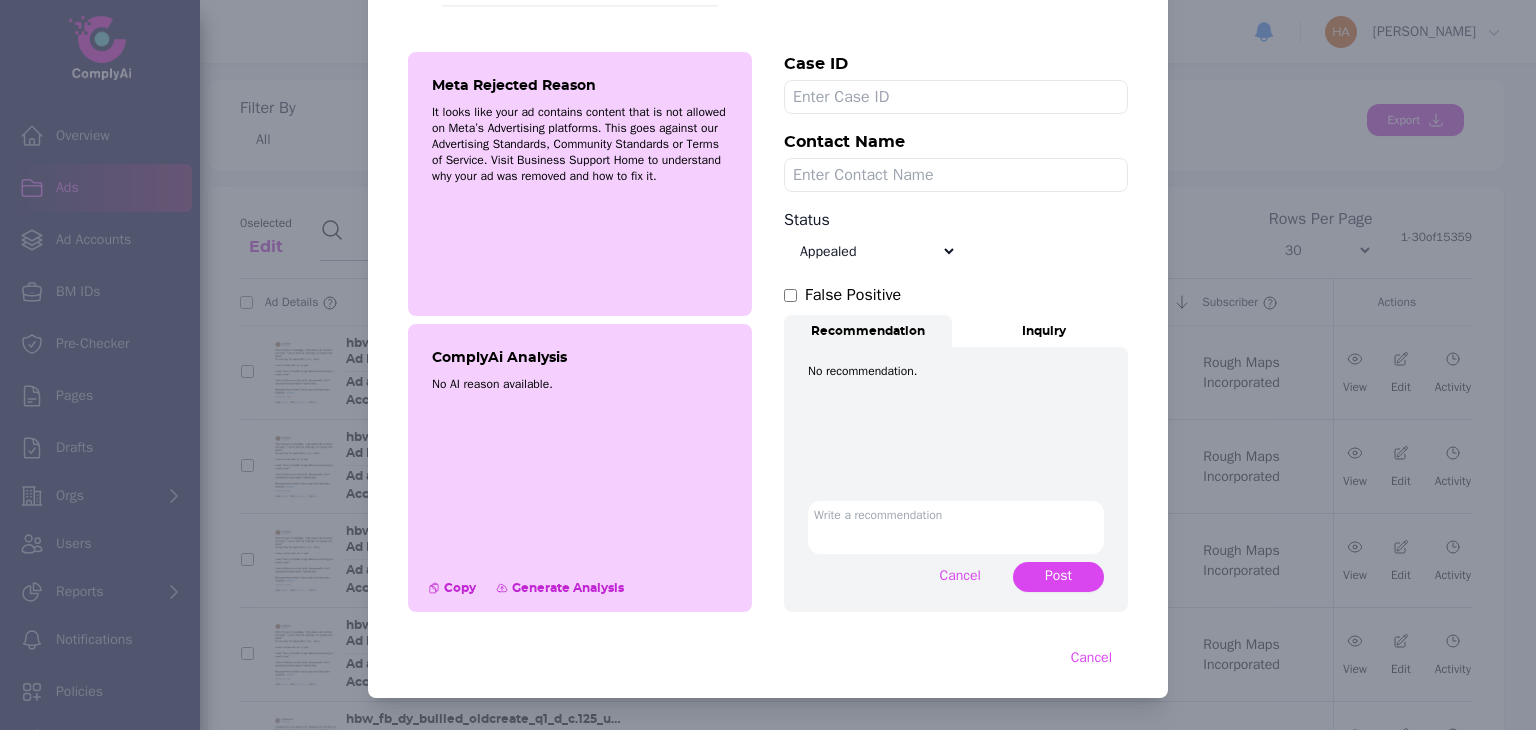 click at bounding box center [956, 527] 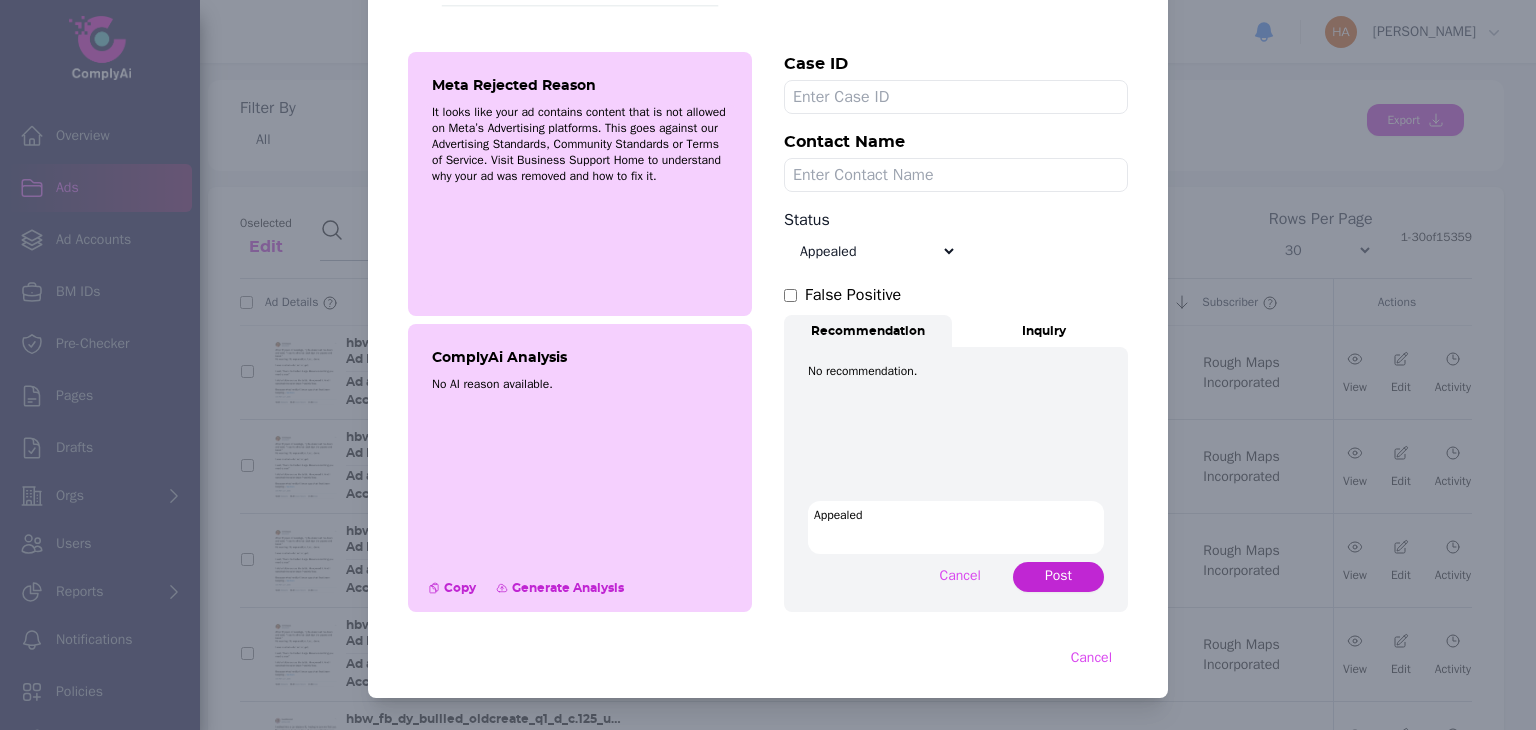 type on "Appealed" 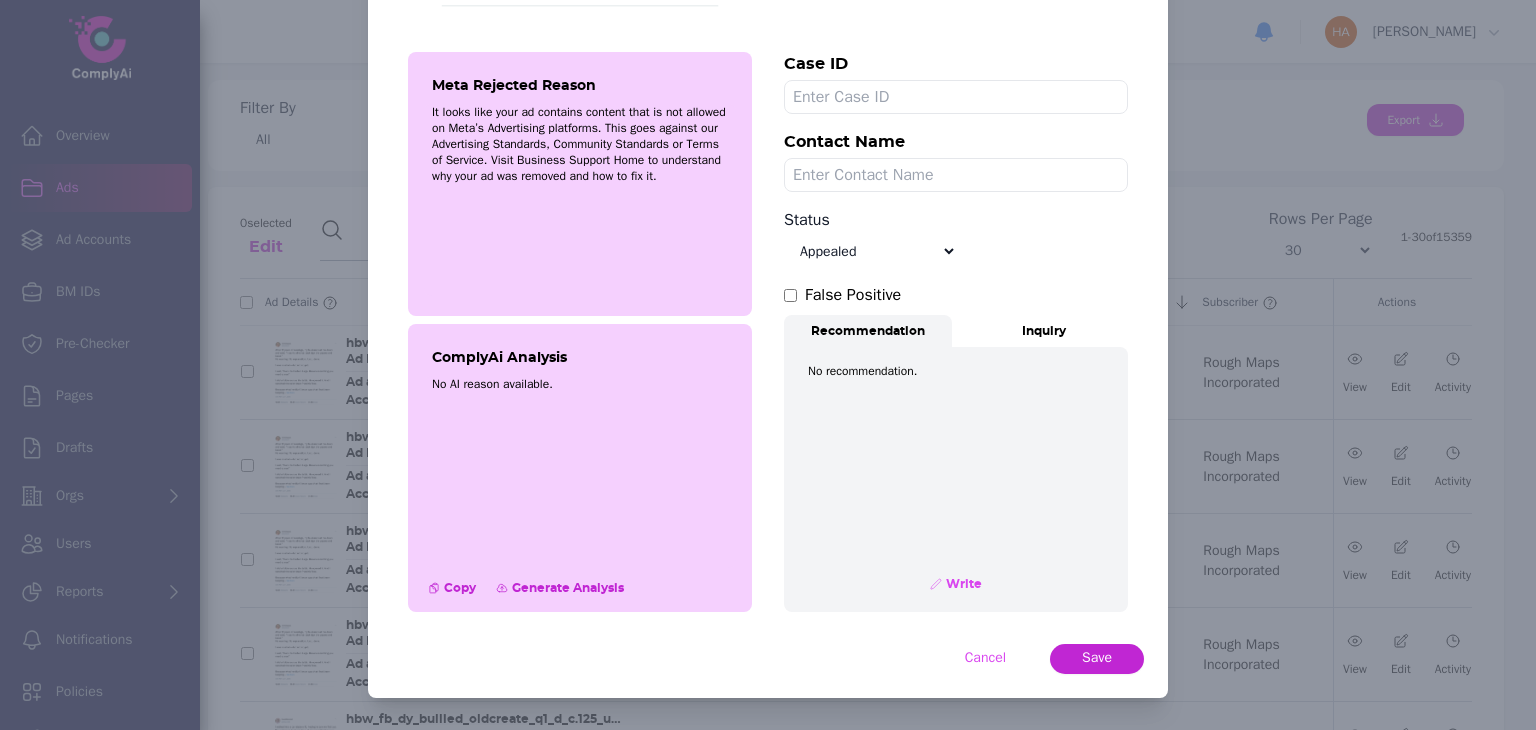 click on "Save" at bounding box center (1097, 658) 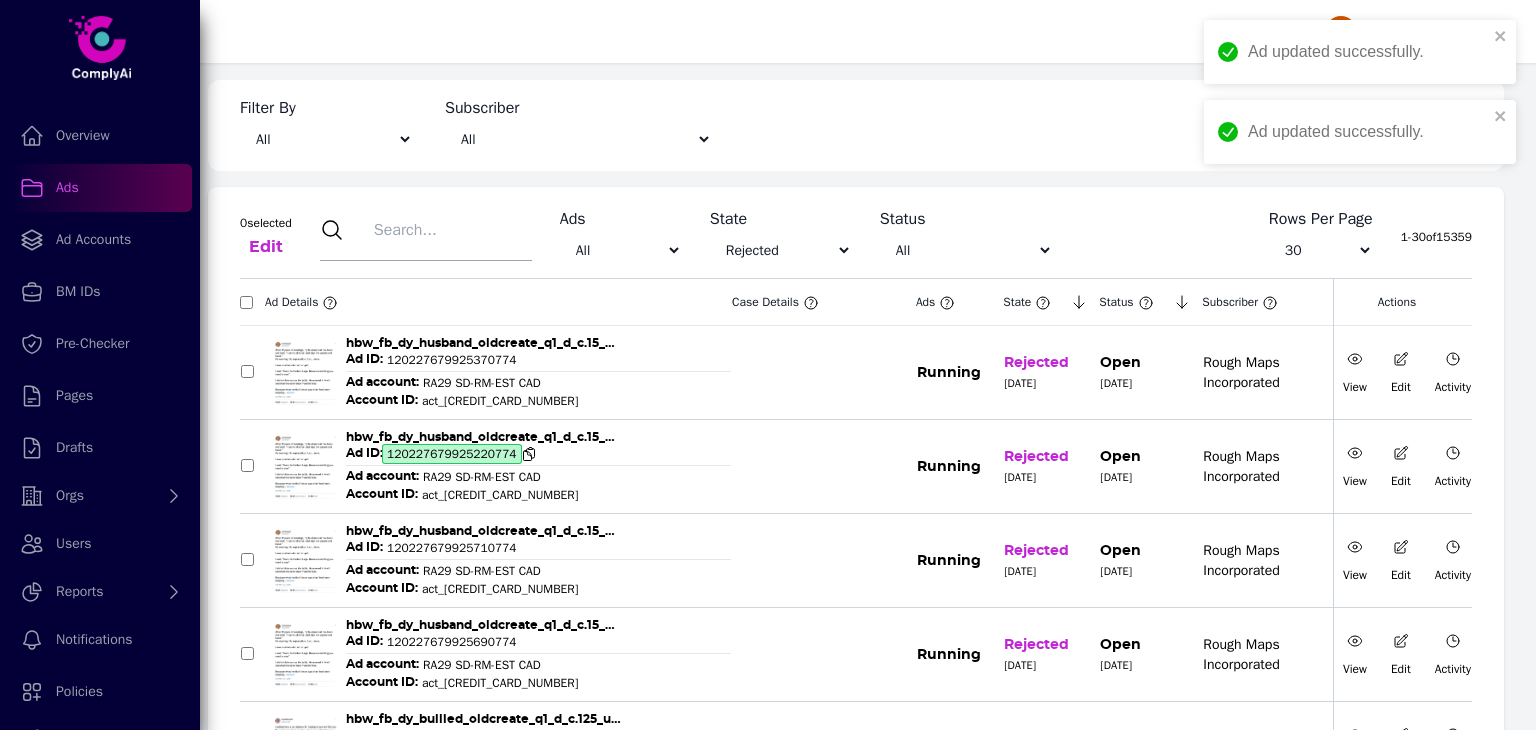 click on "120227679925220774" at bounding box center [452, 454] 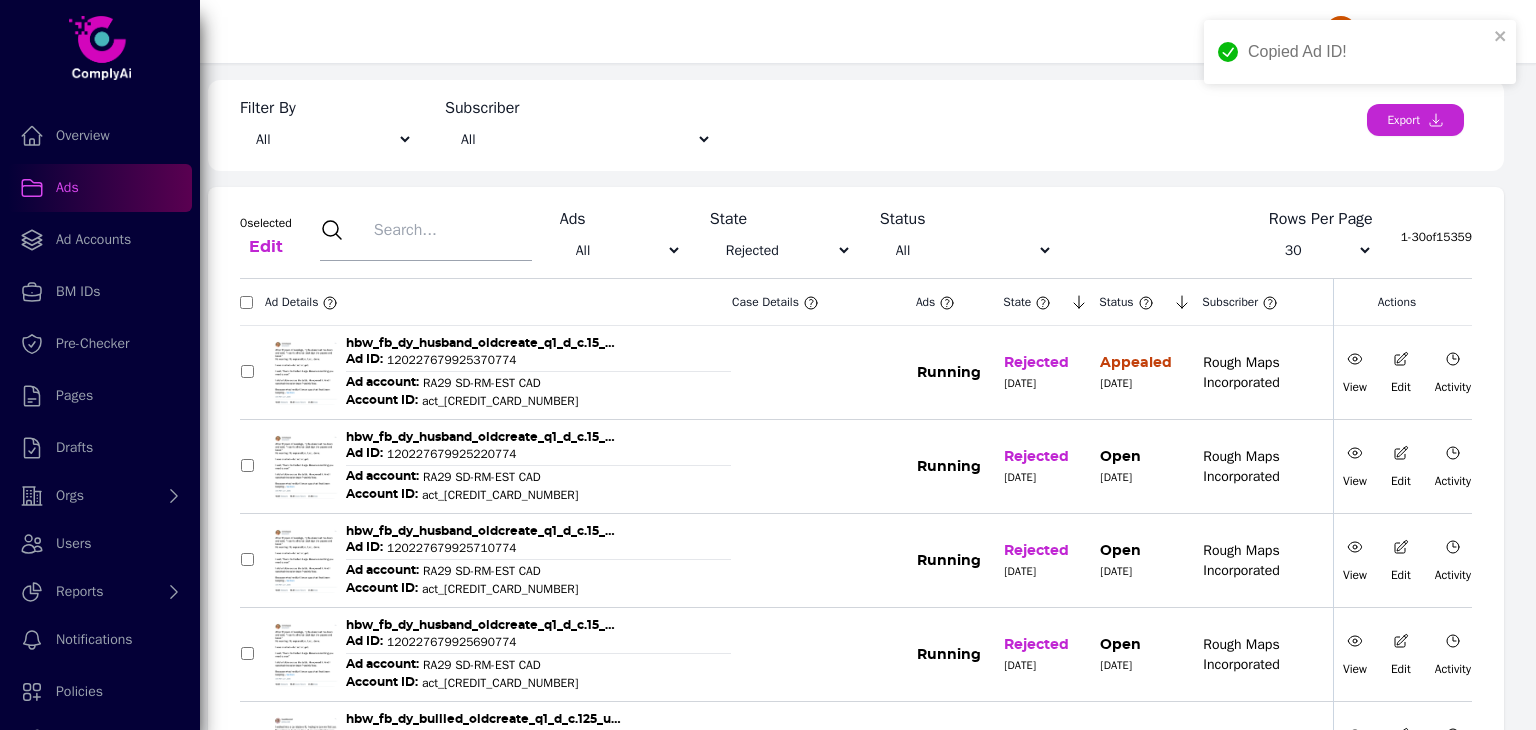 click on "View" at bounding box center [1355, 467] 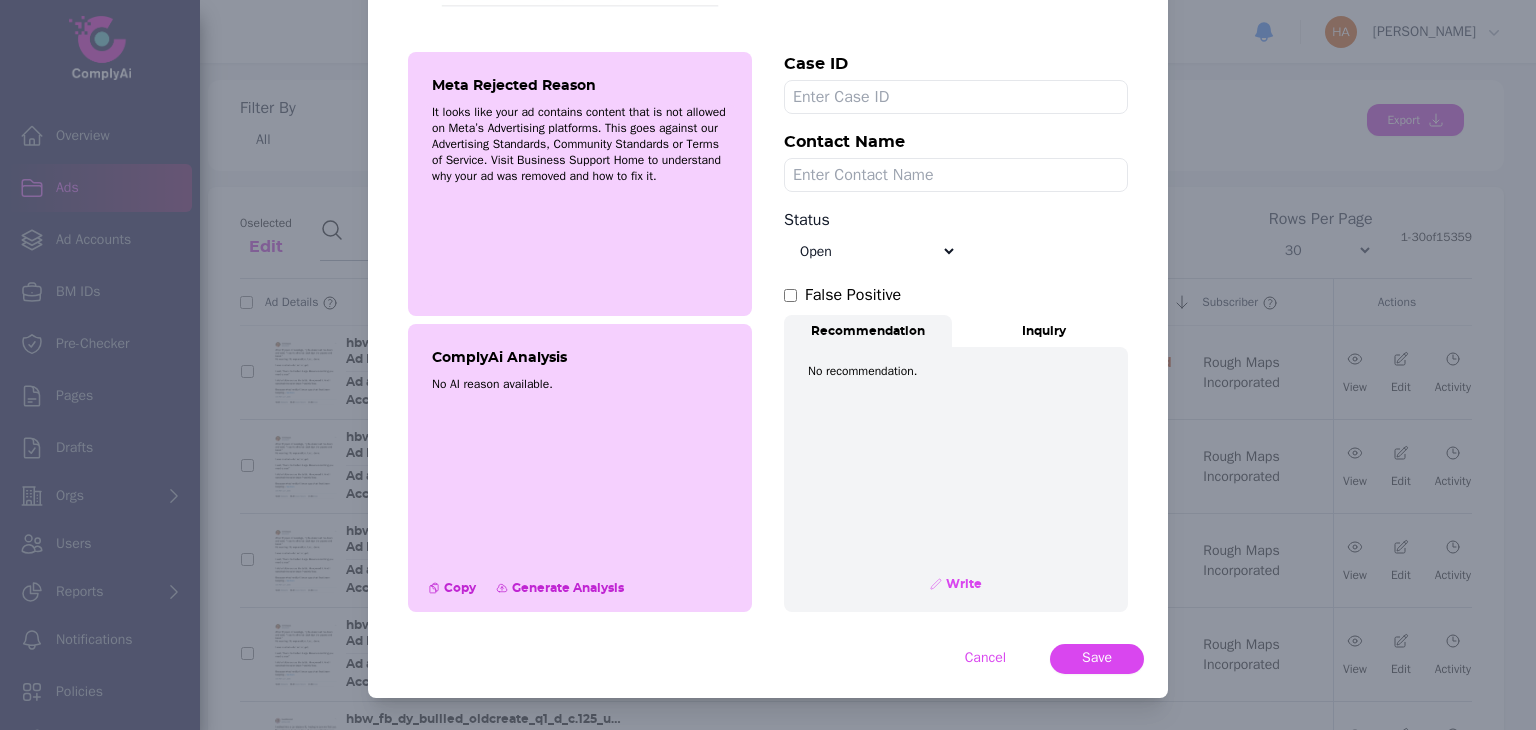 scroll, scrollTop: 549, scrollLeft: 0, axis: vertical 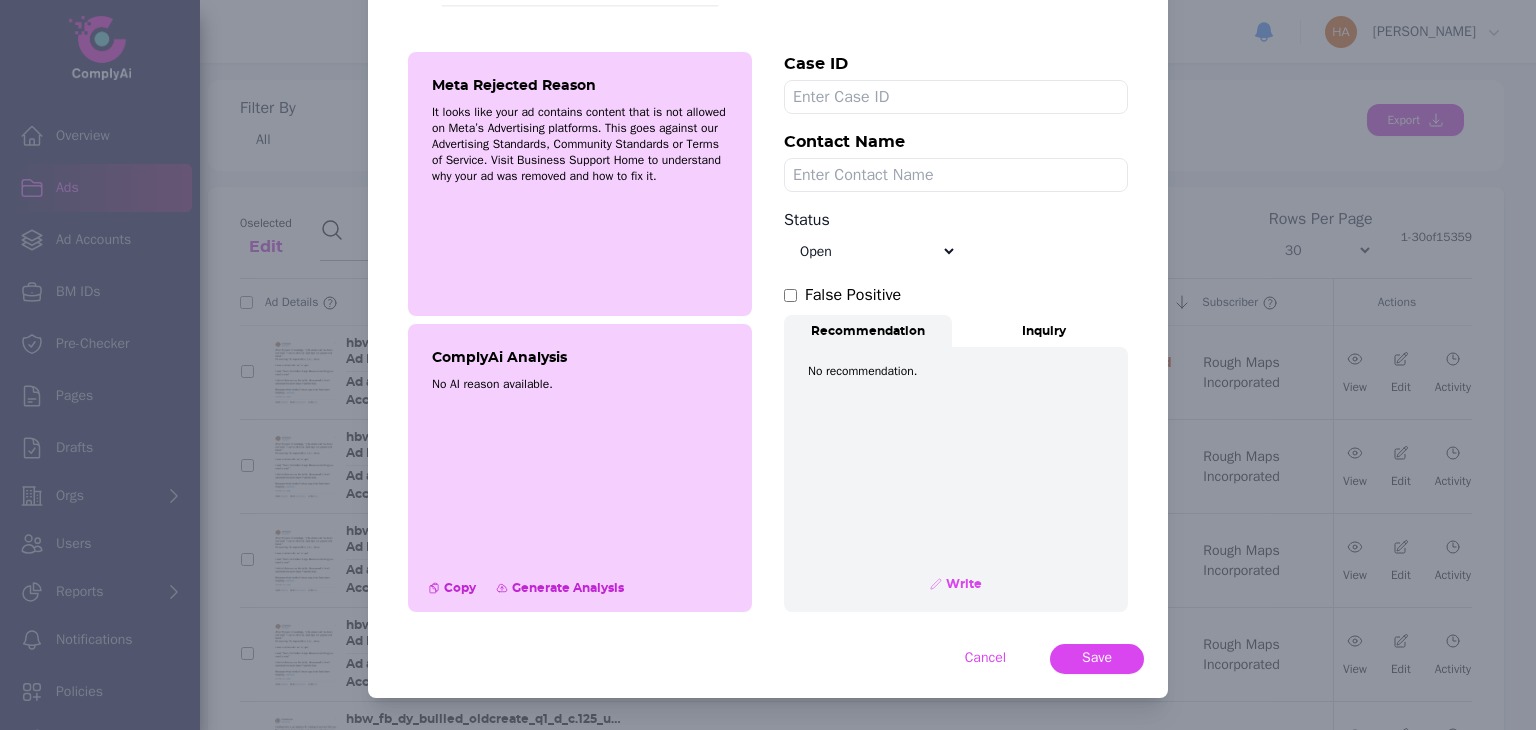 click on "Select status Appealed Edit required Appeal won In review Pending status Open Closed Rejected archive" at bounding box center [870, 251] 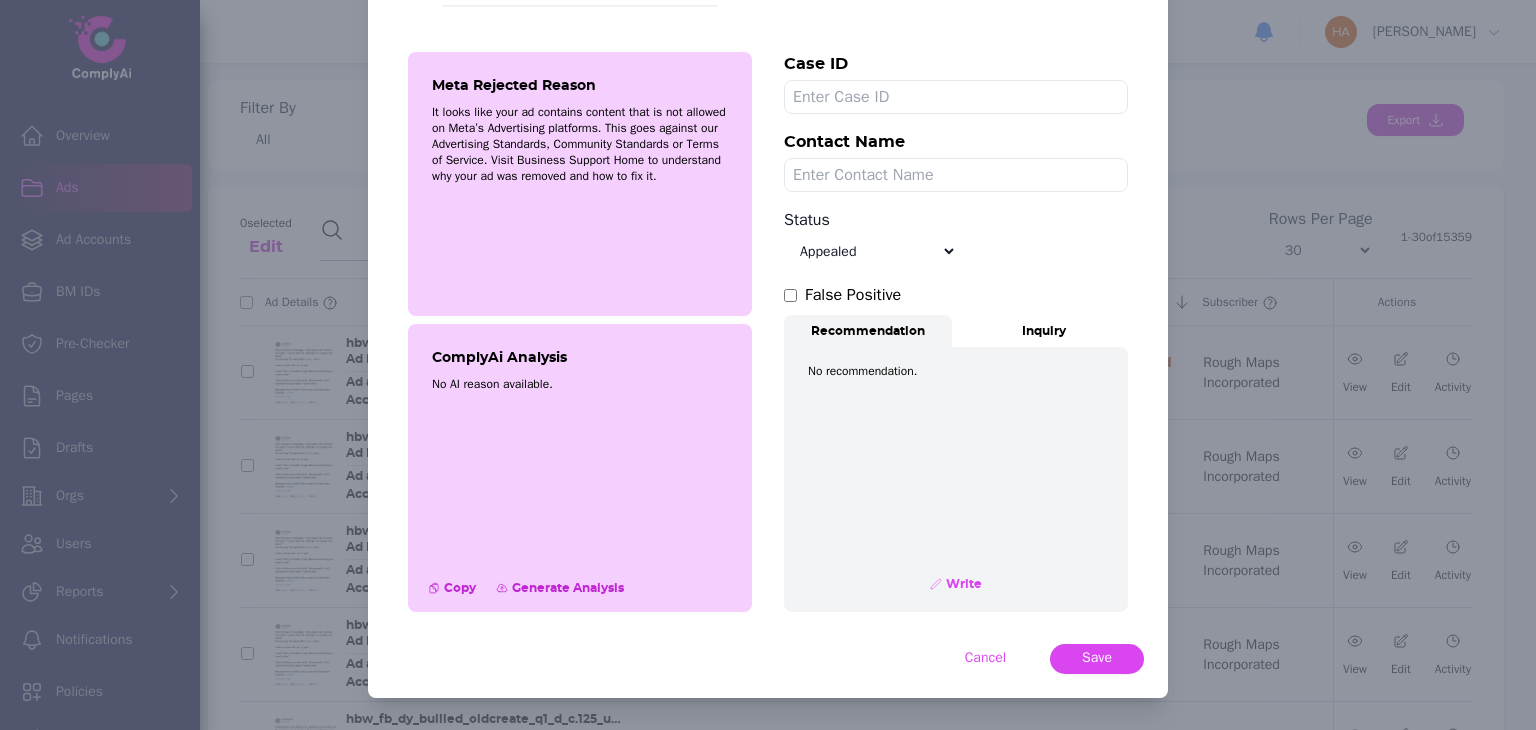 click on "Select status Appealed Edit required Appeal won In review Pending status Open Closed Rejected archive" at bounding box center (870, 251) 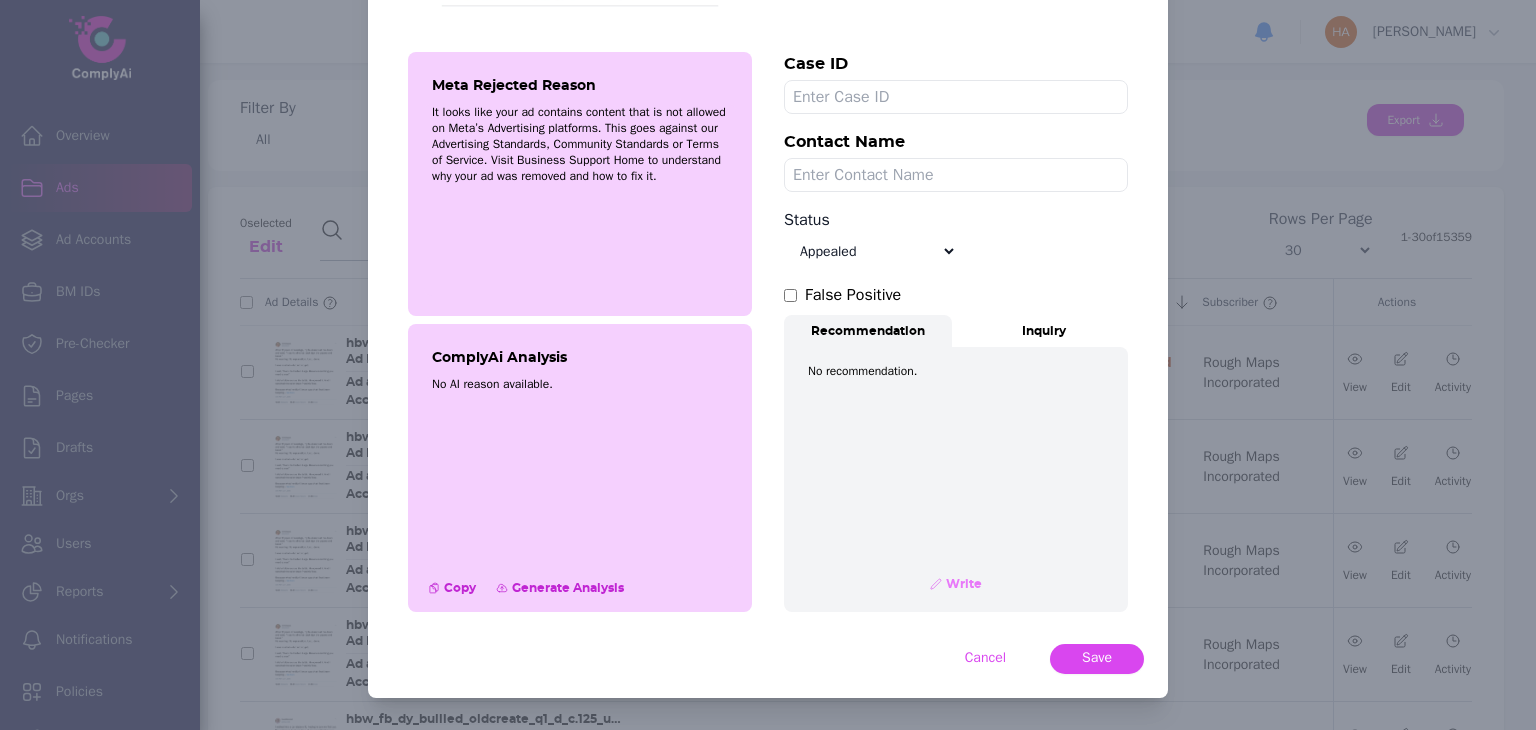 click on "Write" at bounding box center (962, 584) 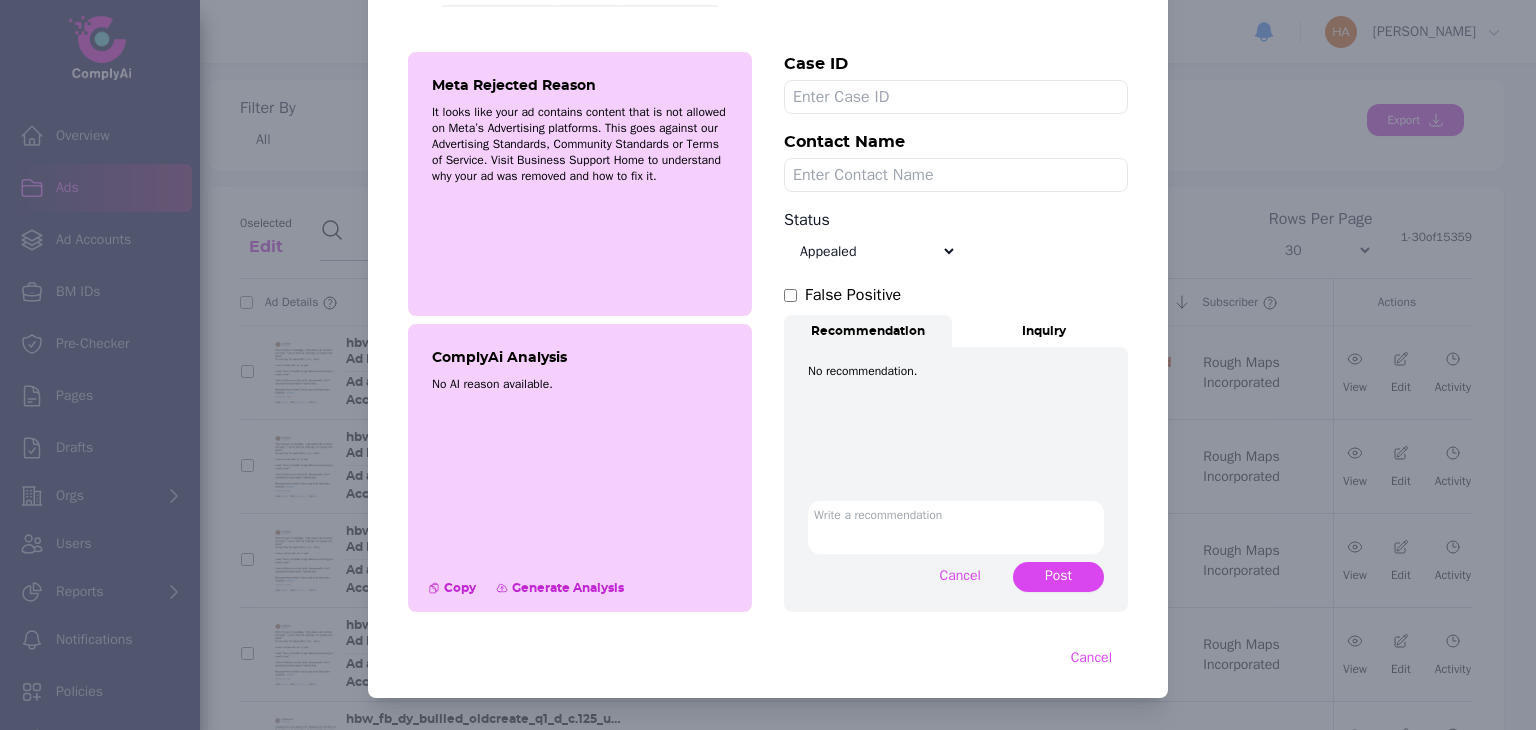 click on "No recommendation. Cancel Post" at bounding box center [956, 479] 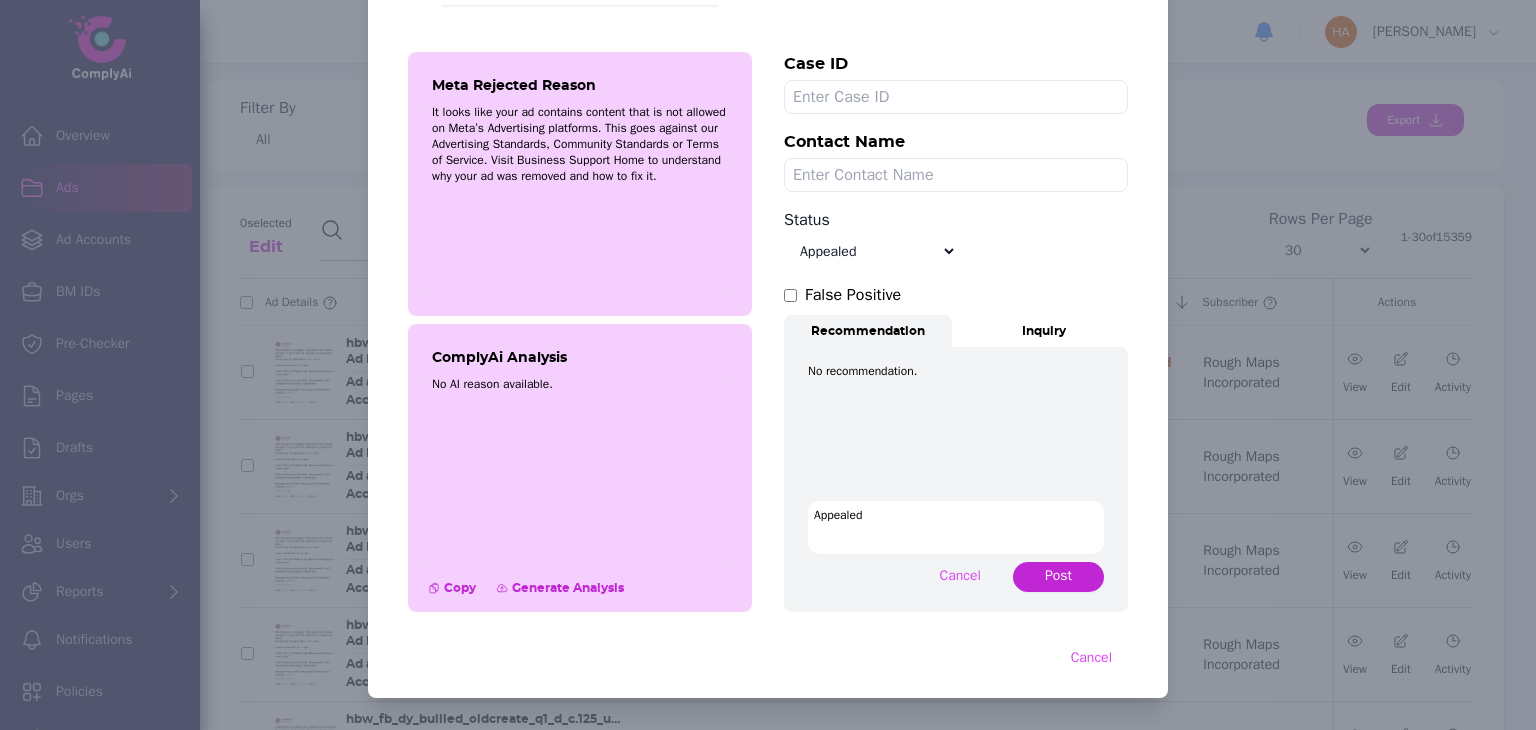 type on "Appealed" 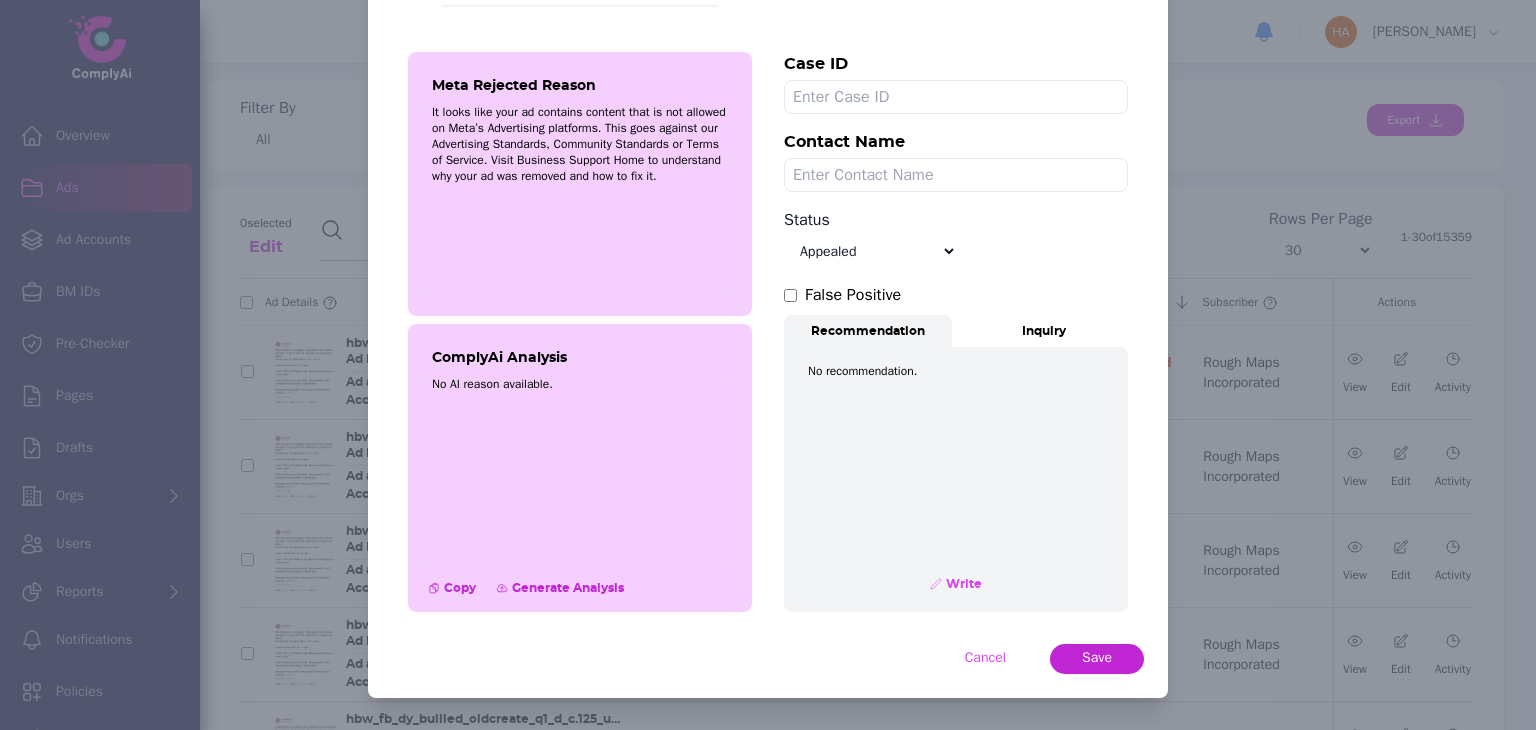 click on "Save" at bounding box center (1097, 658) 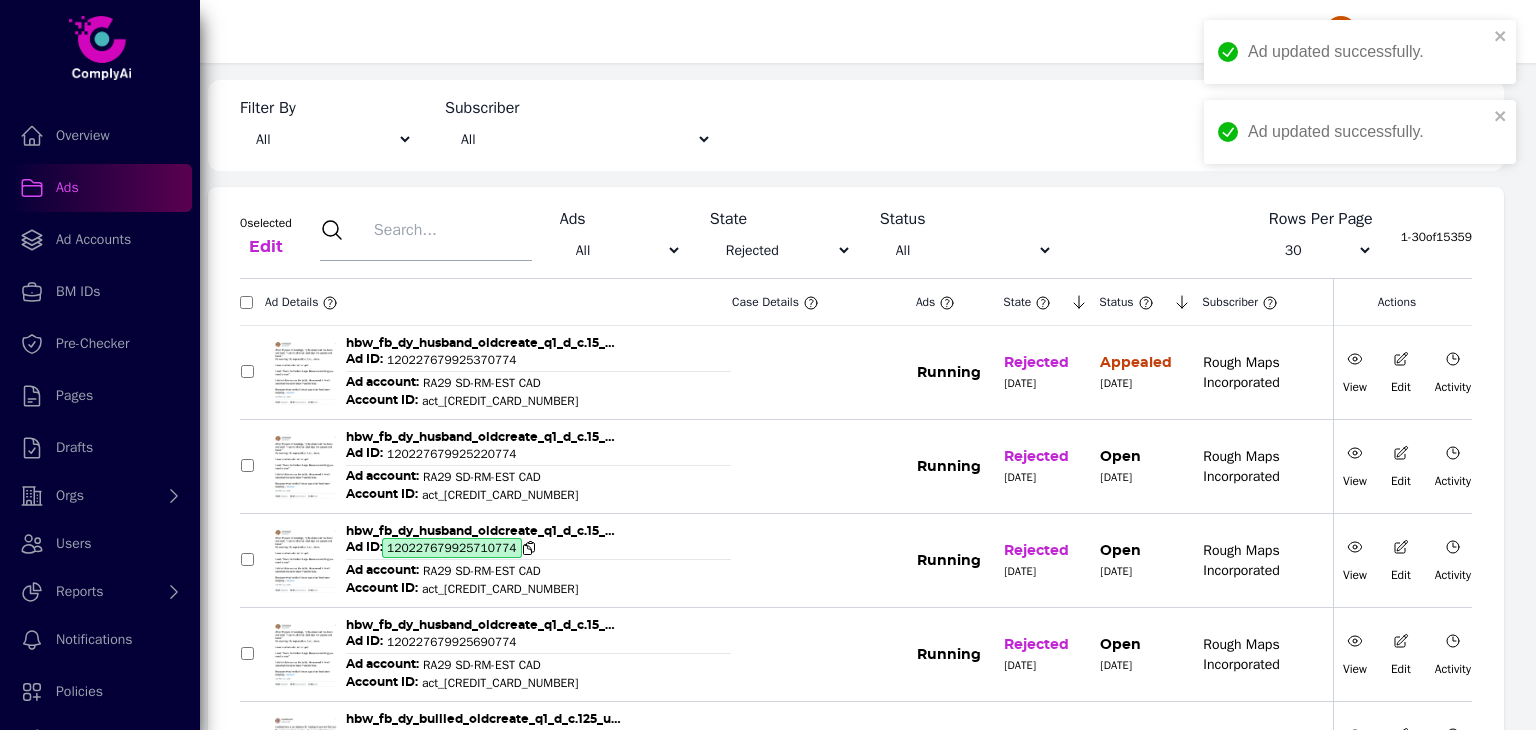 click on "120227679925710774" at bounding box center [452, 548] 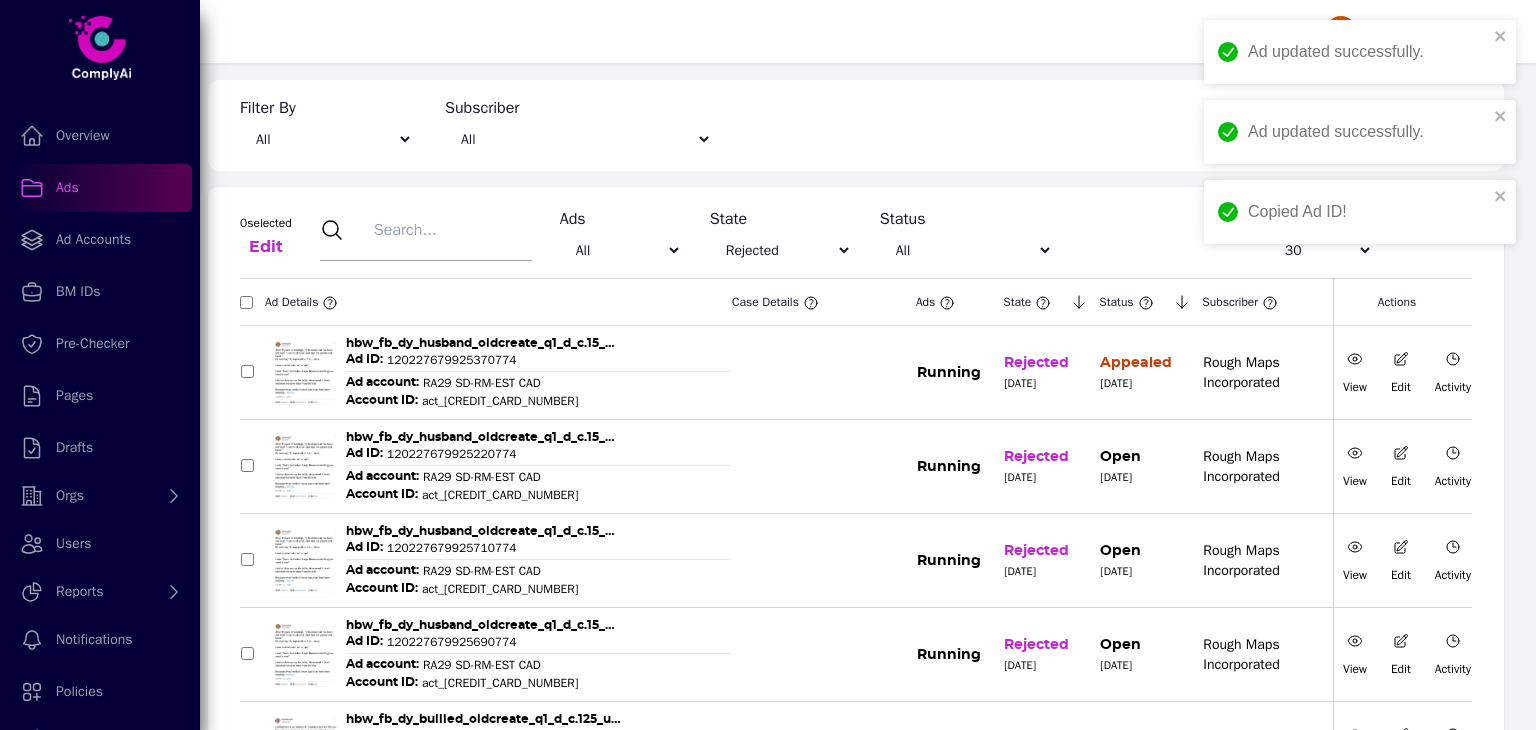 click 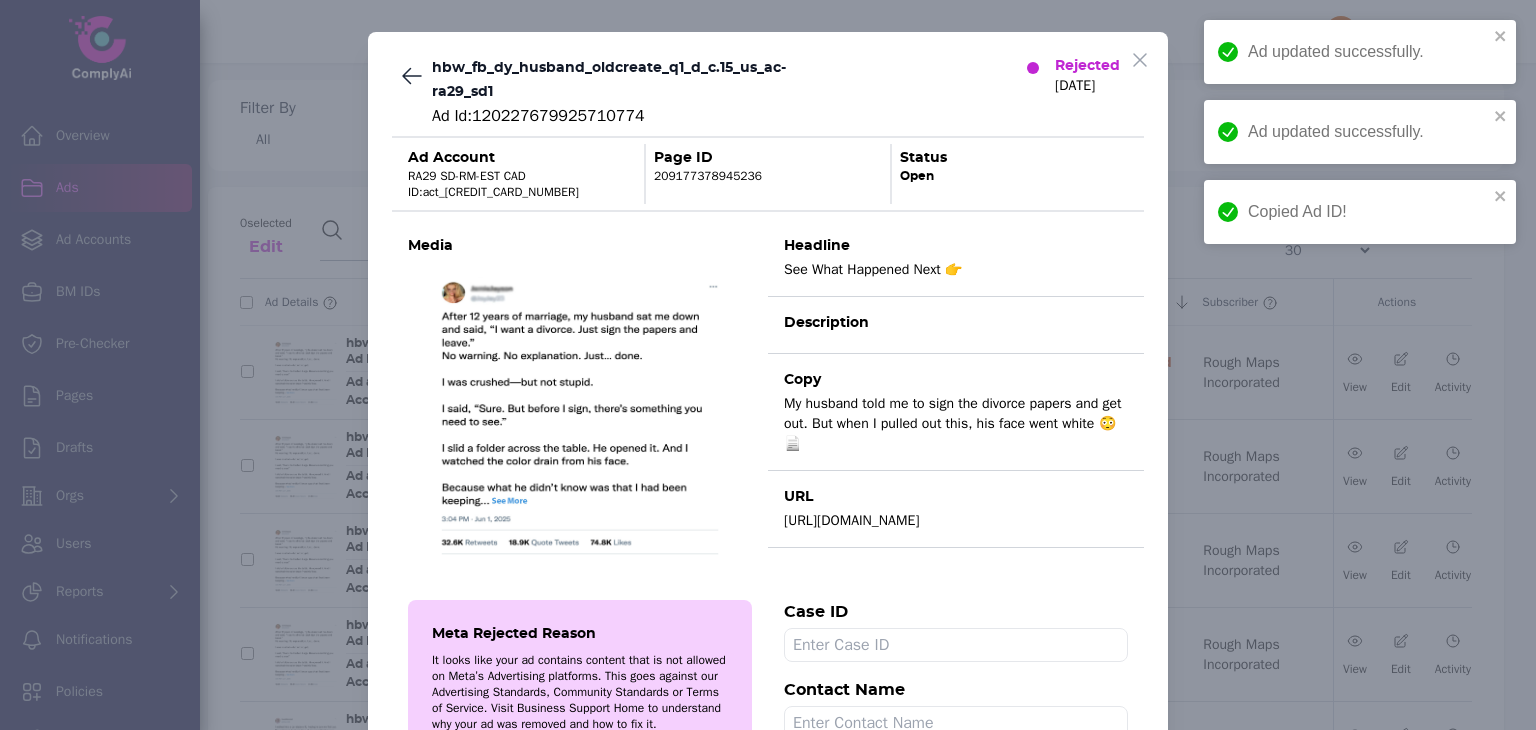 scroll, scrollTop: 550, scrollLeft: 0, axis: vertical 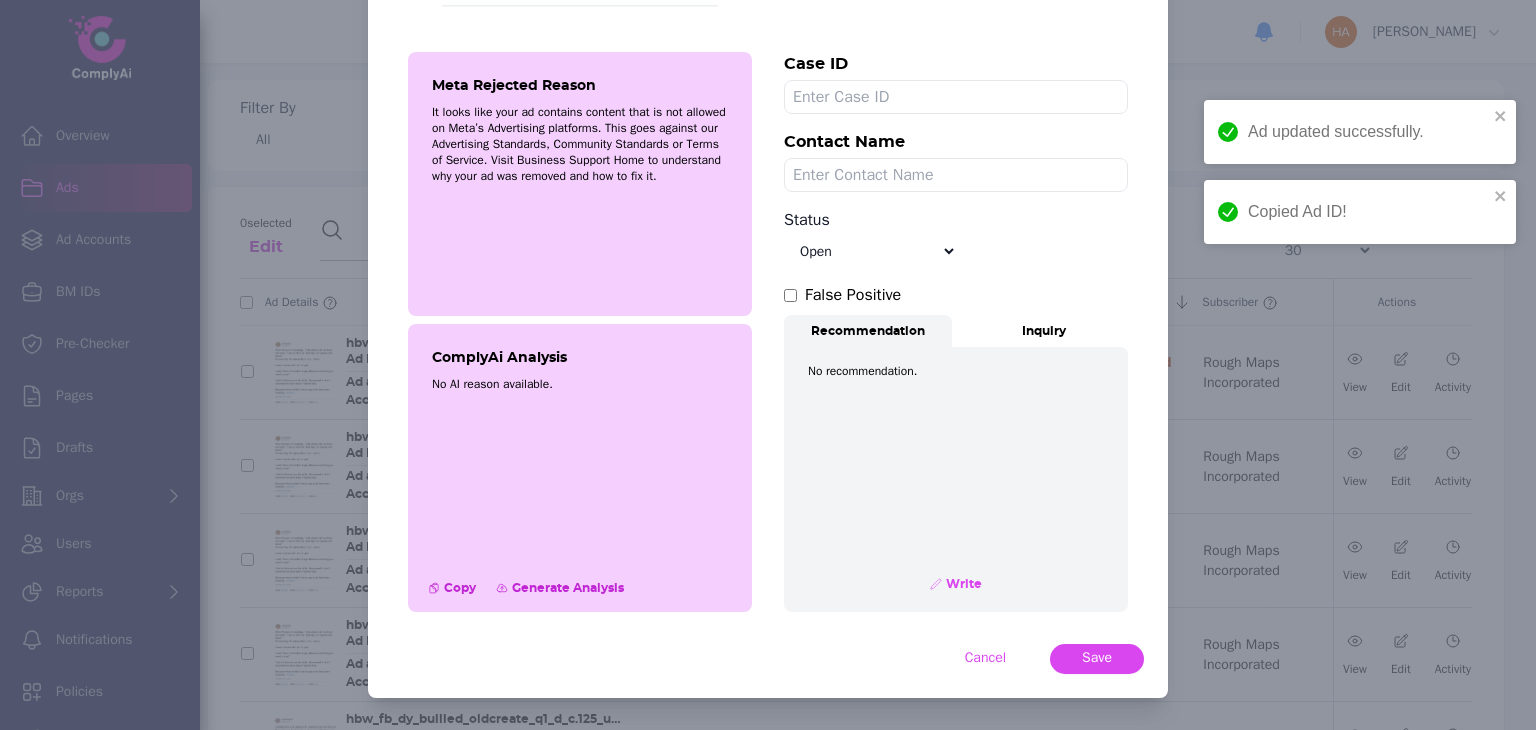 click on "Select status Appealed Edit required Appeal won In review Pending status Open Closed Rejected archive" at bounding box center (870, 251) 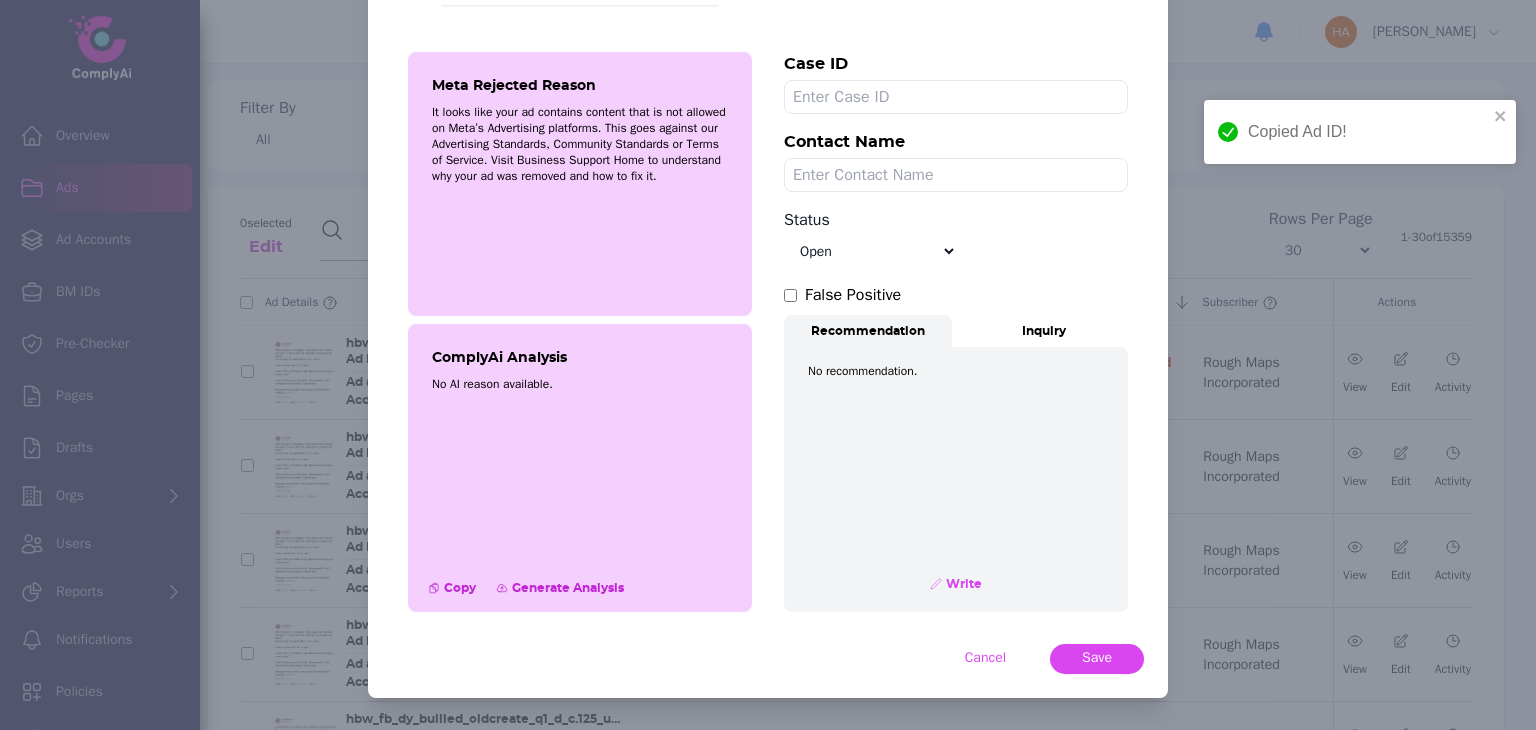 select on "Appealed" 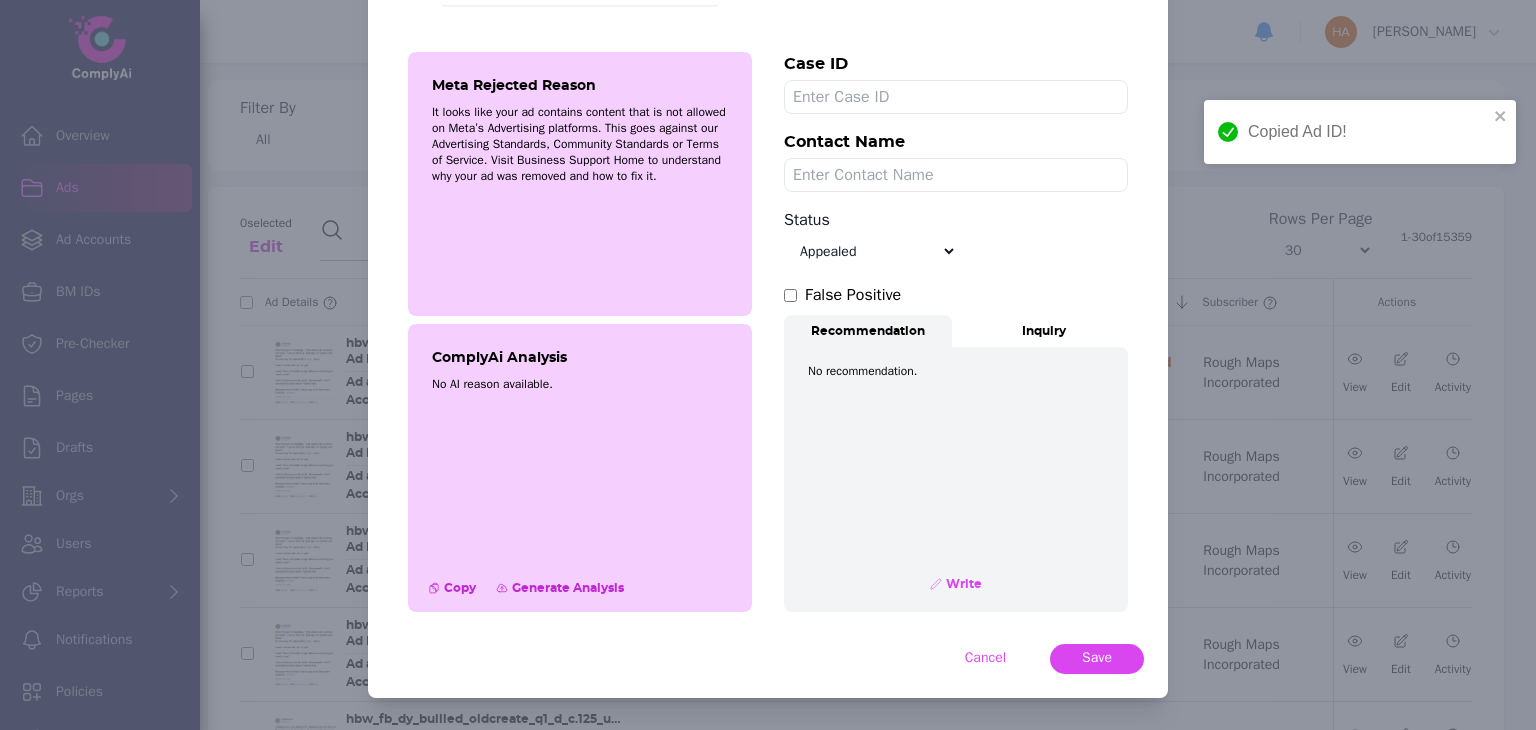 click on "Select status Appealed Edit required Appeal won In review Pending status Open Closed Rejected archive" at bounding box center (870, 251) 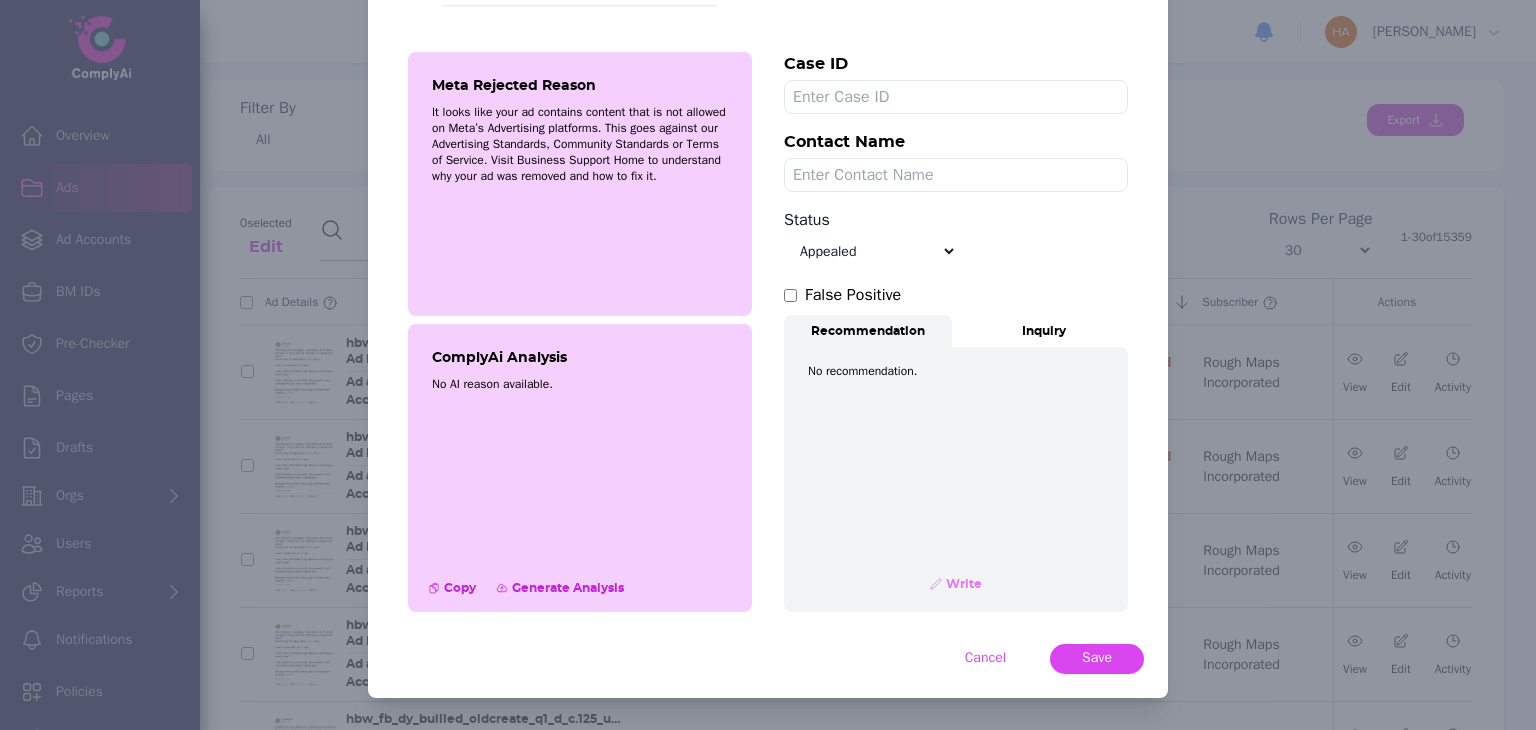 click on "Write" at bounding box center (962, 584) 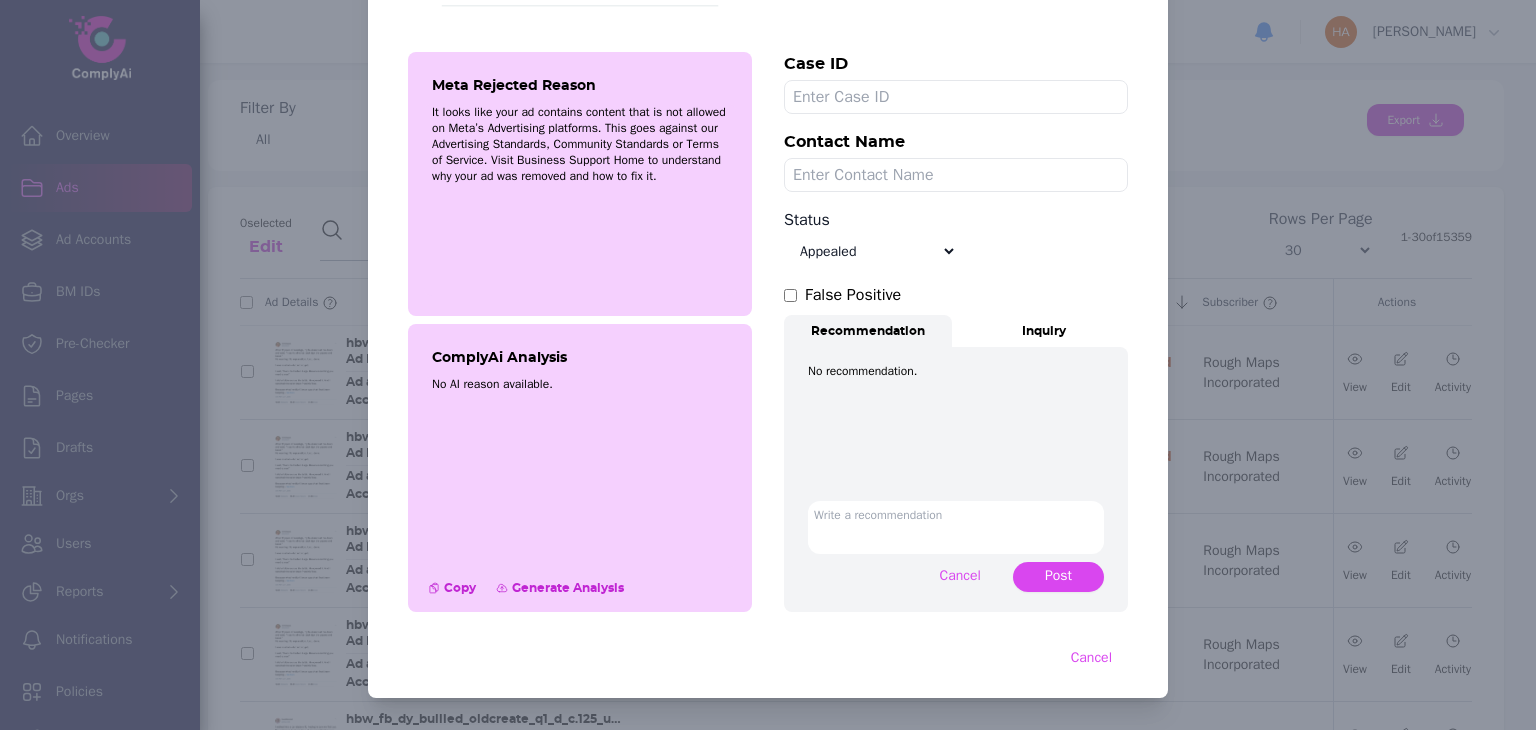 click at bounding box center (956, 527) 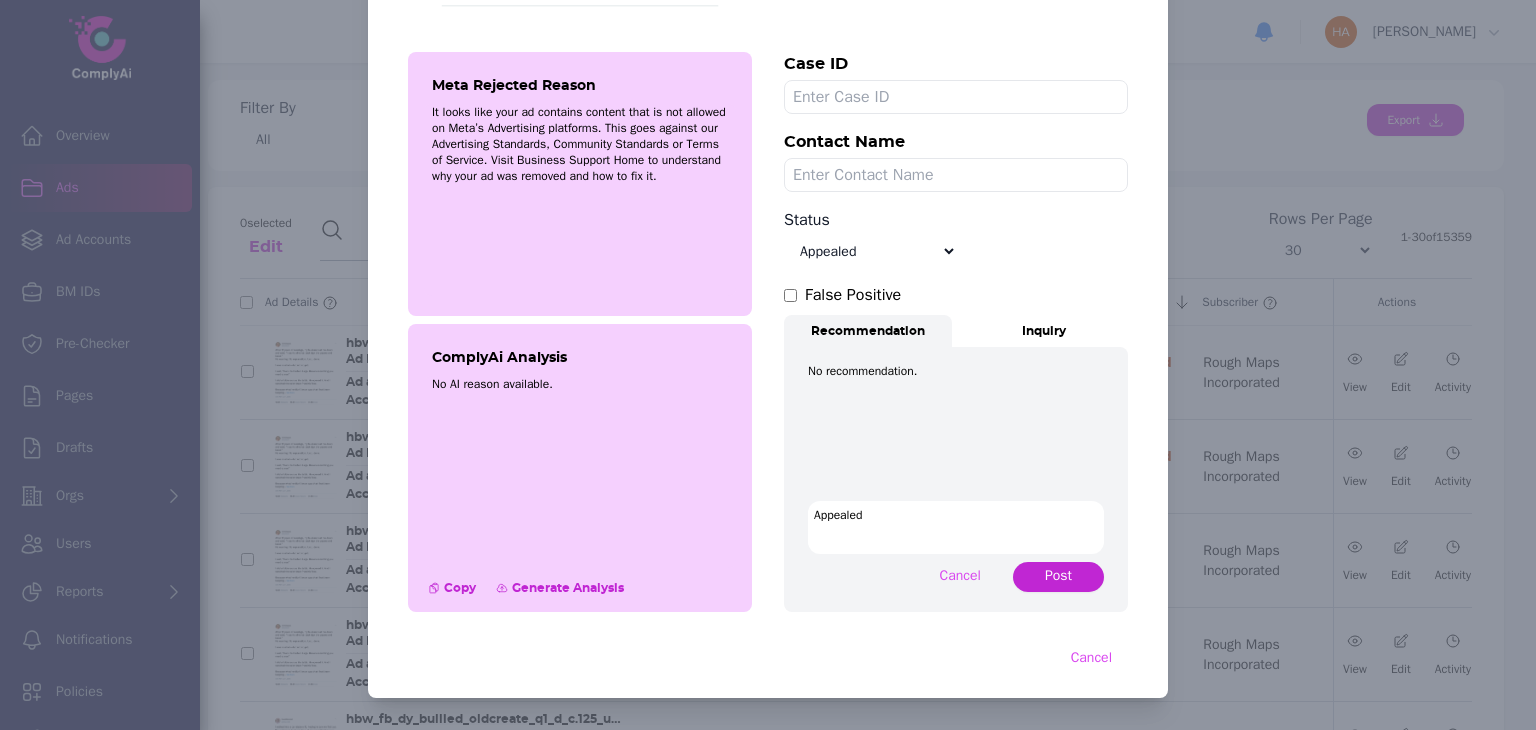 type on "Appealed" 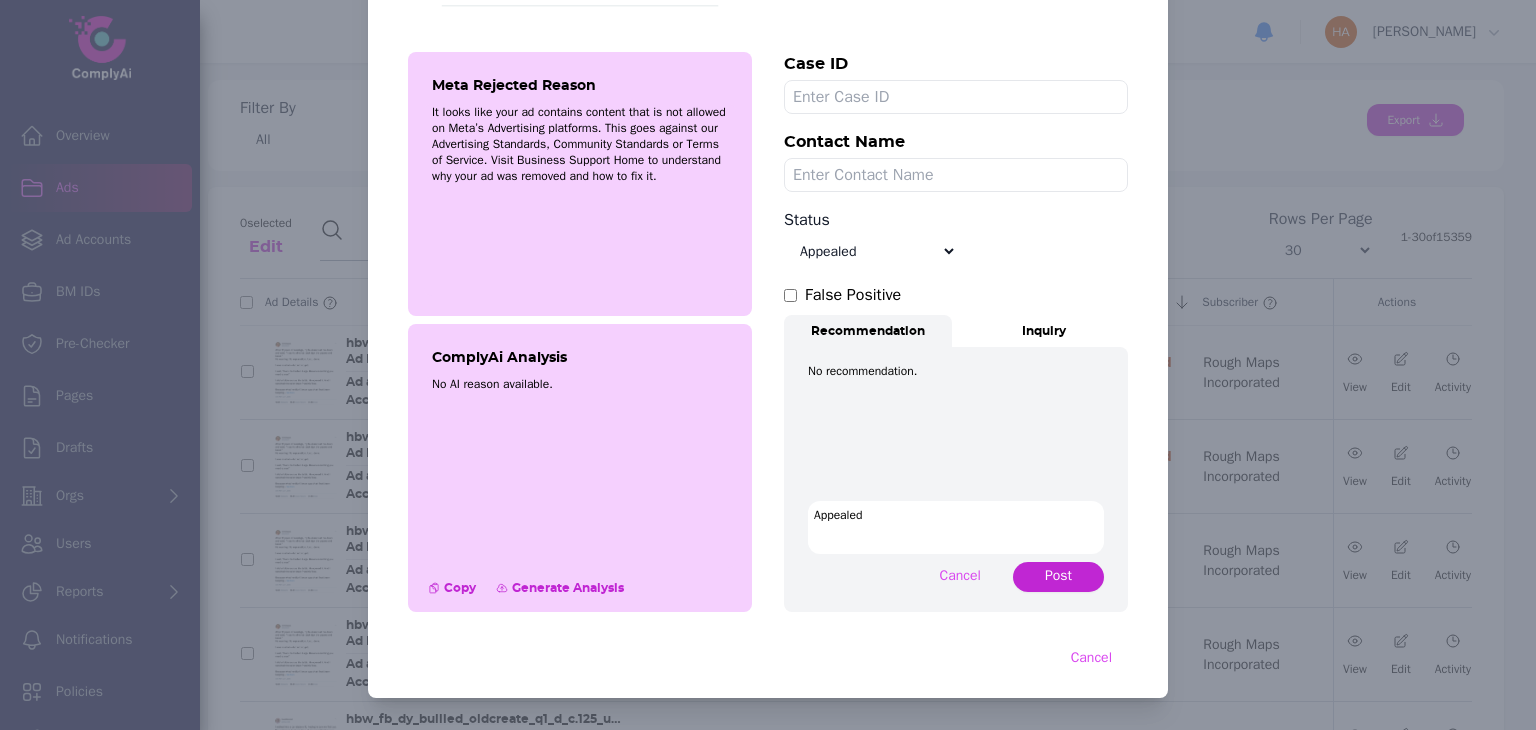 click on "Post" at bounding box center [1058, 577] 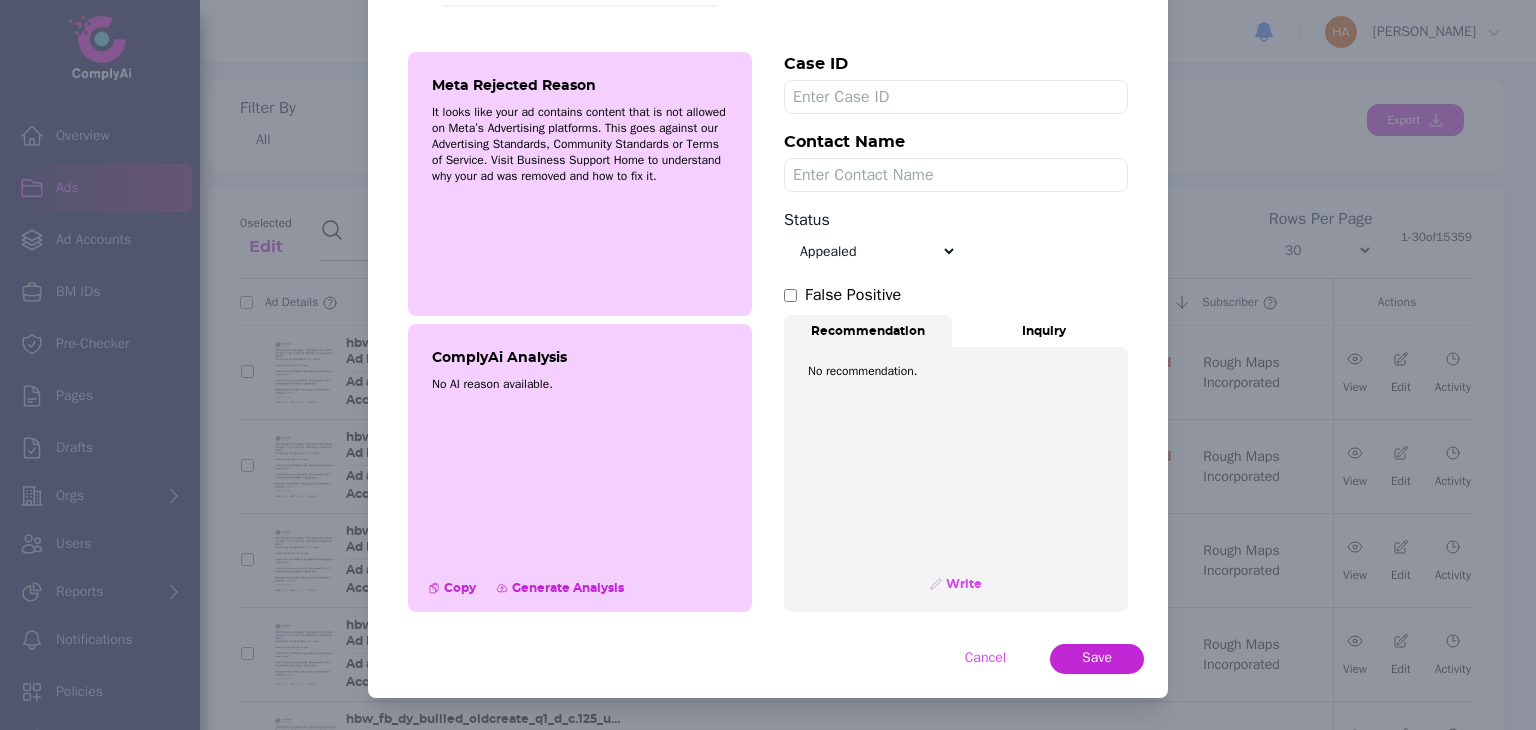 click on "Save" at bounding box center [1097, 658] 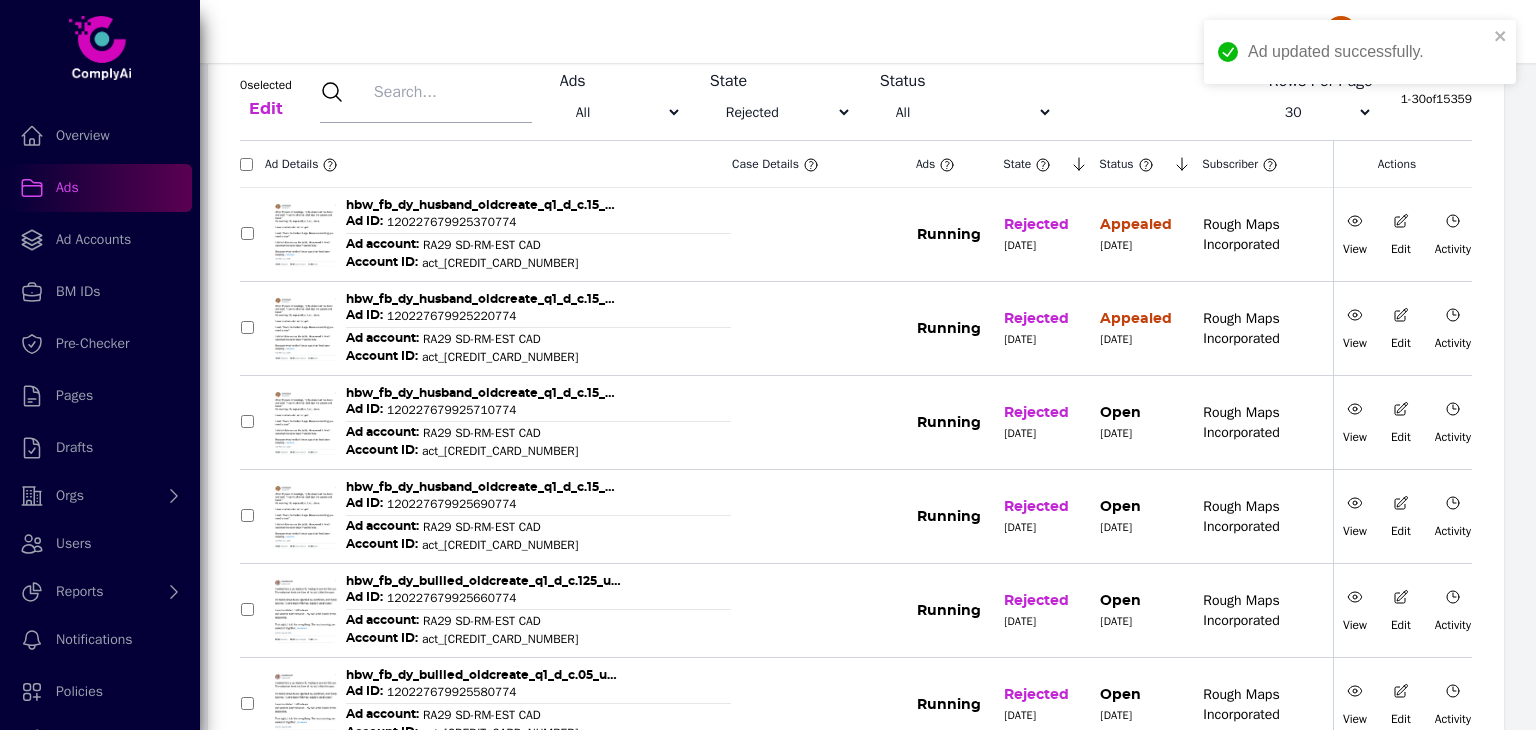 scroll, scrollTop: 140, scrollLeft: 0, axis: vertical 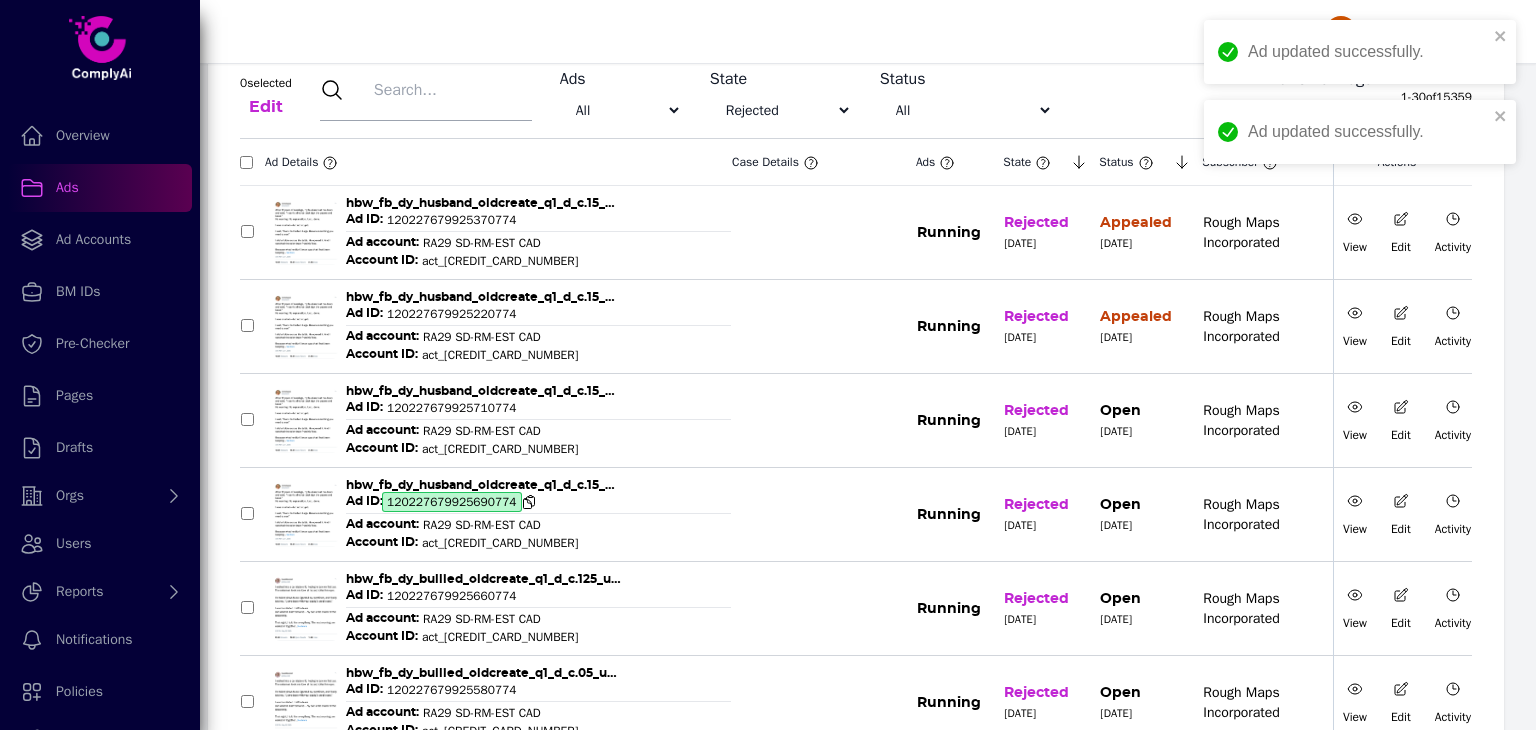 click on "120227679925690774" at bounding box center [452, 502] 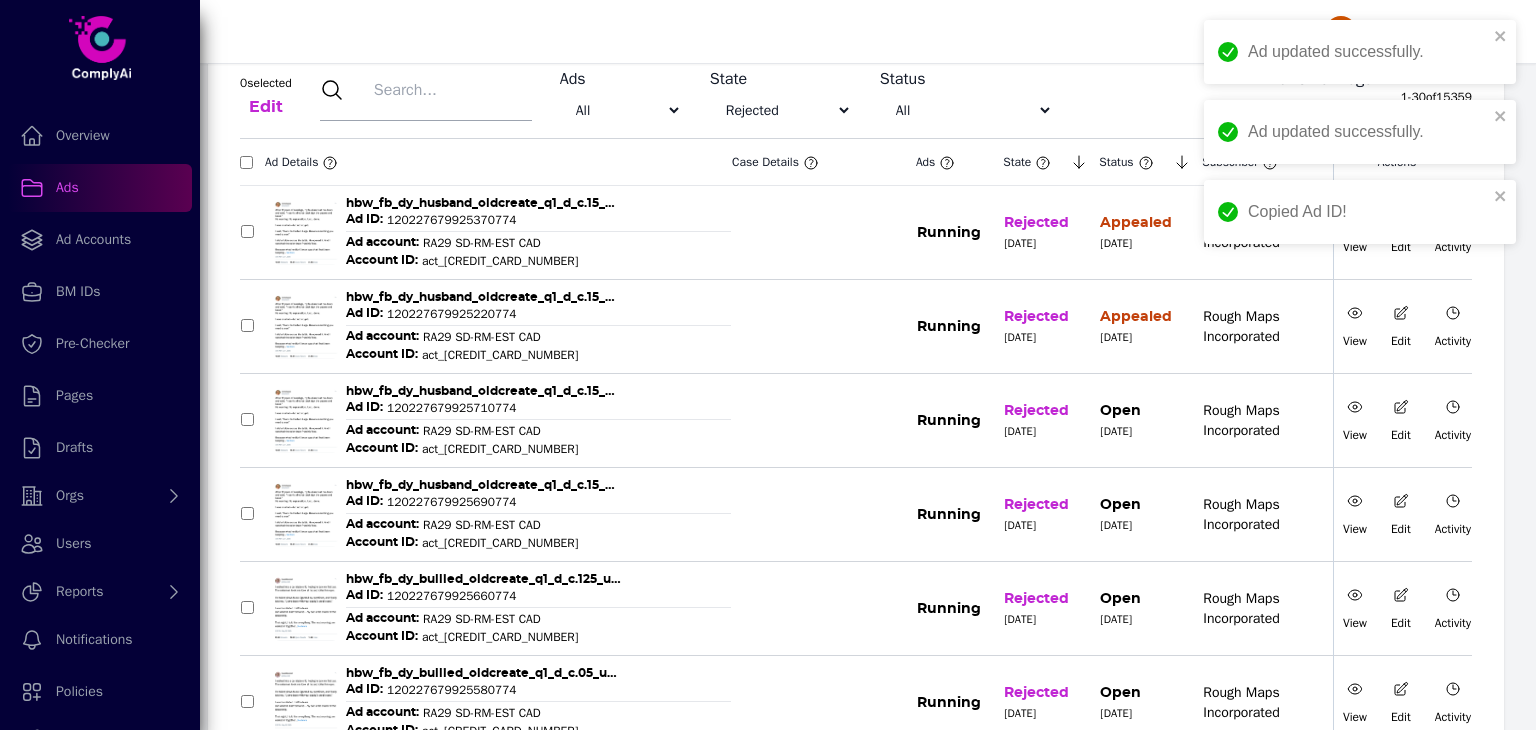 click on "View" at bounding box center (1355, 515) 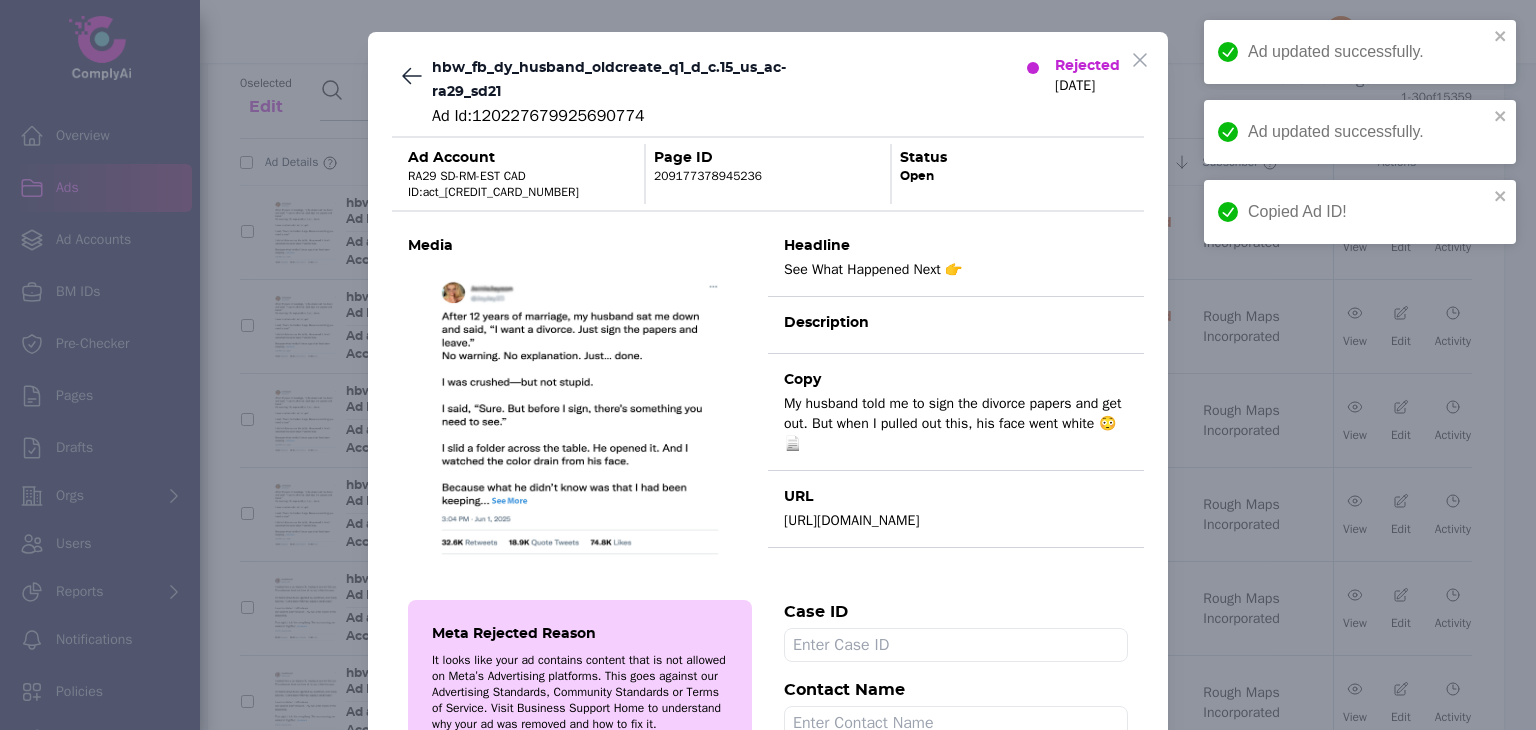 scroll, scrollTop: 550, scrollLeft: 0, axis: vertical 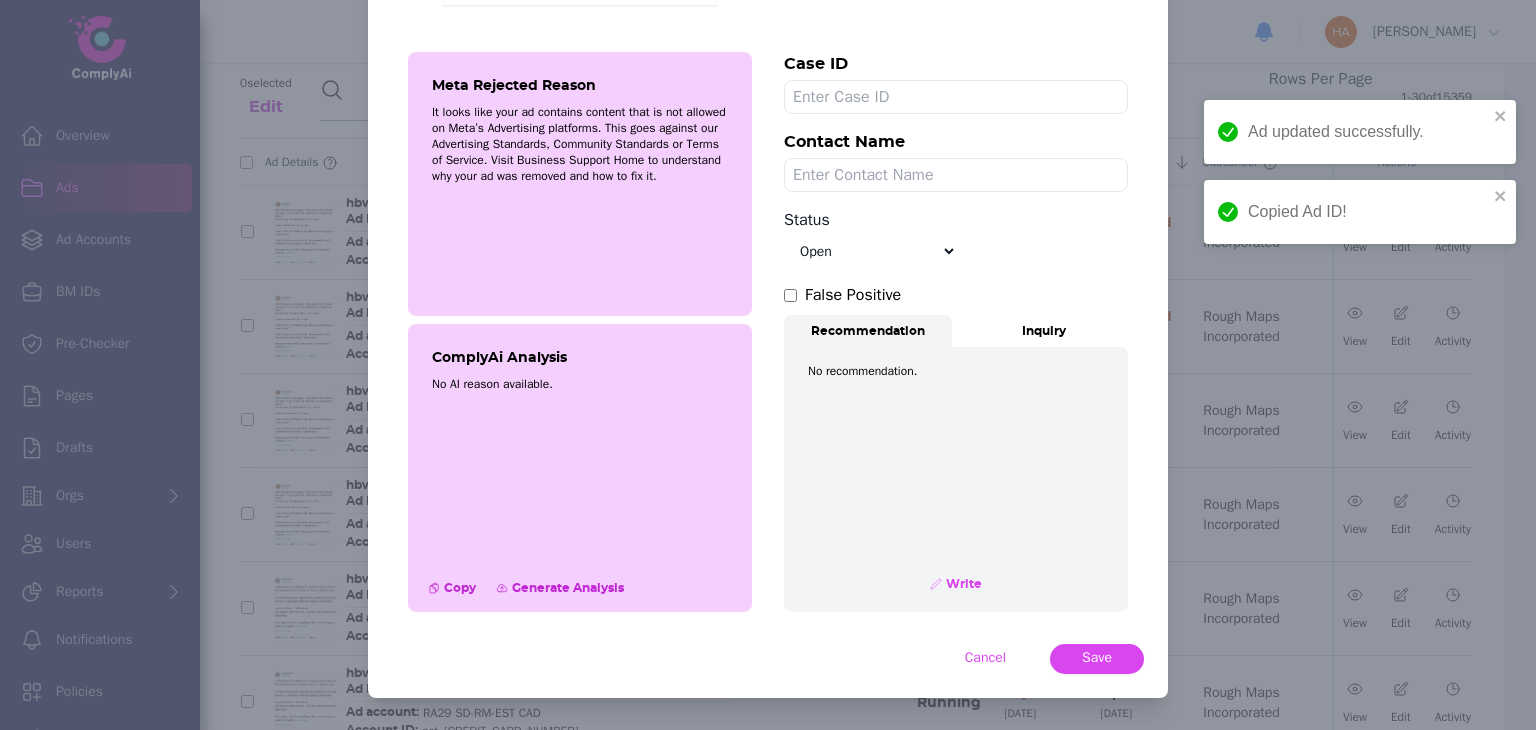 click on "Select status Appealed Edit required Appeal won In review Pending status Open Closed Rejected archive" at bounding box center (870, 251) 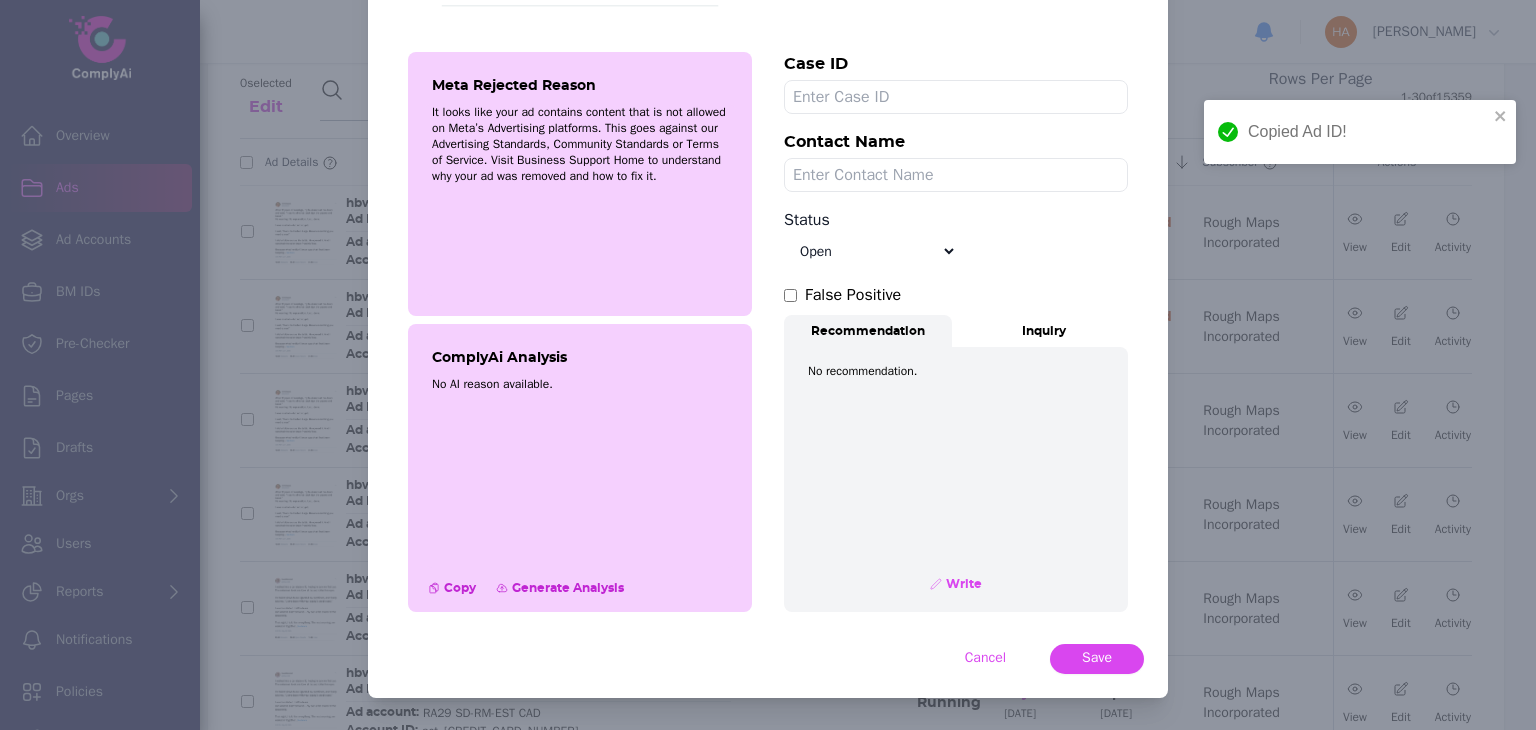 select on "Appealed" 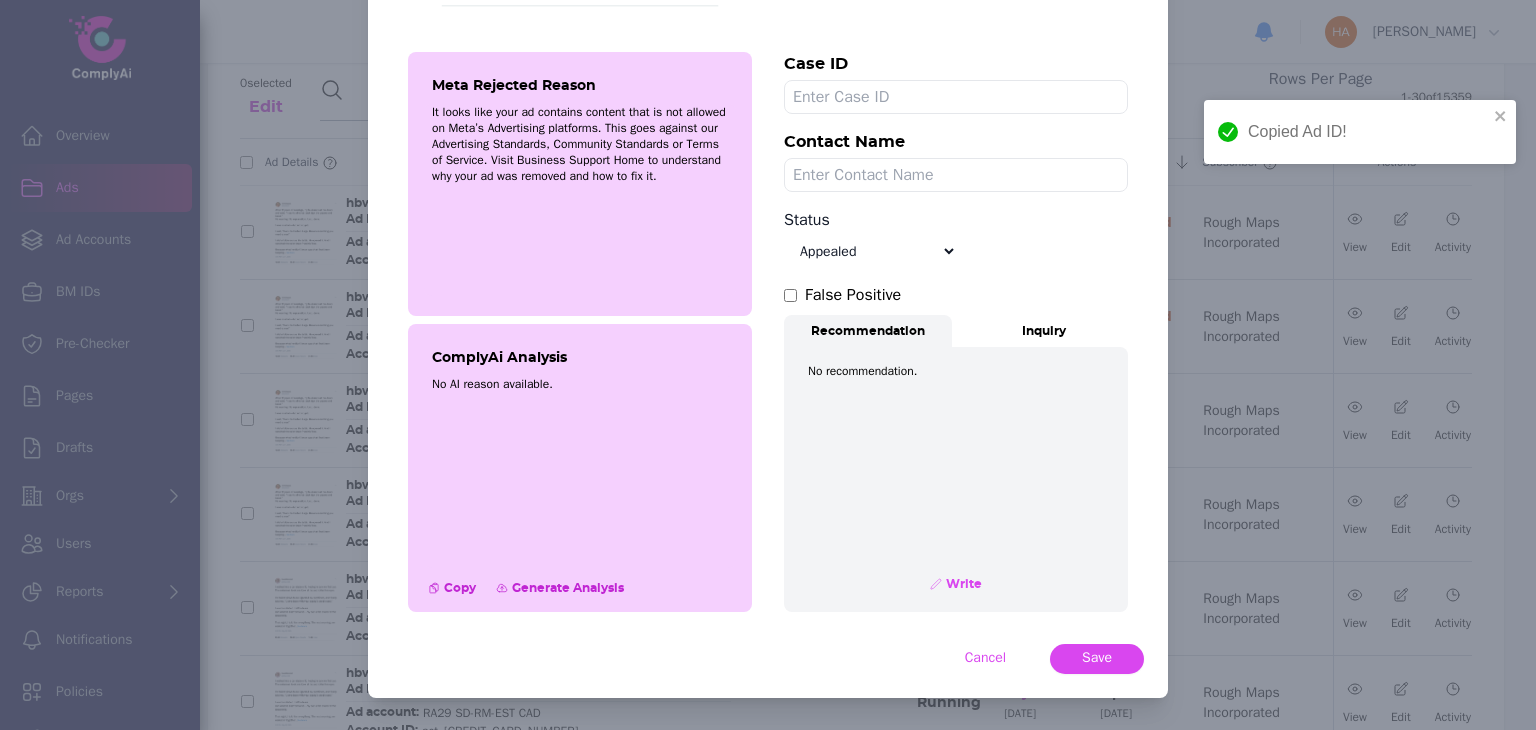 click on "Select status Appealed Edit required Appeal won In review Pending status Open Closed Rejected archive" at bounding box center [870, 251] 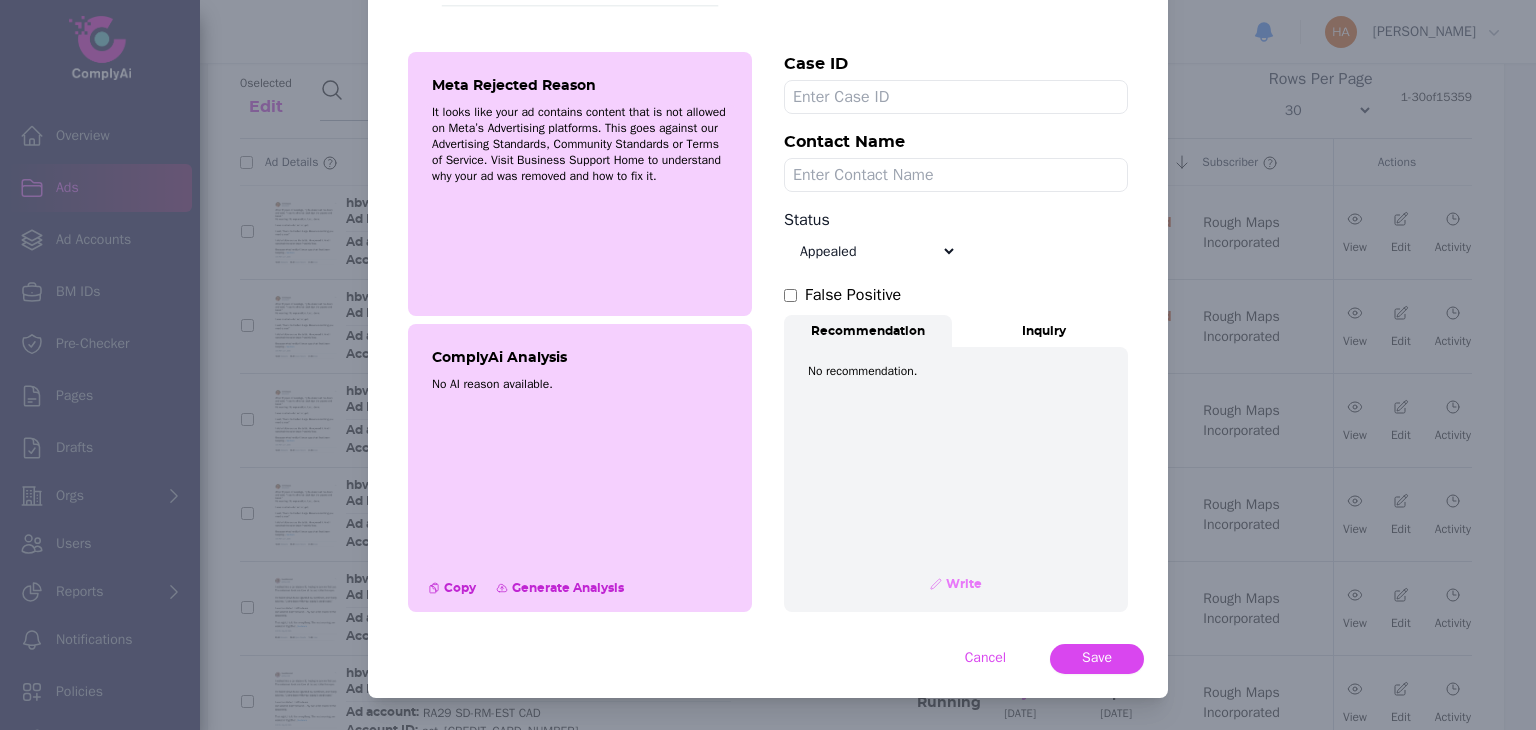 click on "Write" at bounding box center (962, 584) 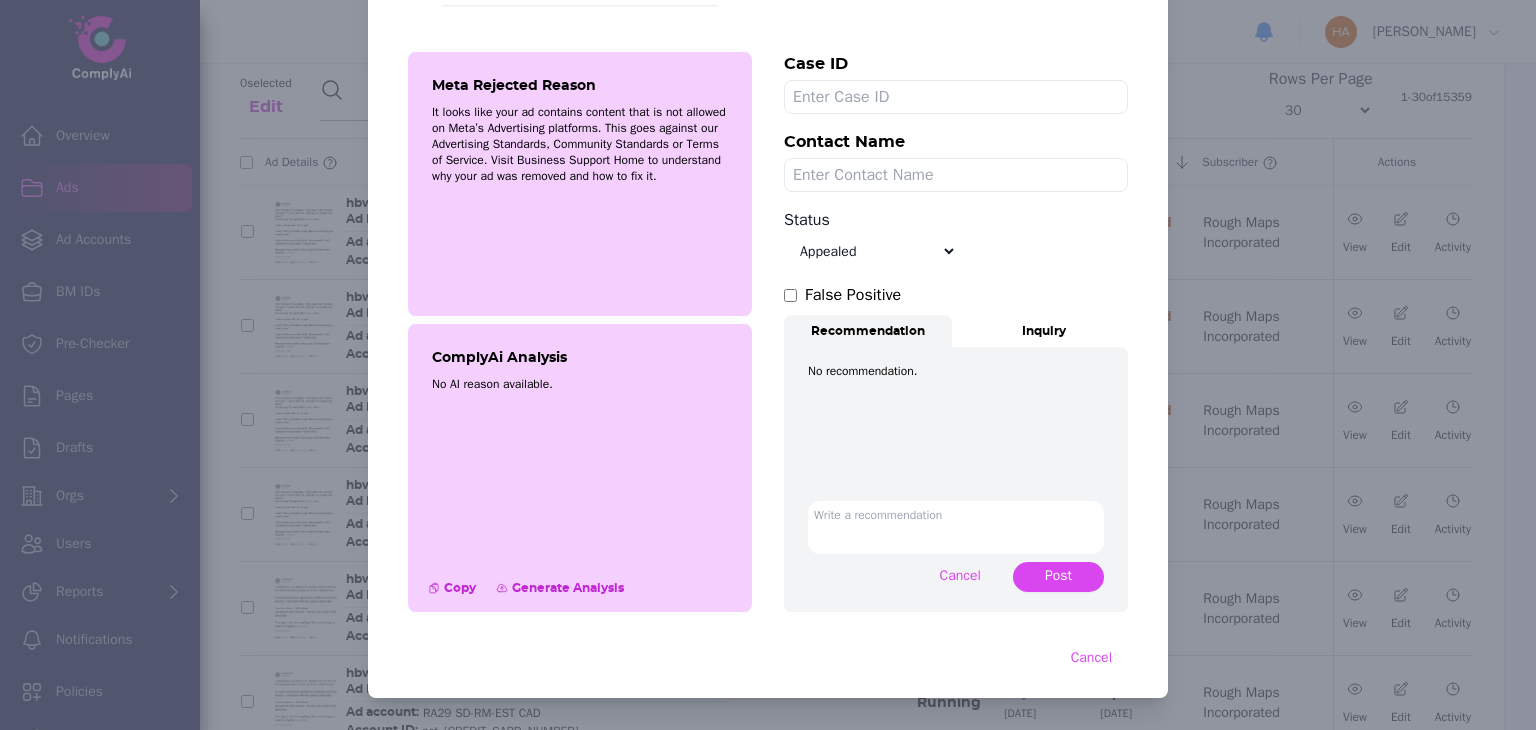 click at bounding box center (956, 527) 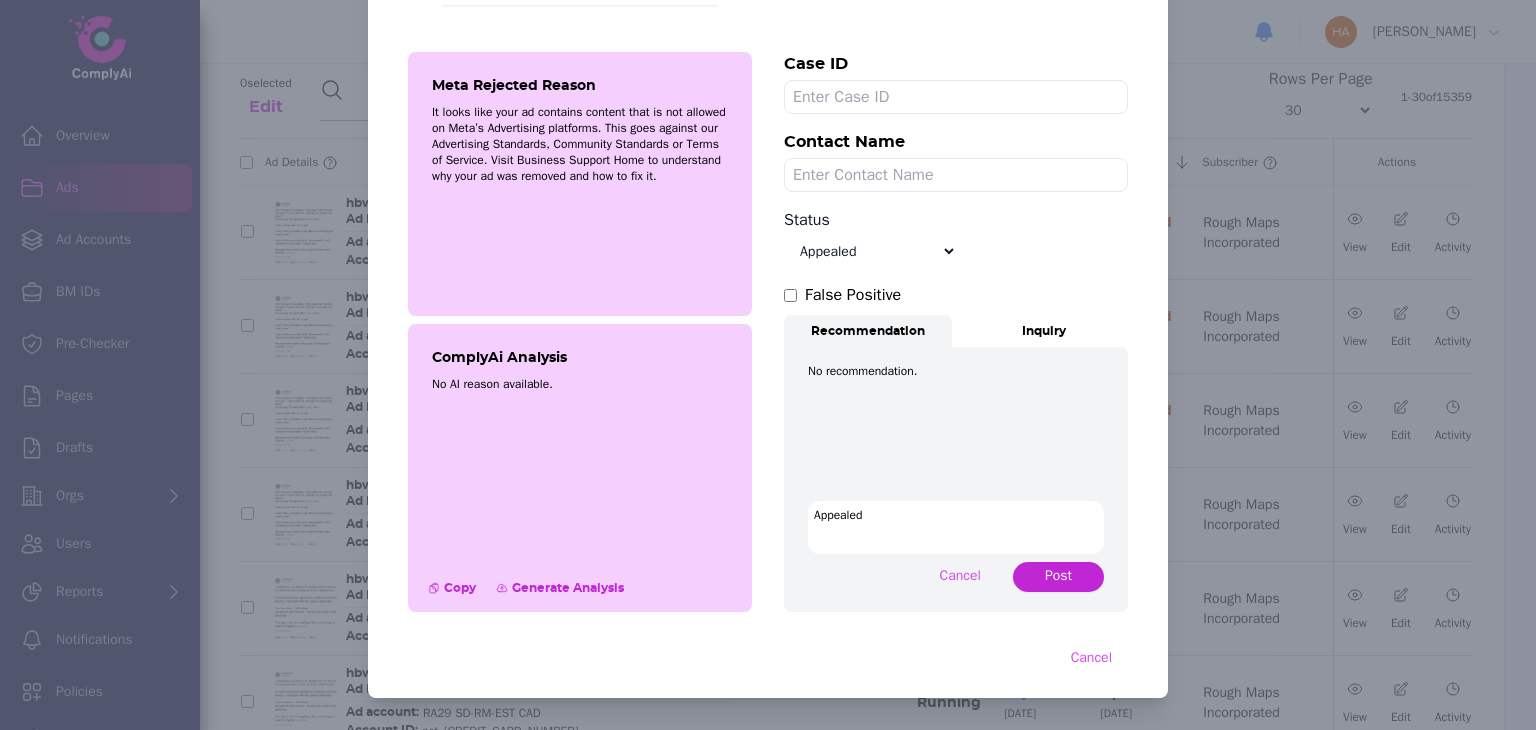 type on "Appealed" 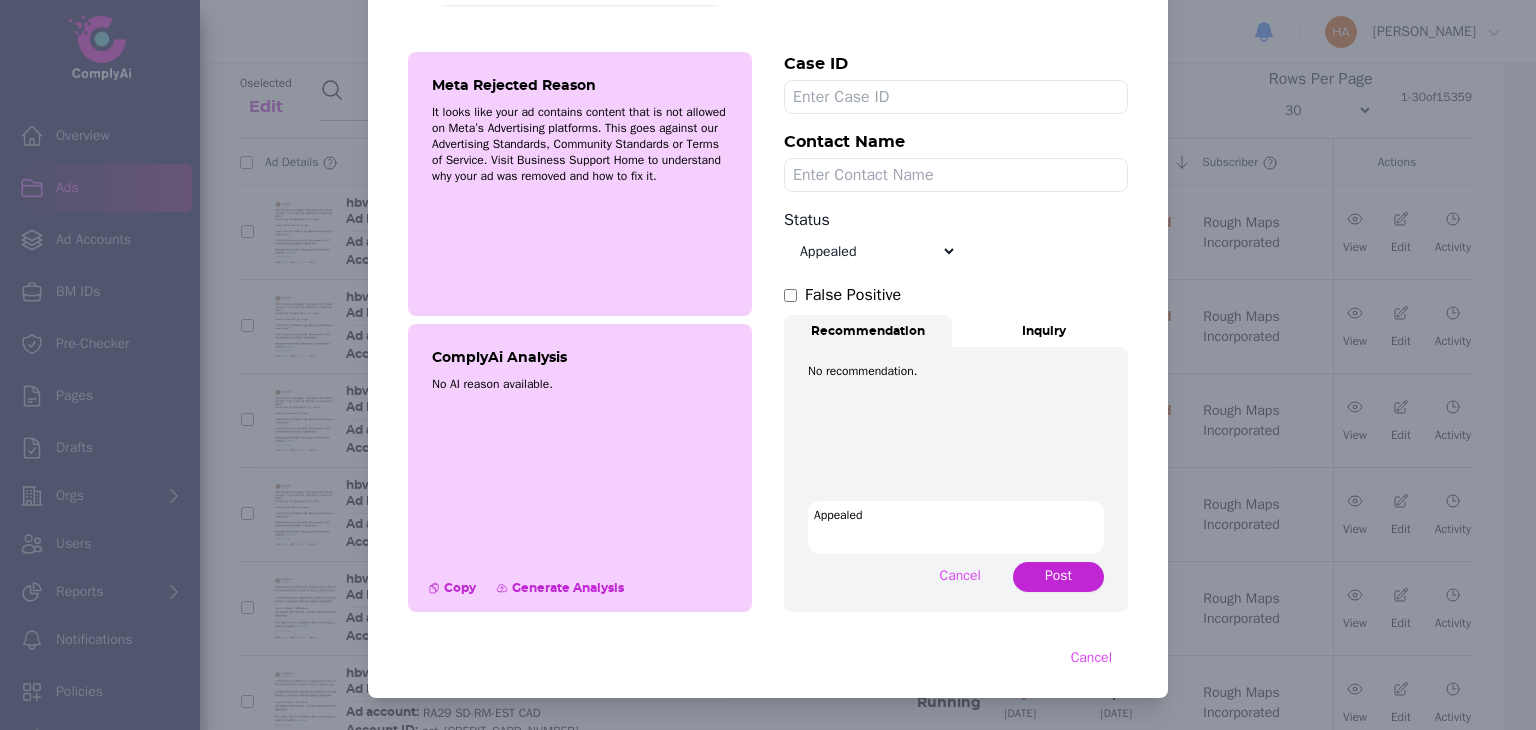 click on "Post" at bounding box center (1058, 577) 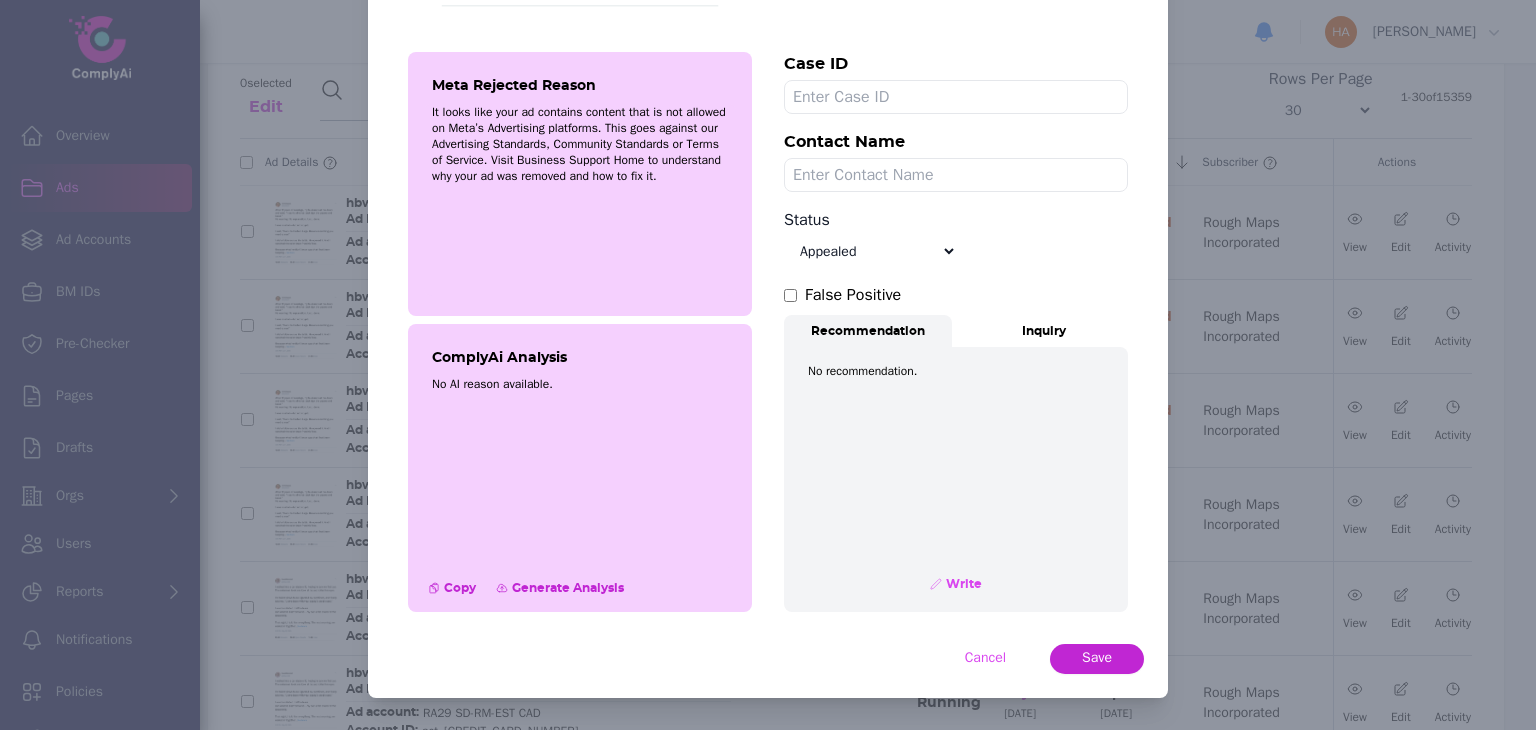 click on "Save" at bounding box center [1097, 658] 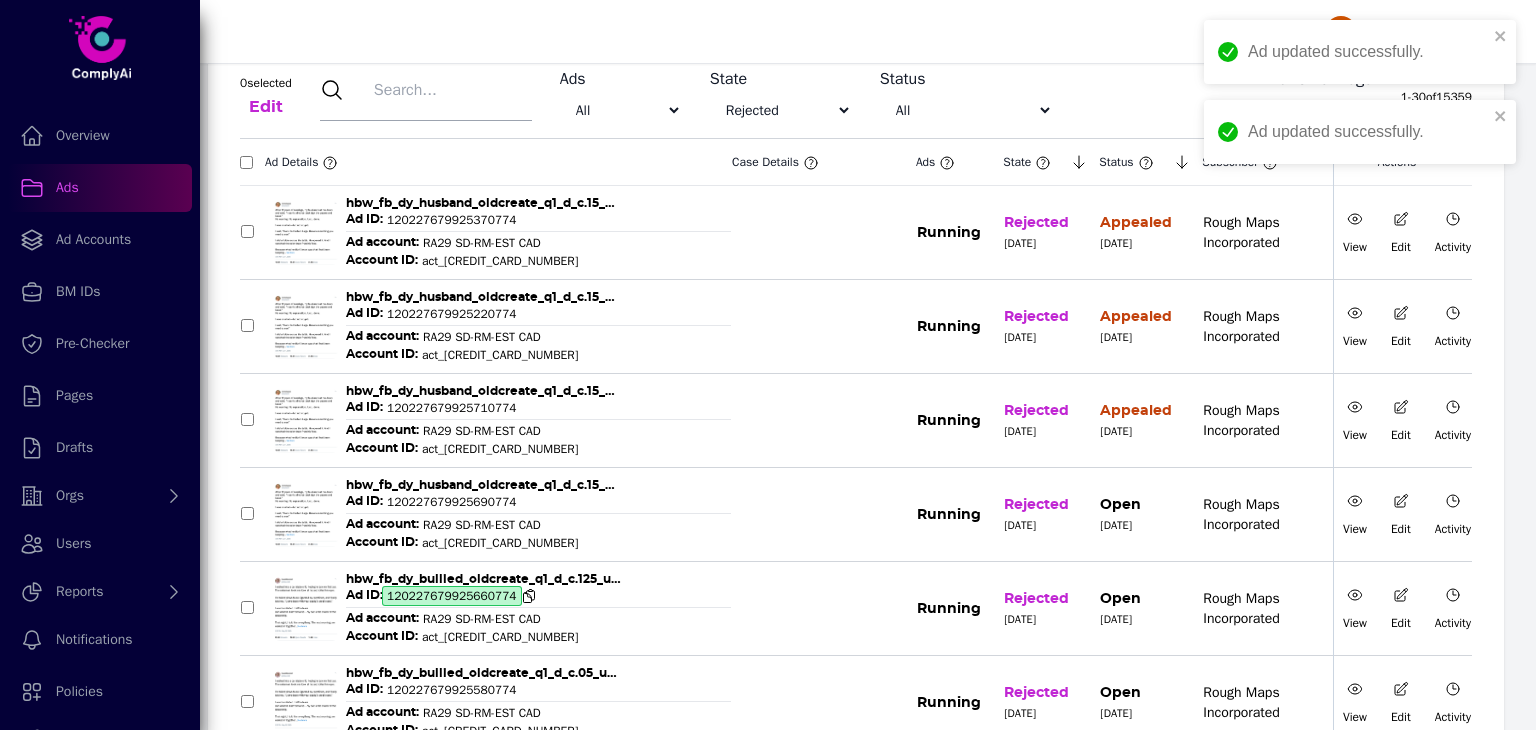 click on "120227679925660774" at bounding box center [452, 596] 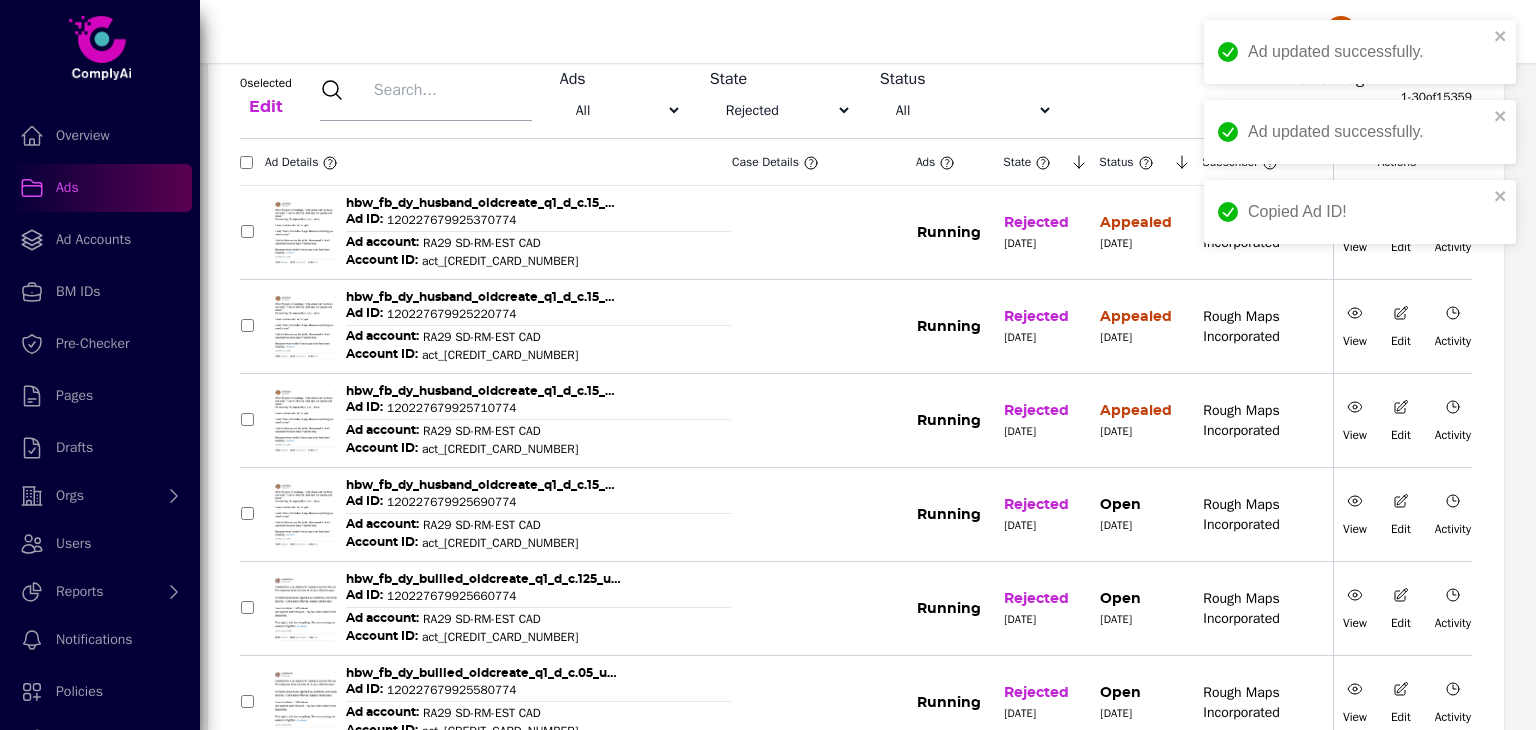 click 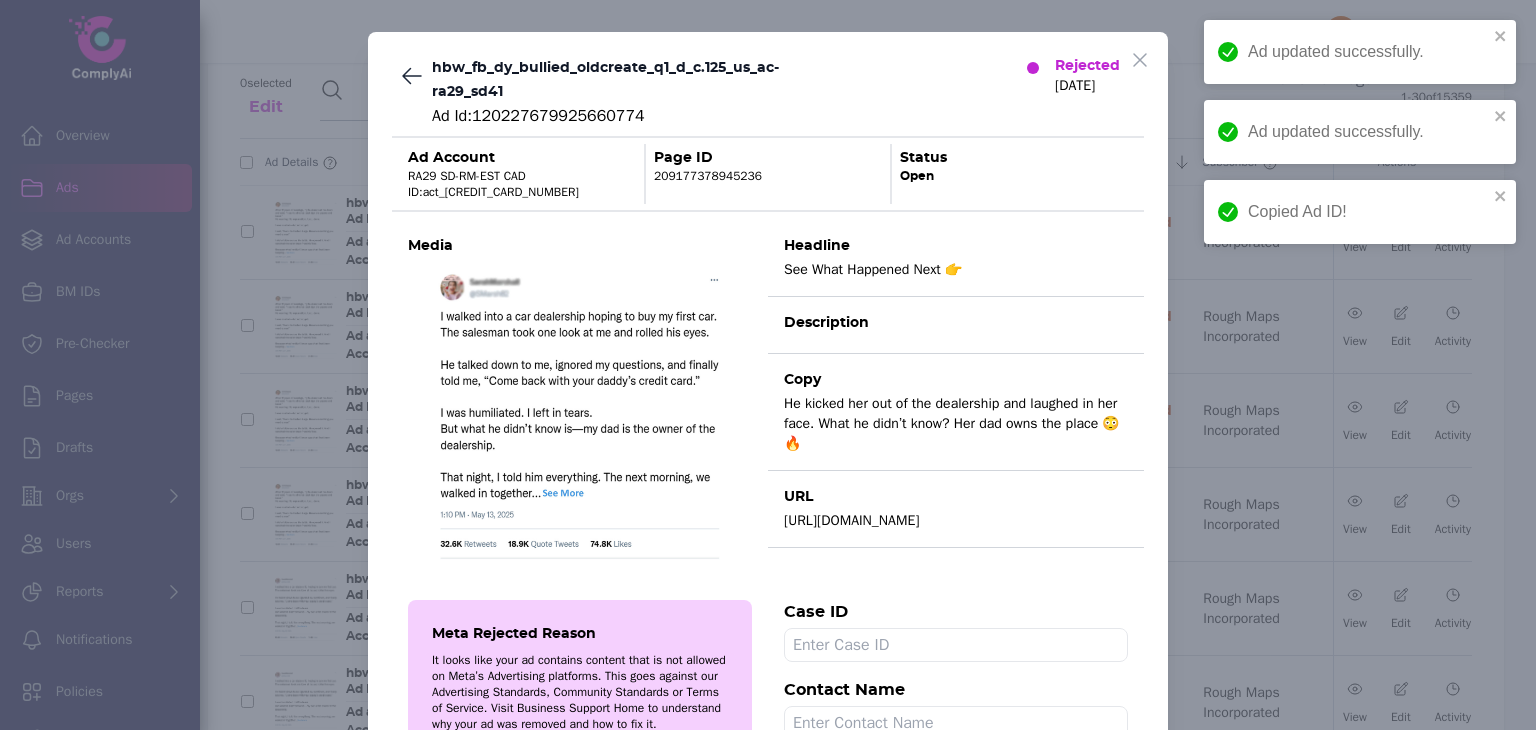 scroll, scrollTop: 550, scrollLeft: 0, axis: vertical 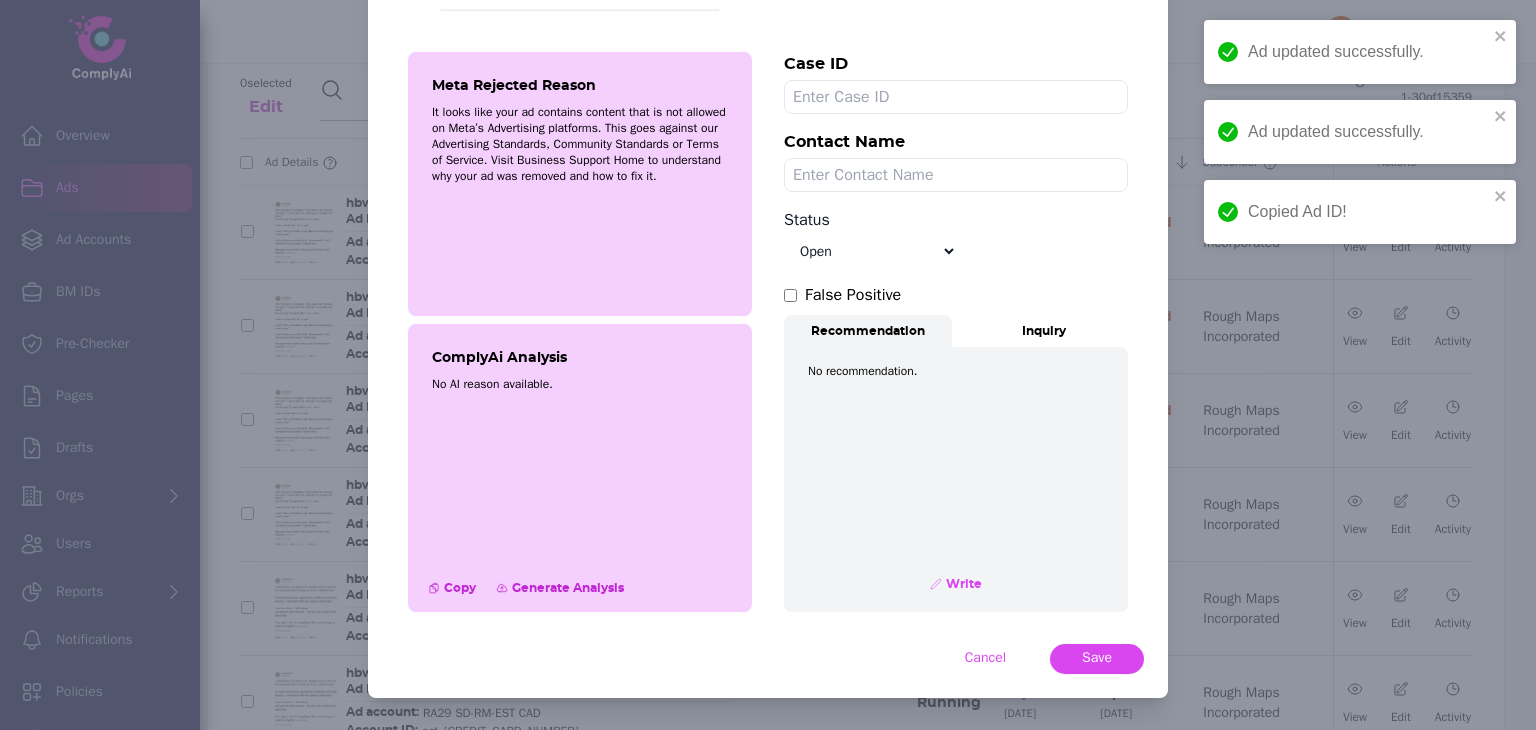 click on "Select status Appealed Edit required Appeal won In review Pending status Open Closed Rejected archive" at bounding box center (870, 251) 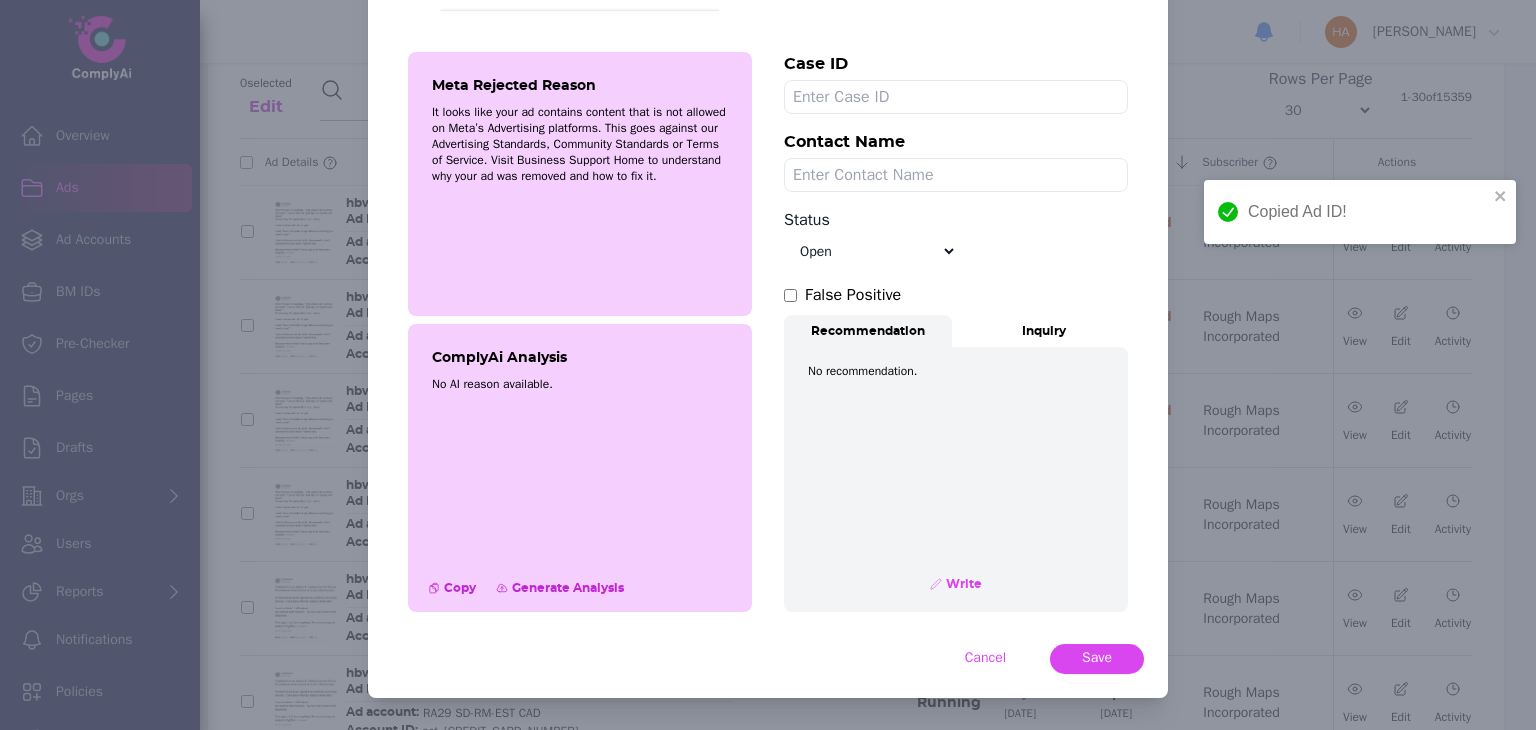select on "Appealed" 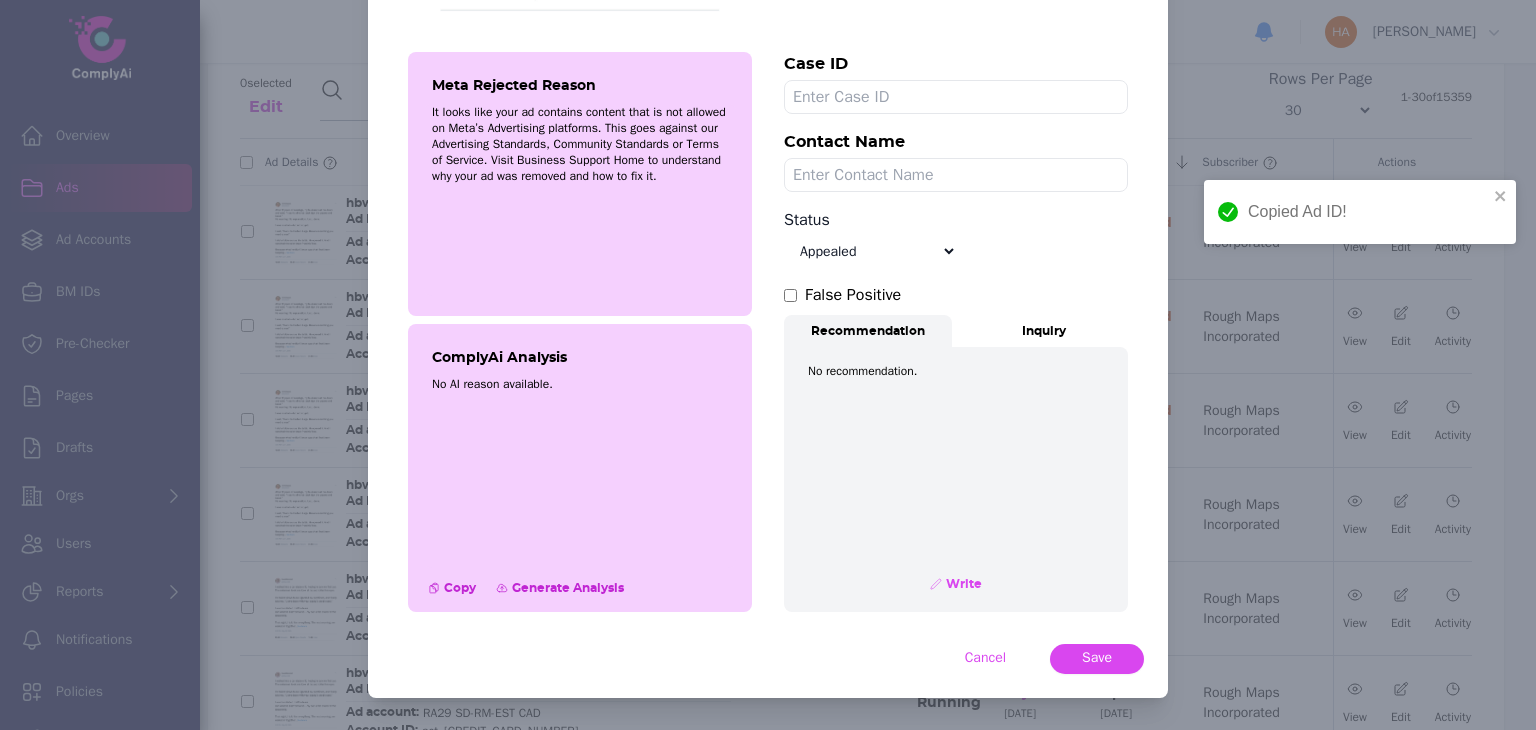 click on "Select status Appealed Edit required Appeal won In review Pending status Open Closed Rejected archive" at bounding box center (870, 251) 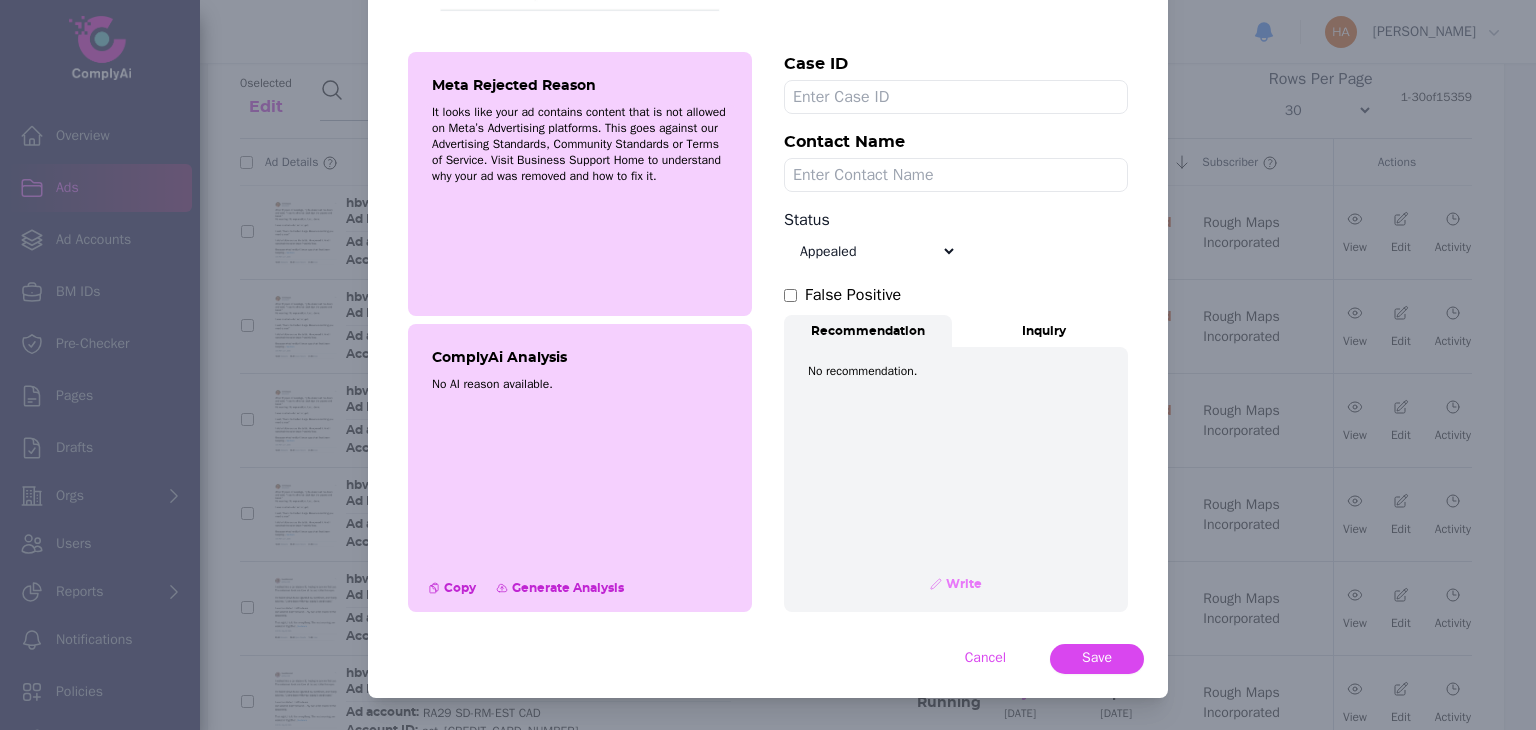 click on "Write" at bounding box center (962, 584) 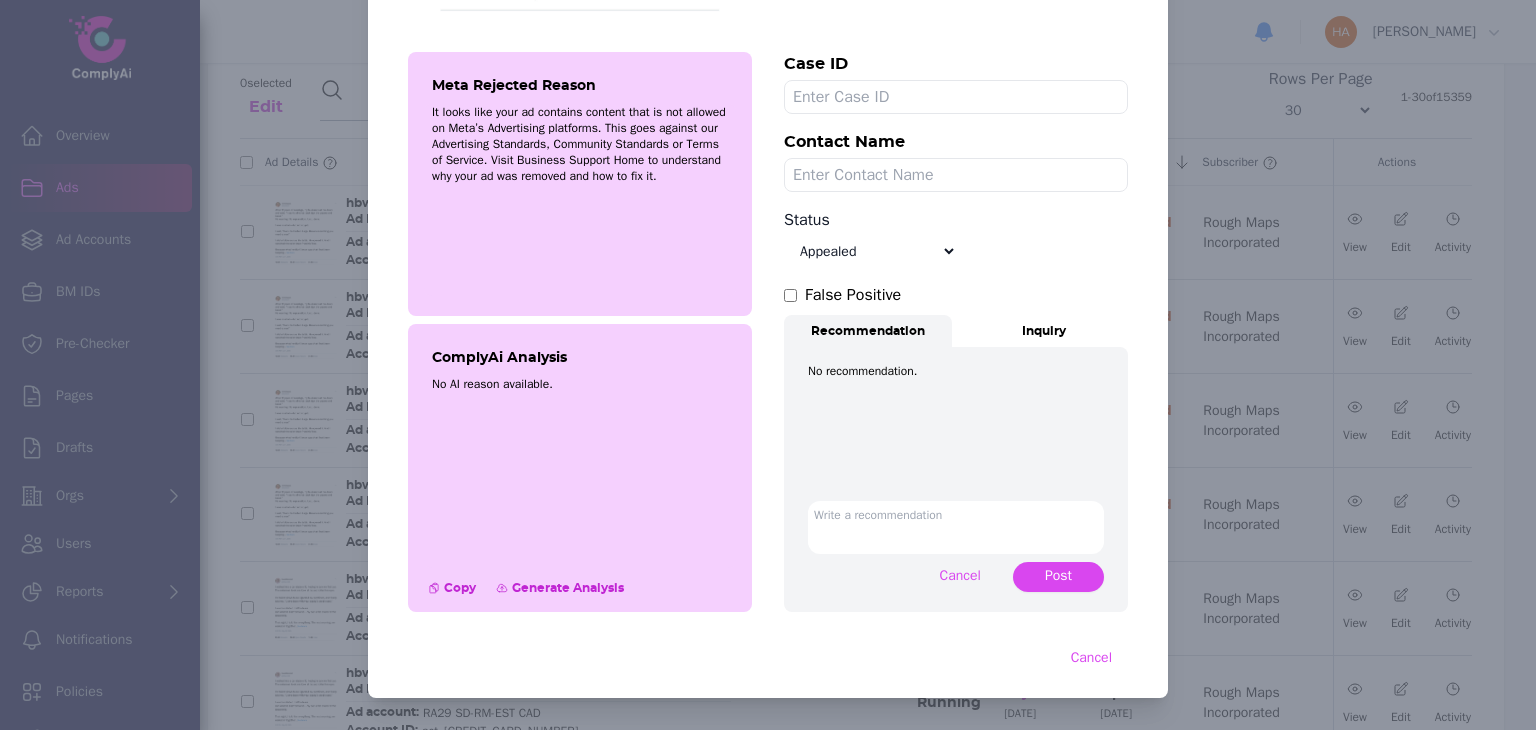 click at bounding box center [956, 527] 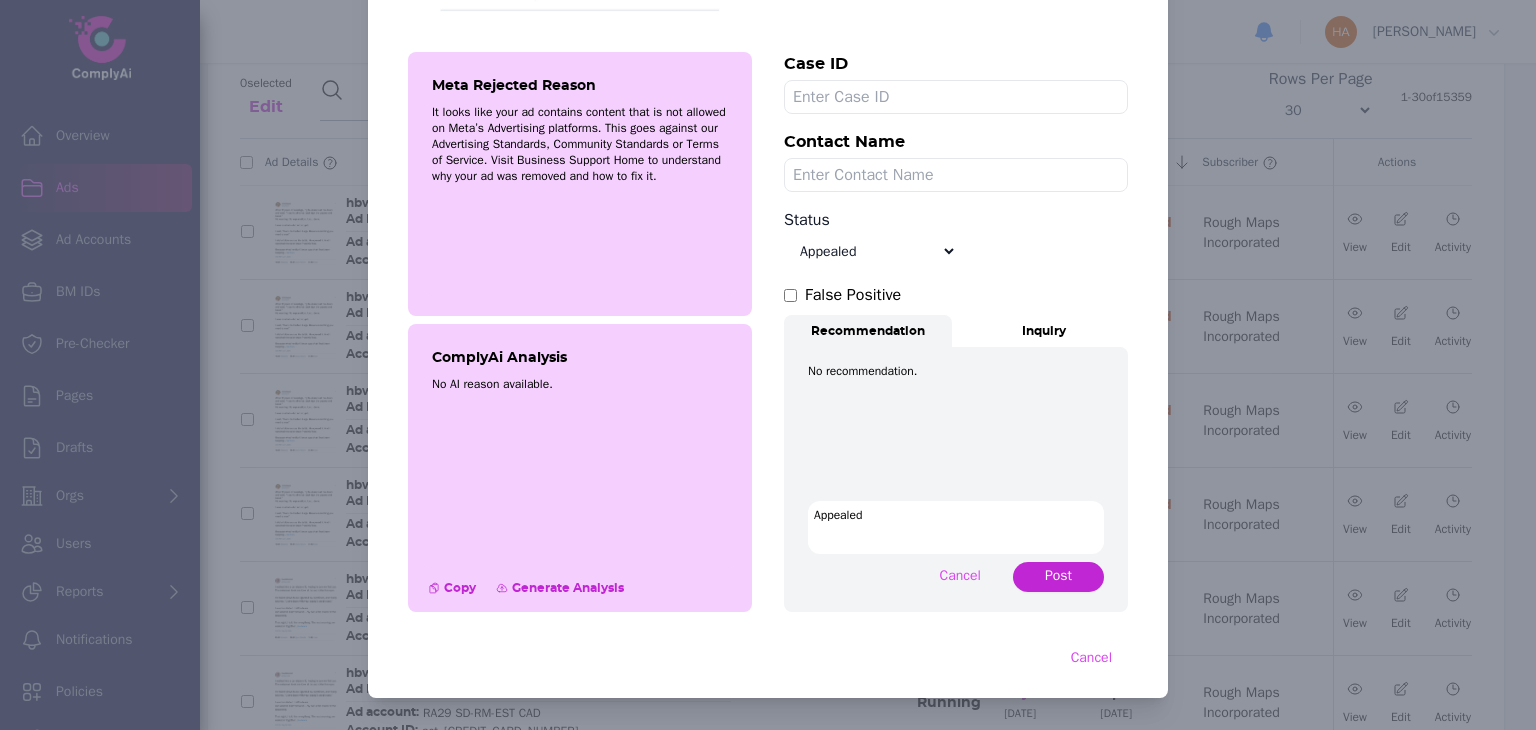 type on "Appealed" 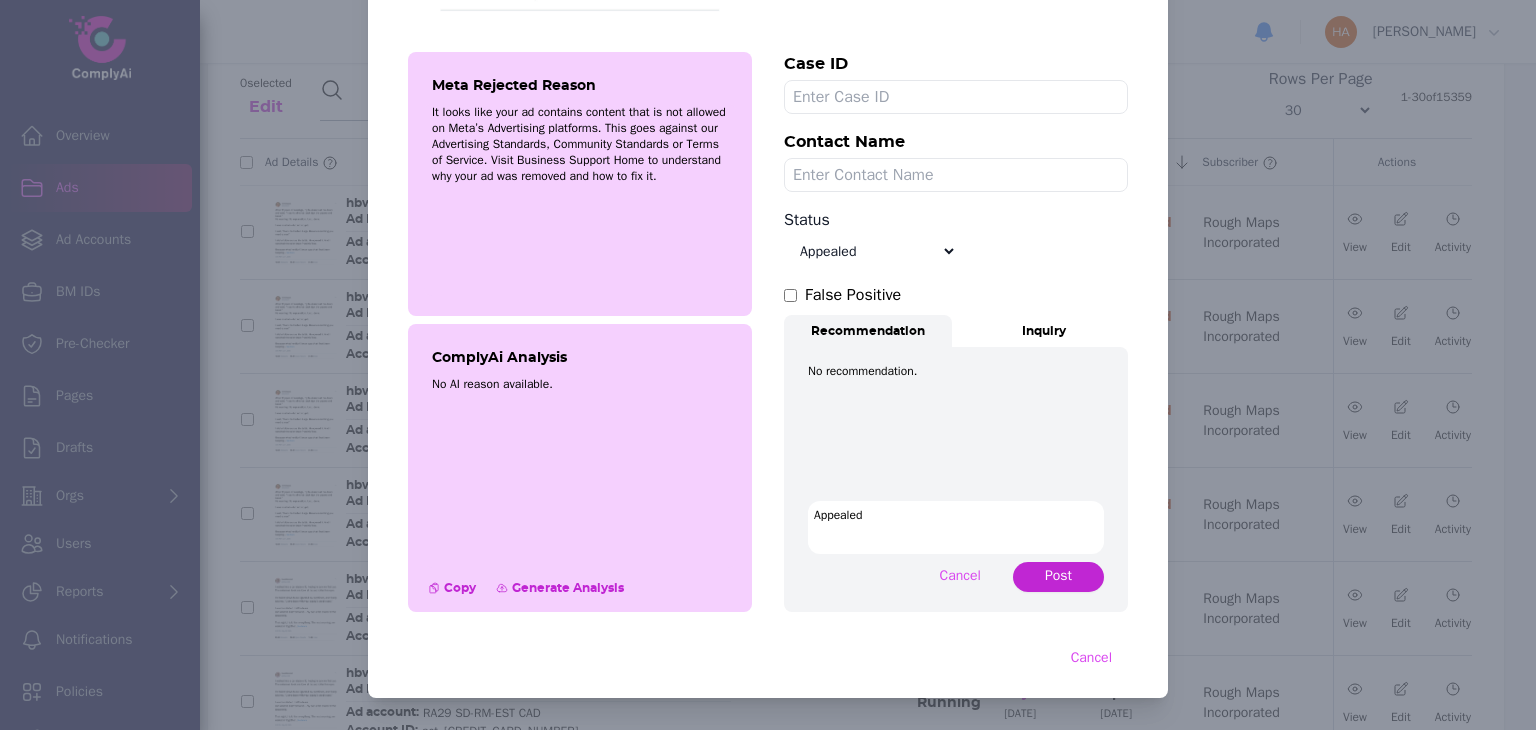 click on "Post" at bounding box center [1058, 576] 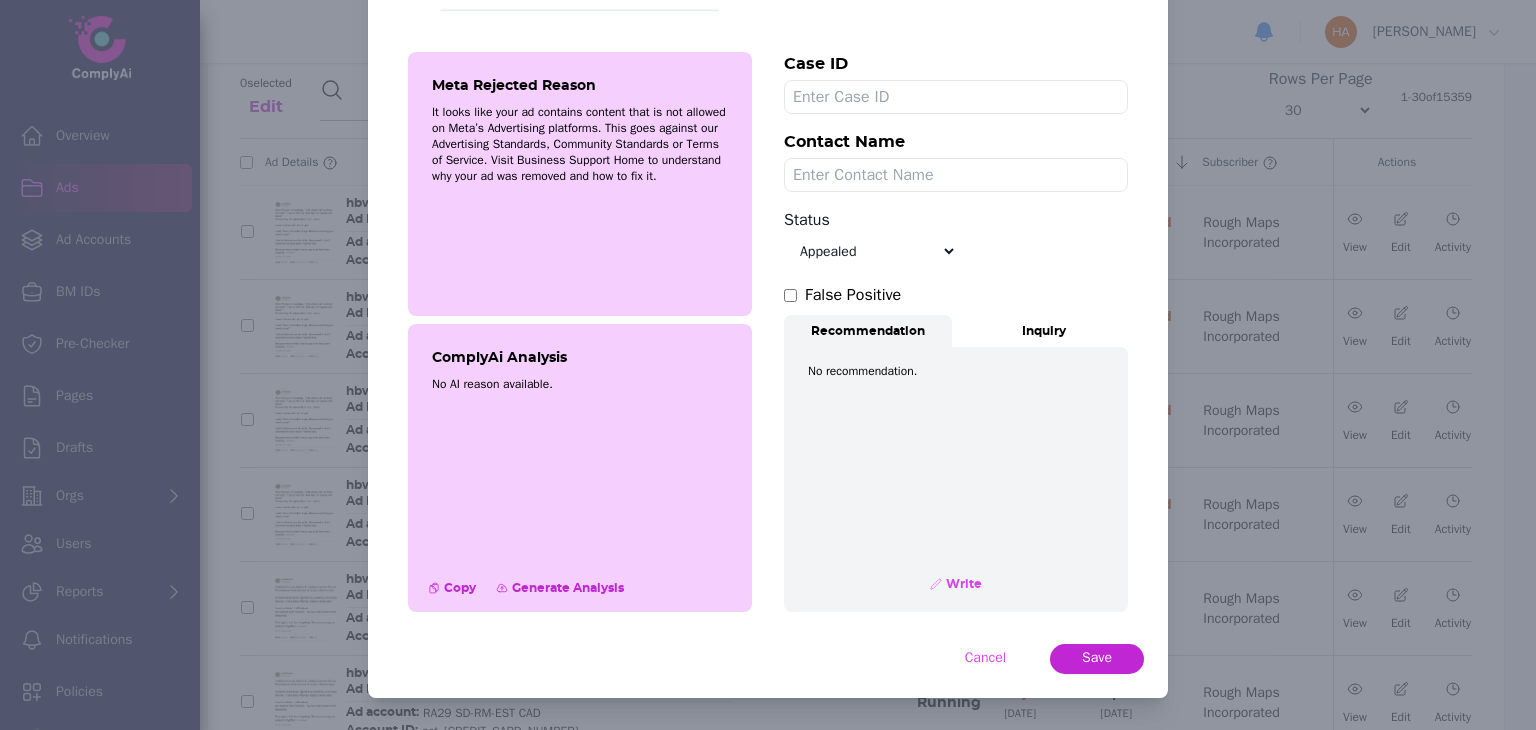 click on "Save" at bounding box center (1097, 659) 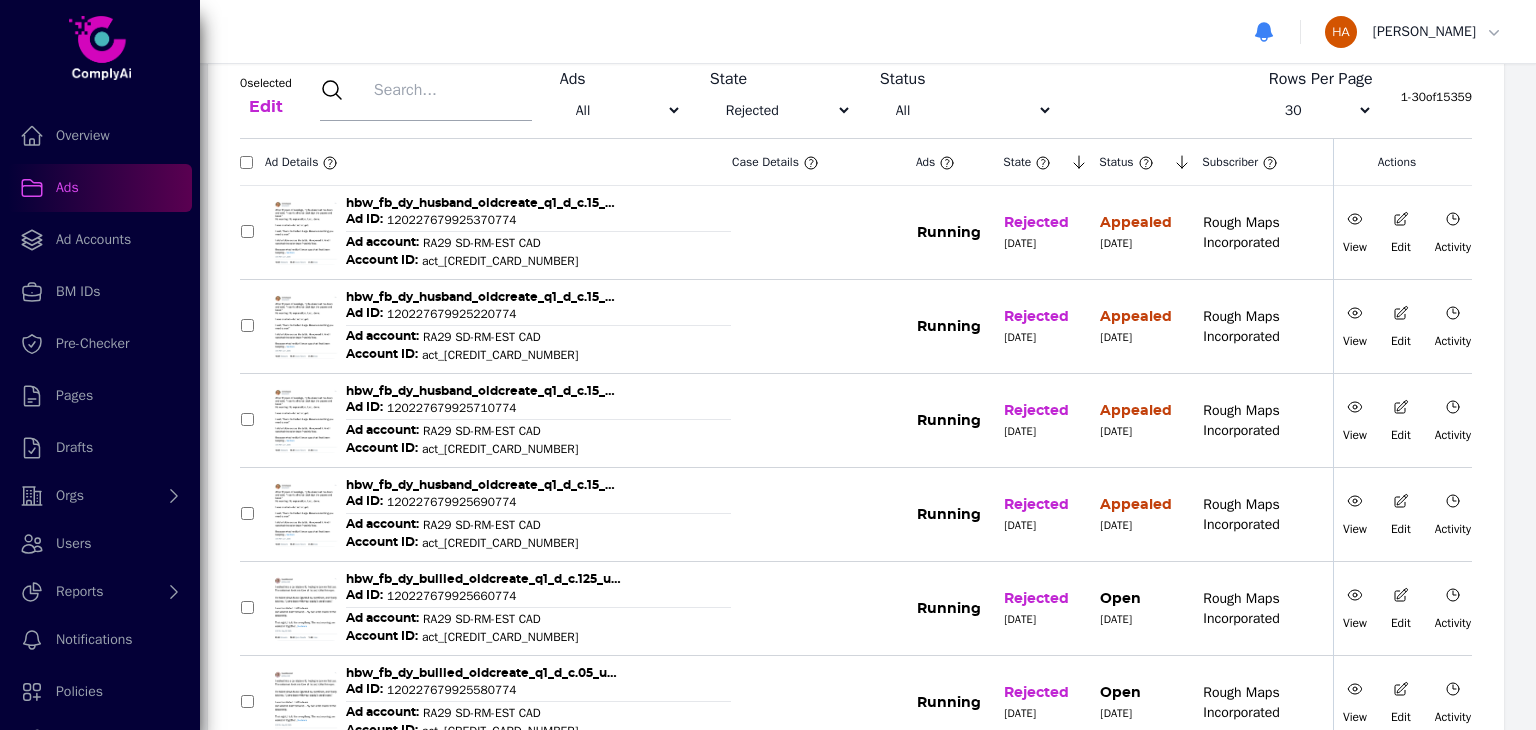 scroll, scrollTop: 240, scrollLeft: 0, axis: vertical 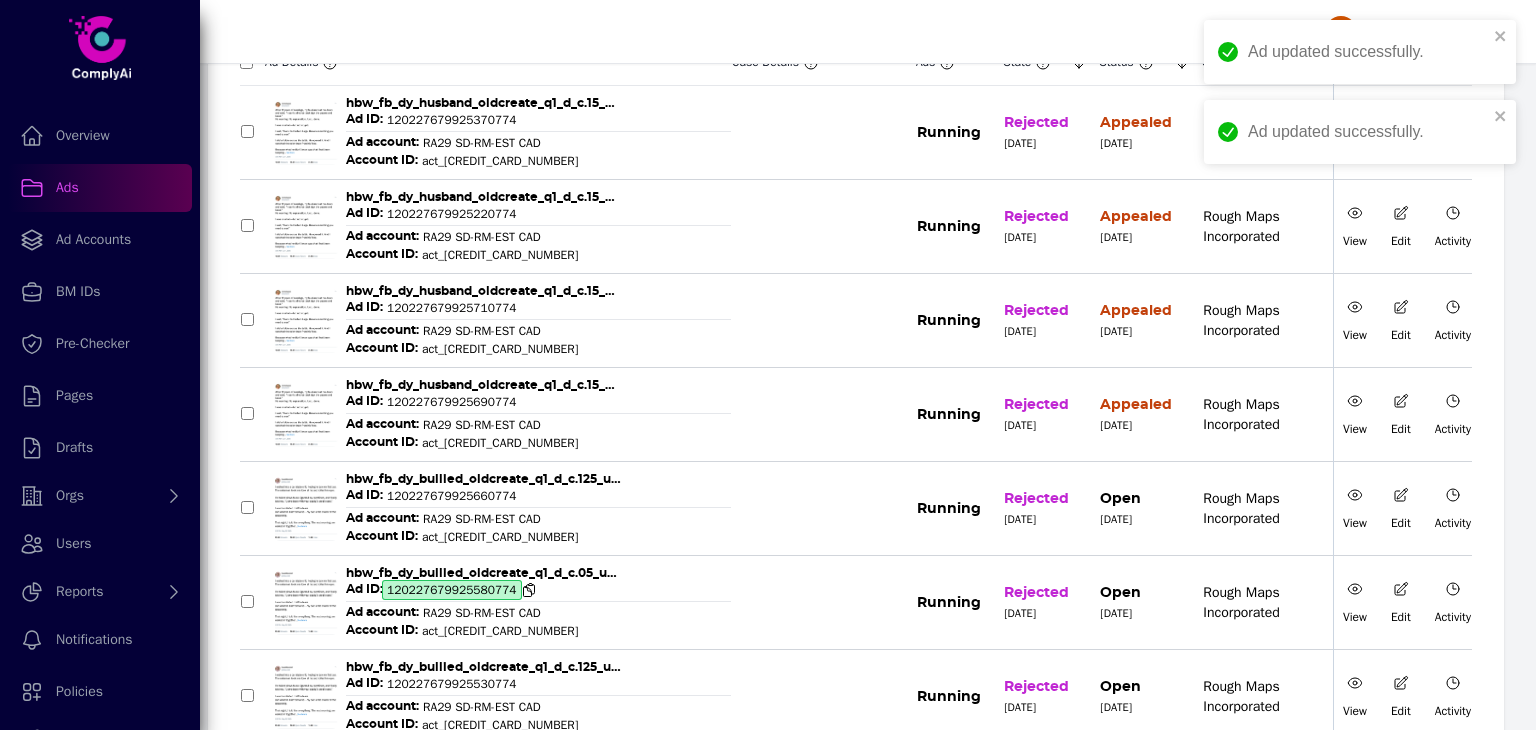 click on "120227679925580774" at bounding box center [452, 590] 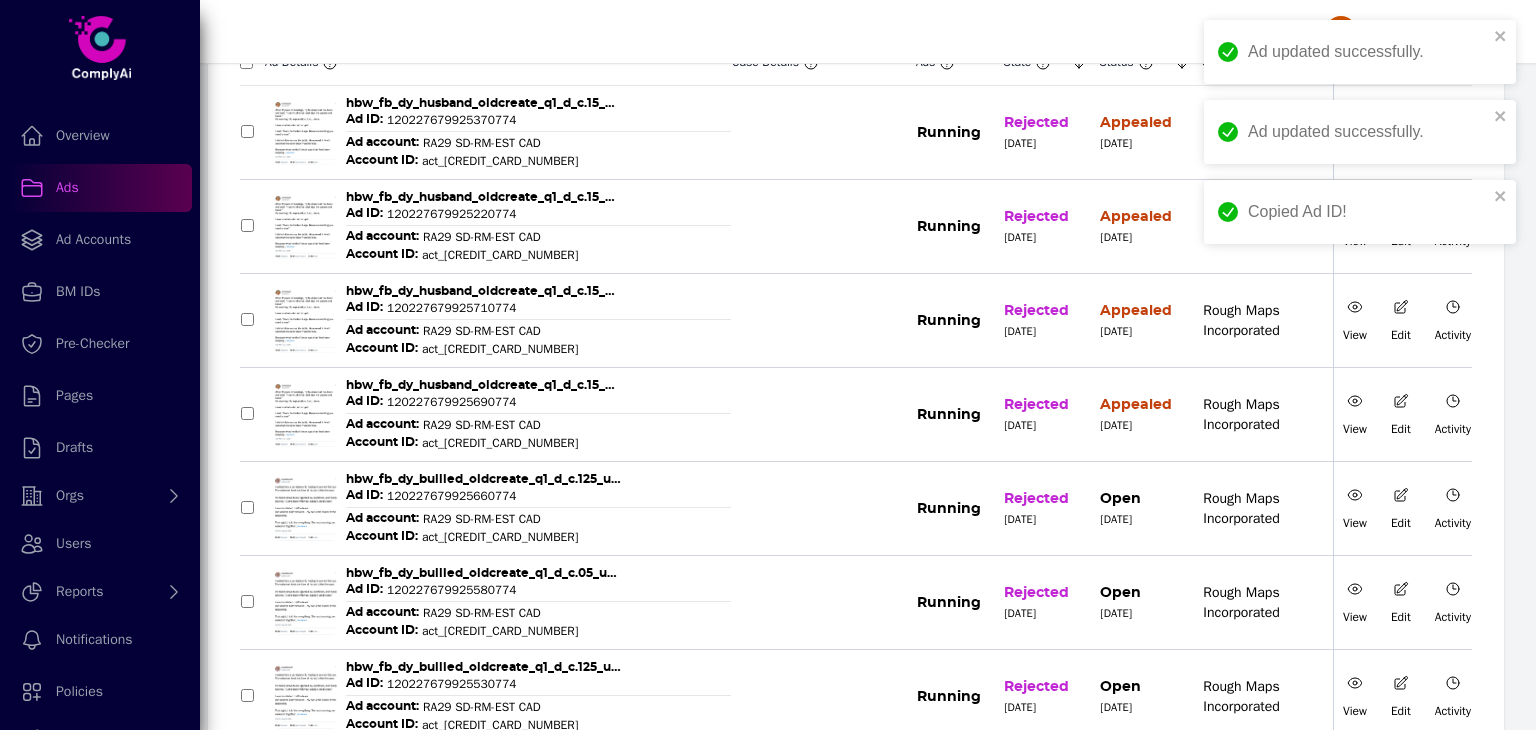 click 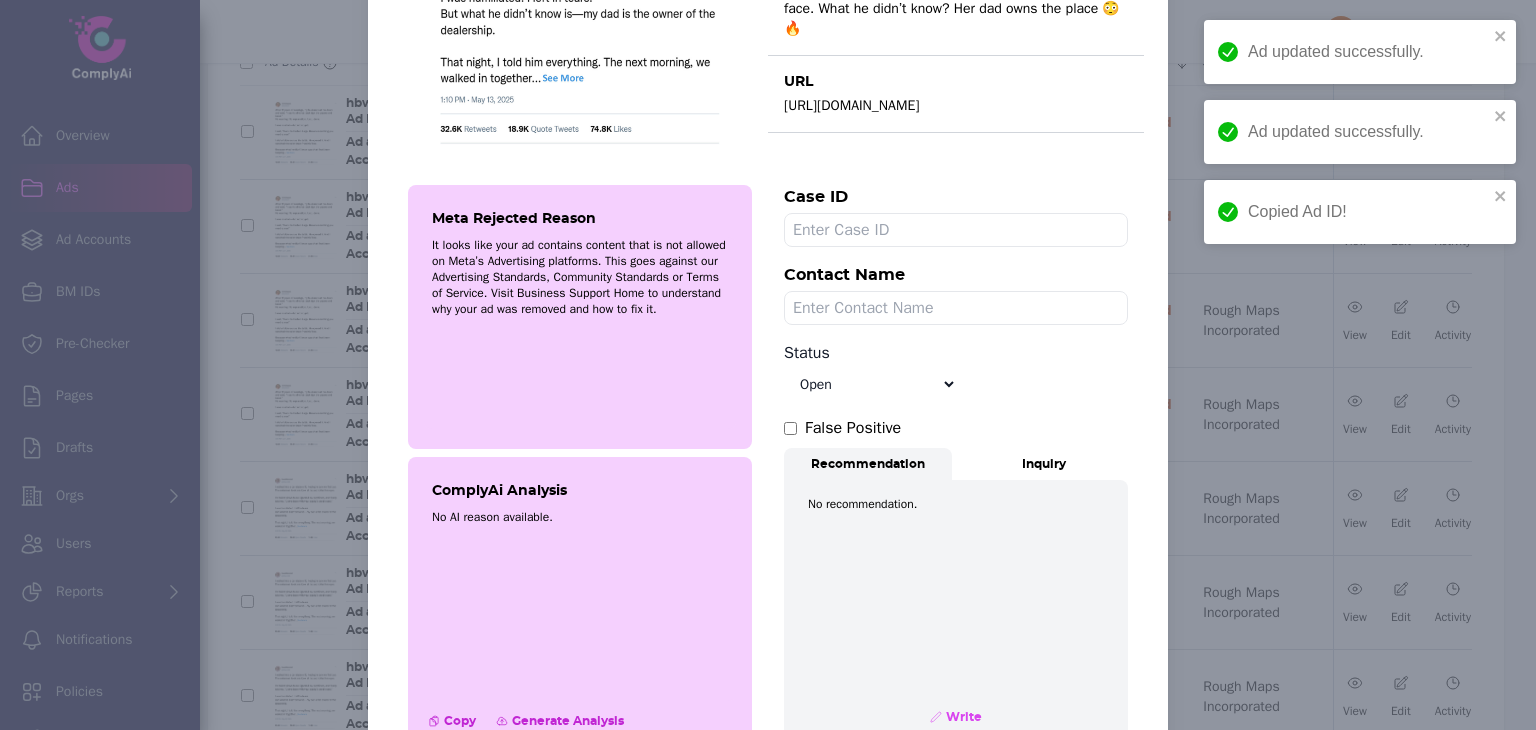 scroll, scrollTop: 550, scrollLeft: 0, axis: vertical 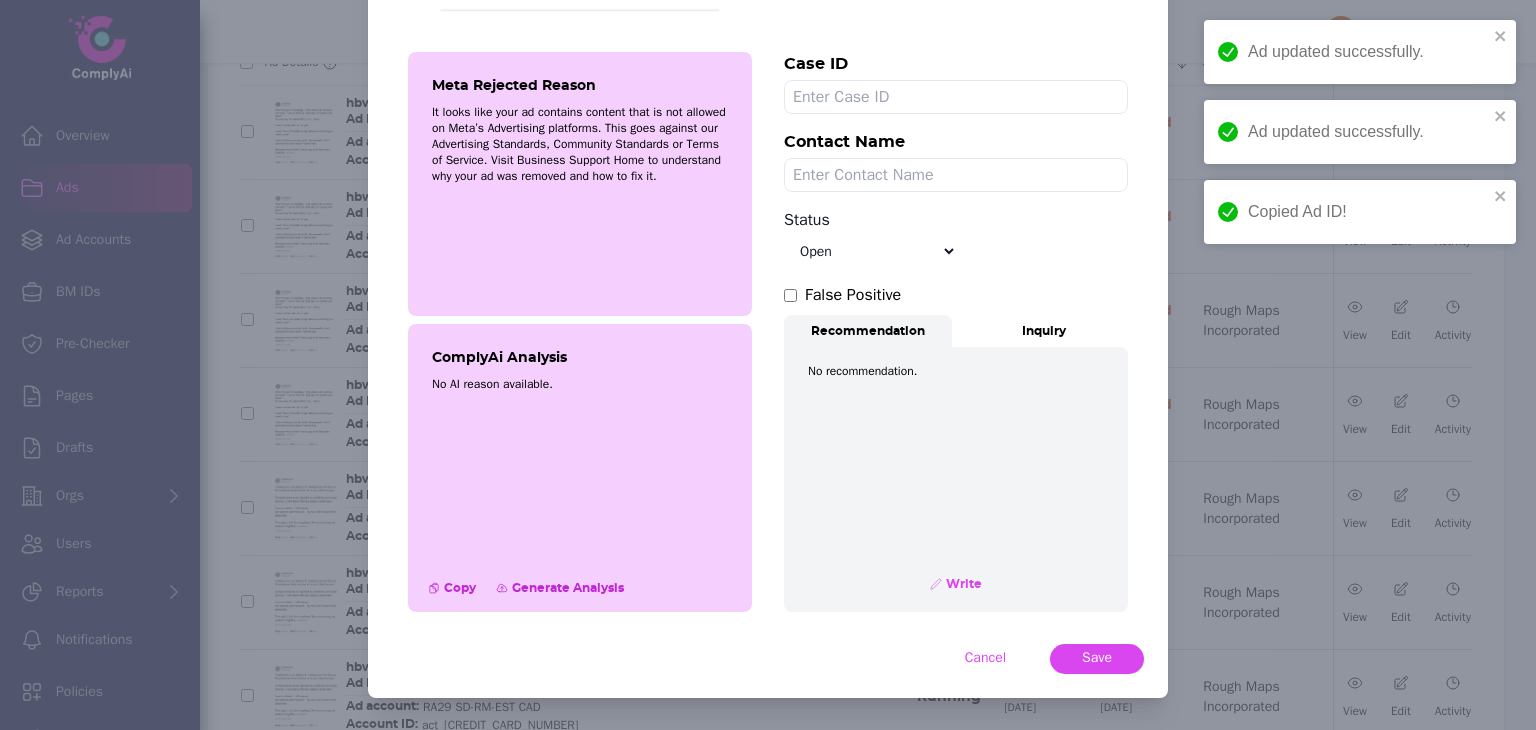 click on "Select status Appealed Edit required Appeal won In review Pending status Open Closed Rejected archive" at bounding box center [870, 251] 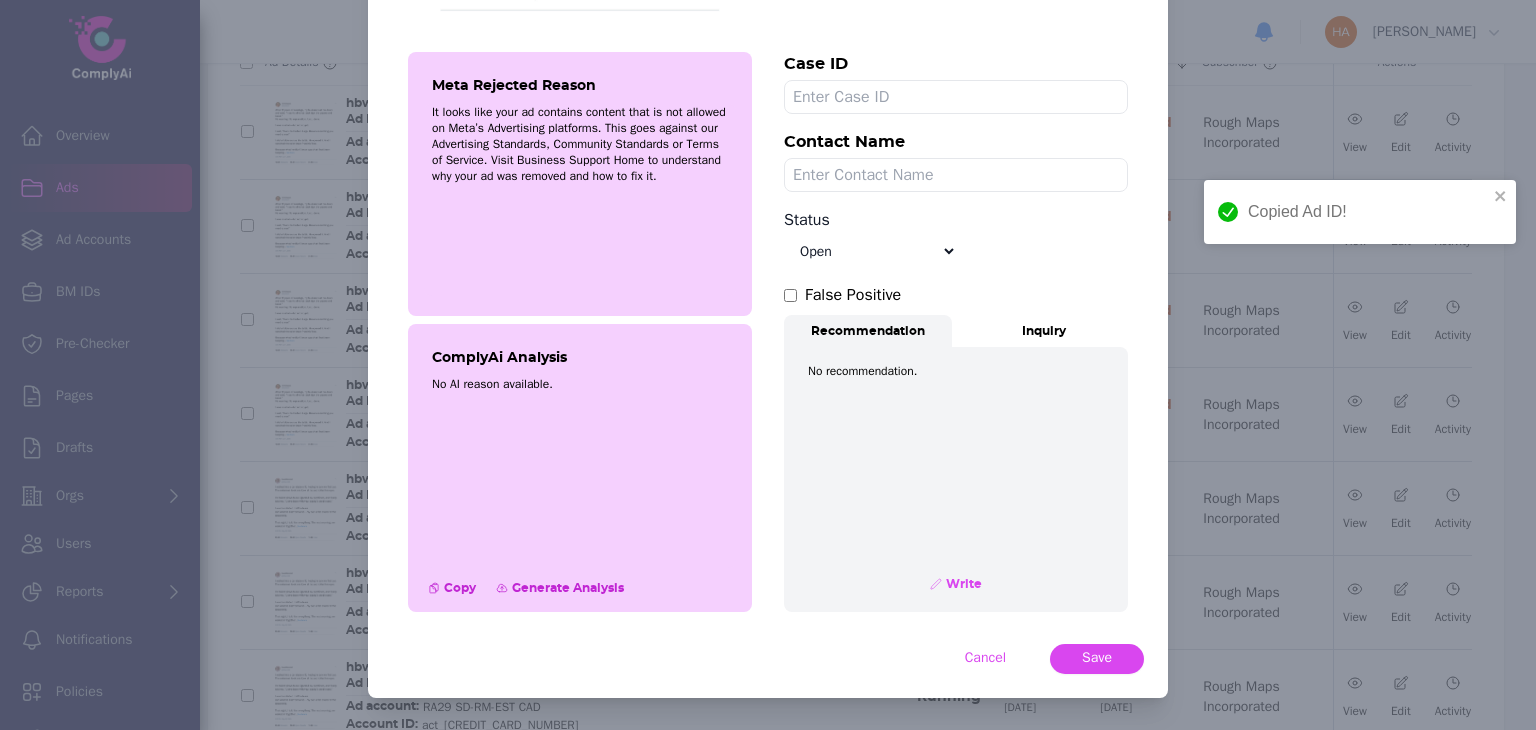 select on "Appealed" 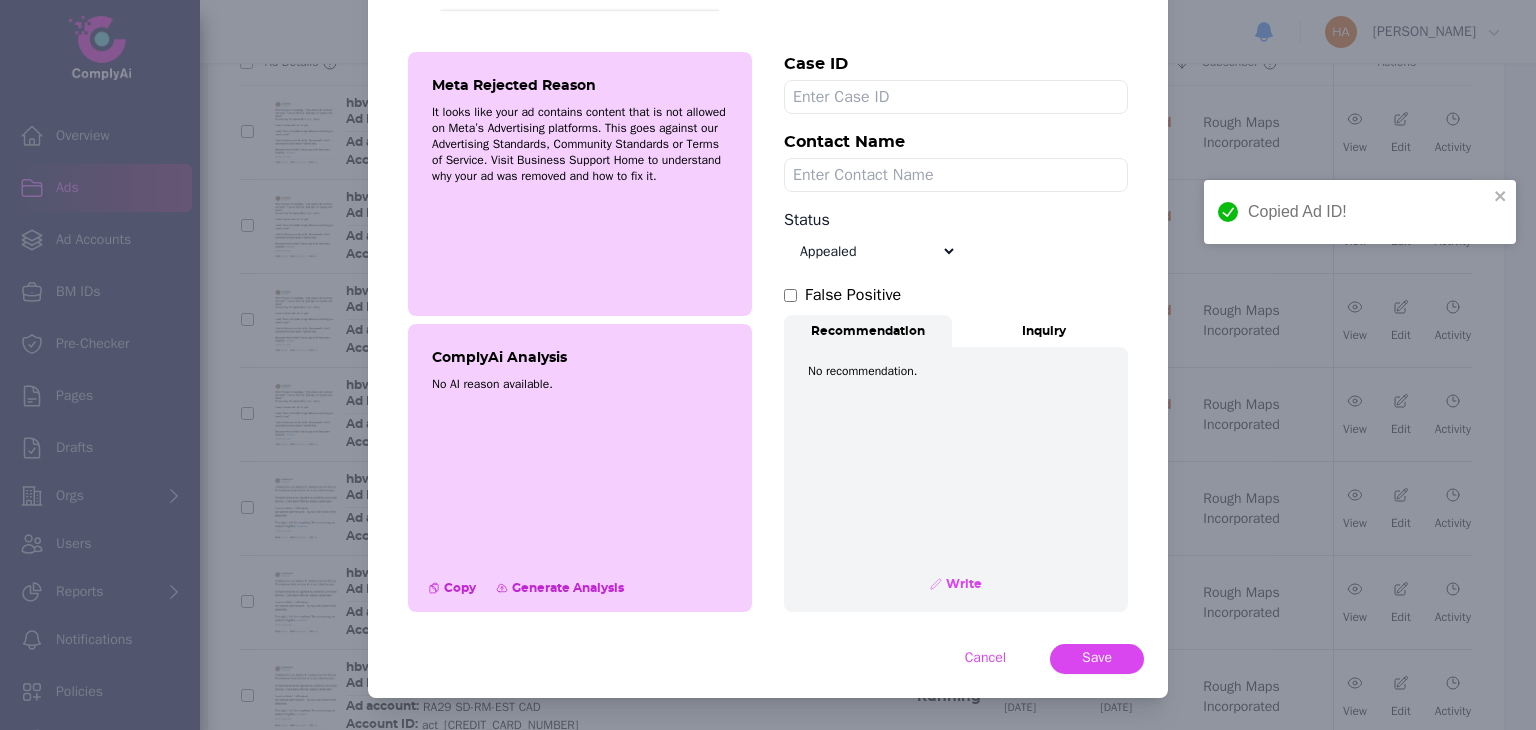 click on "Select status Appealed Edit required Appeal won In review Pending status Open Closed Rejected archive" at bounding box center (870, 251) 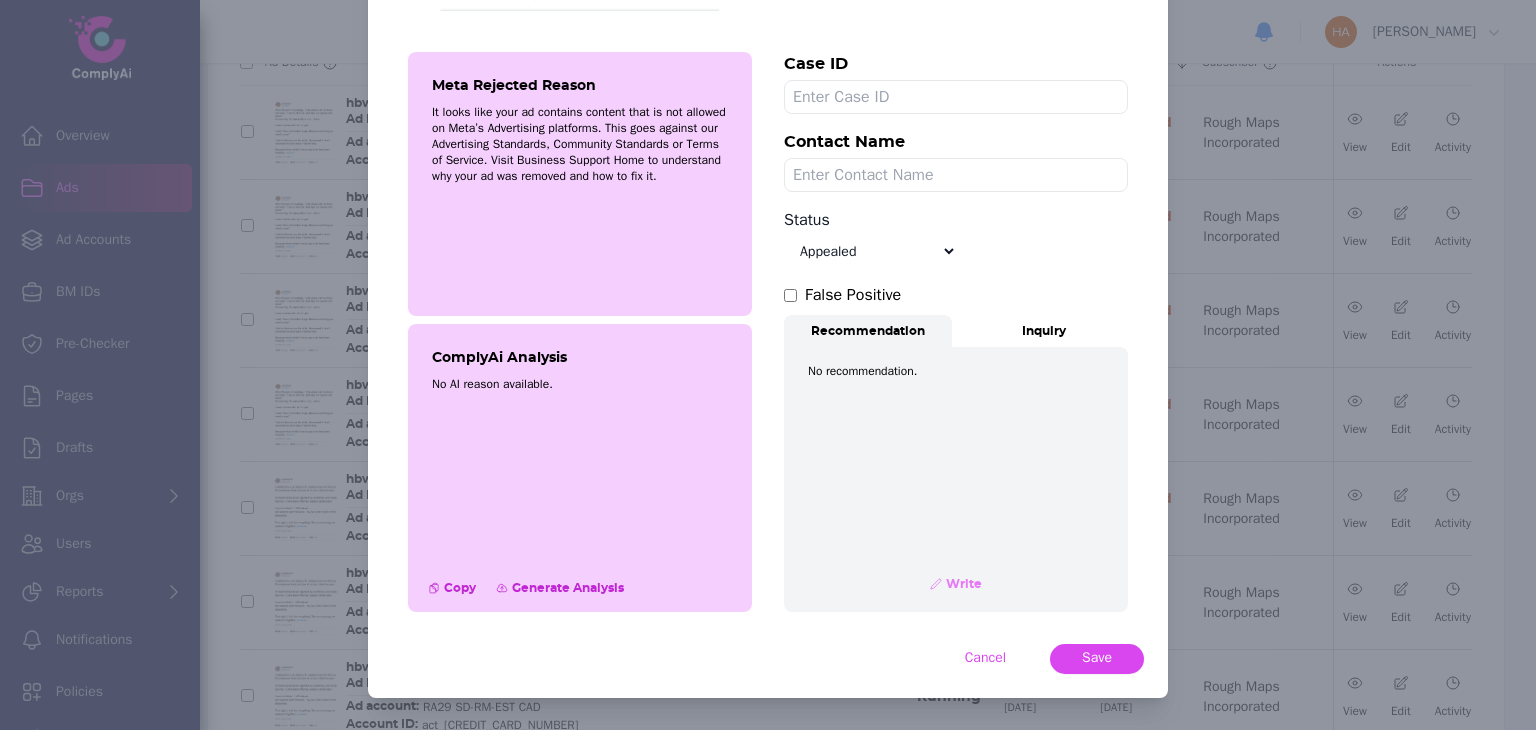 click on "Write" at bounding box center [962, 584] 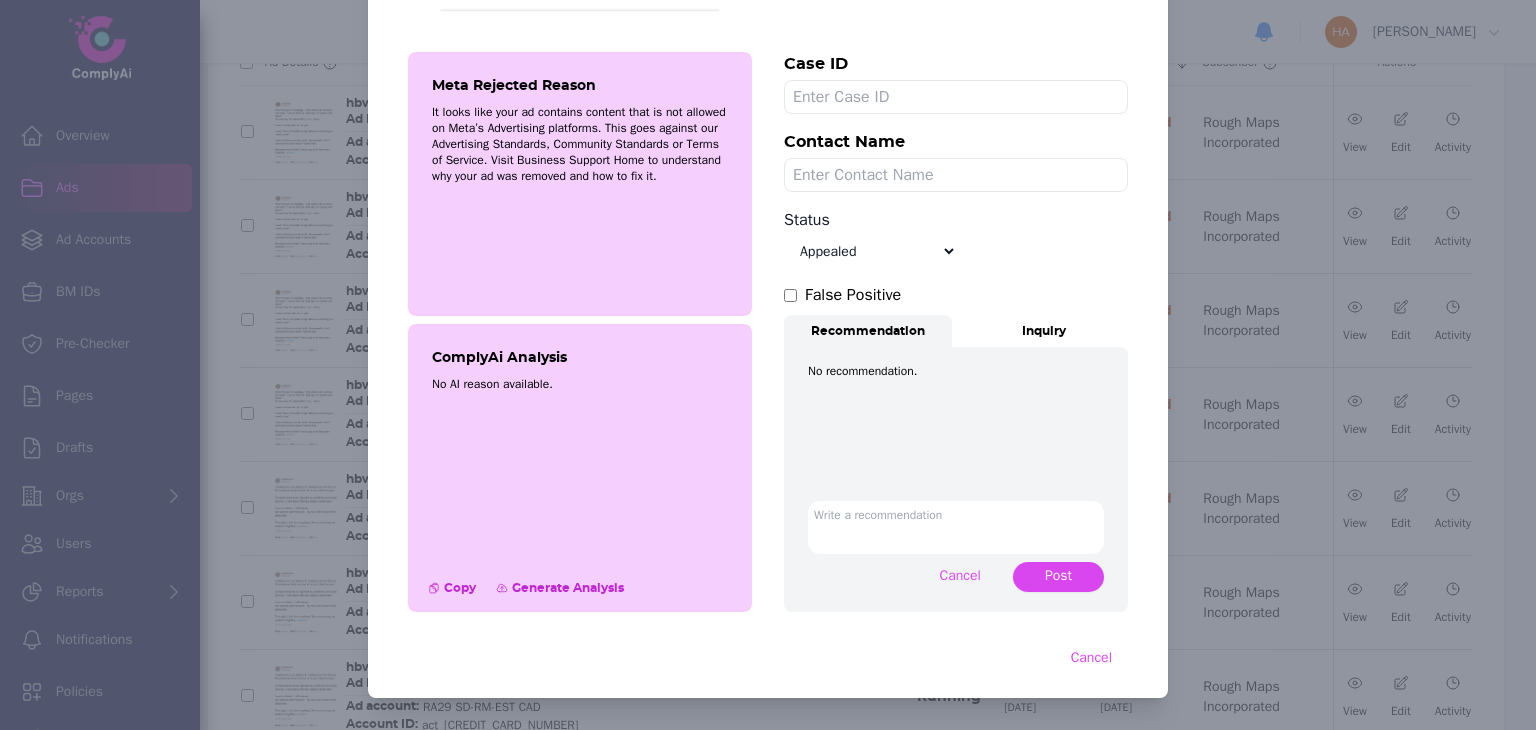 click at bounding box center (956, 527) 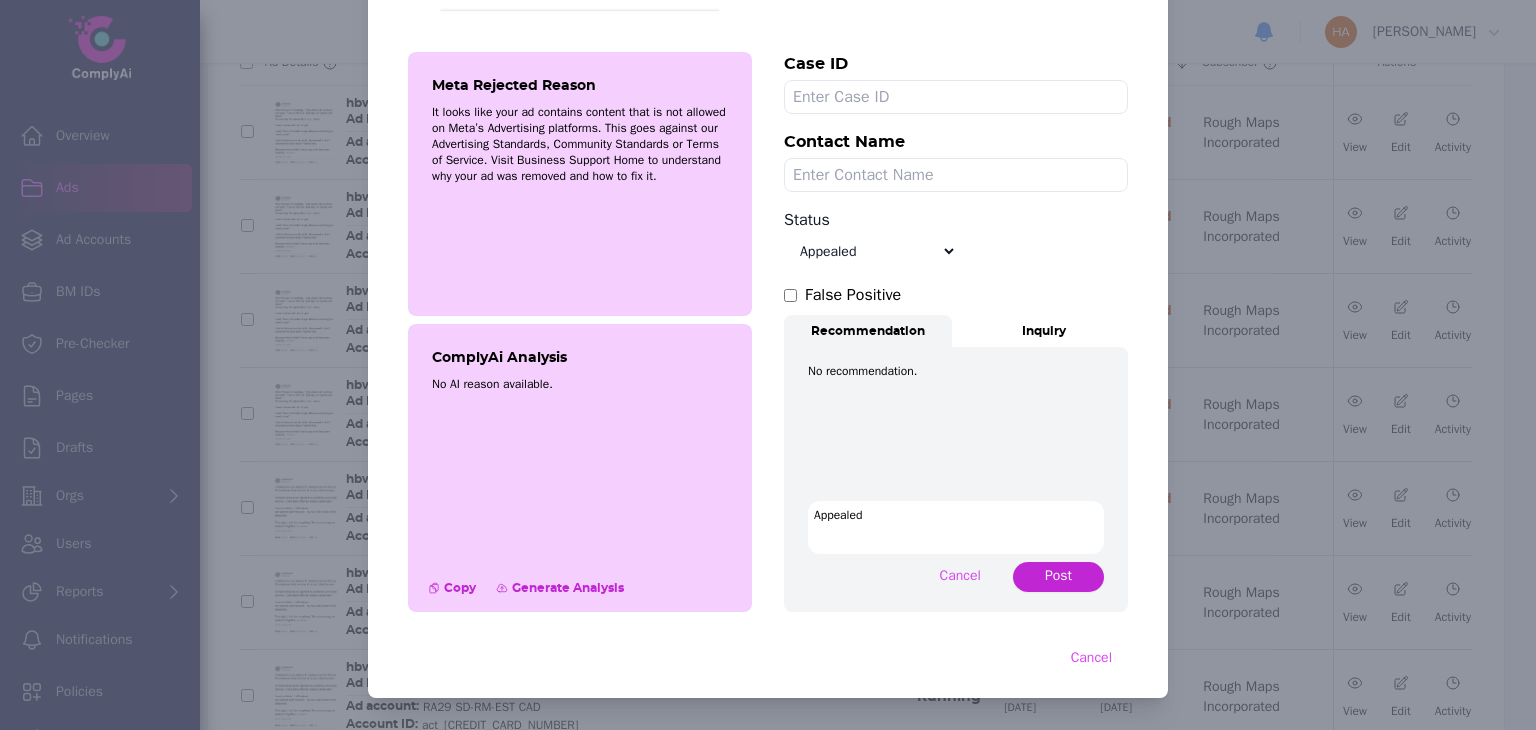 type on "Appealed" 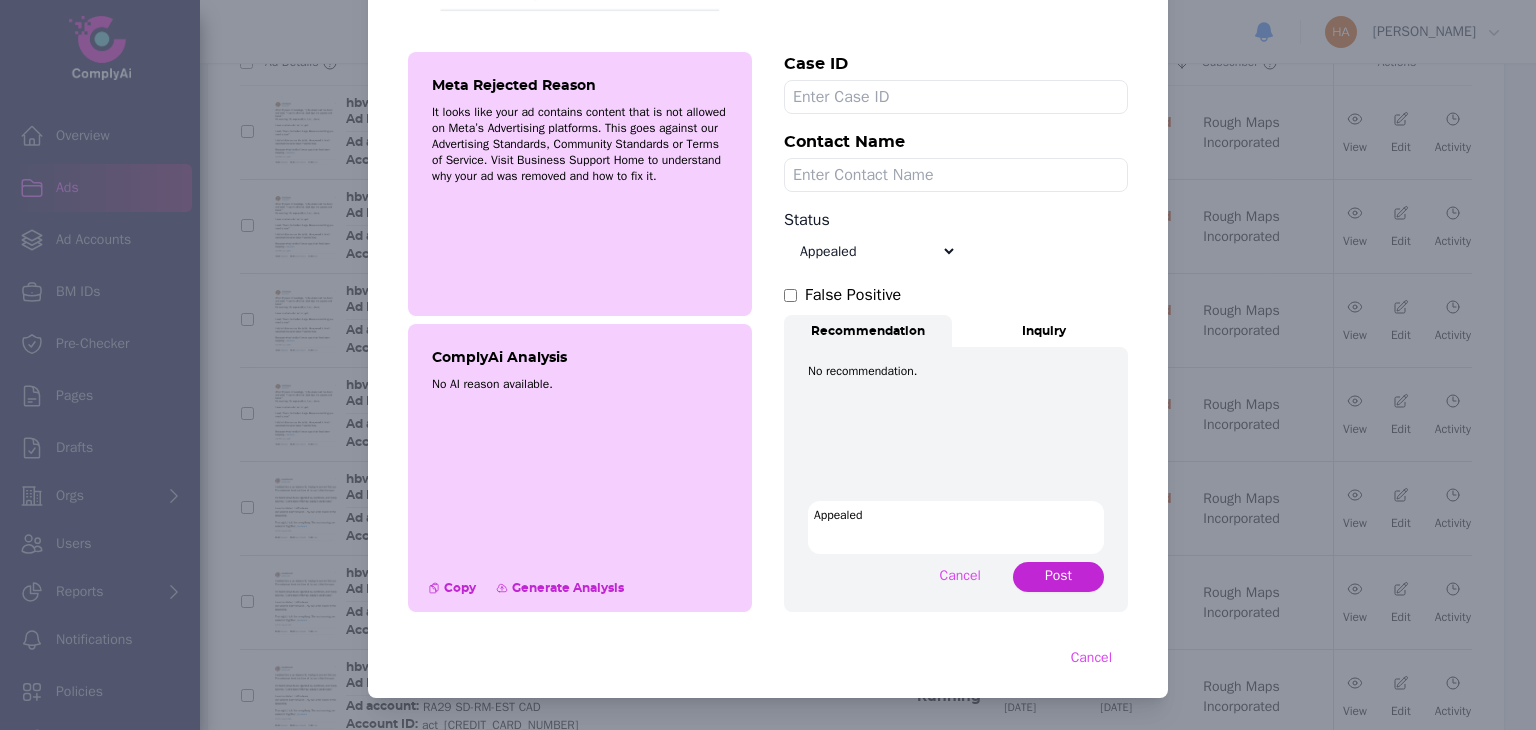 click on "Post" at bounding box center [1058, 576] 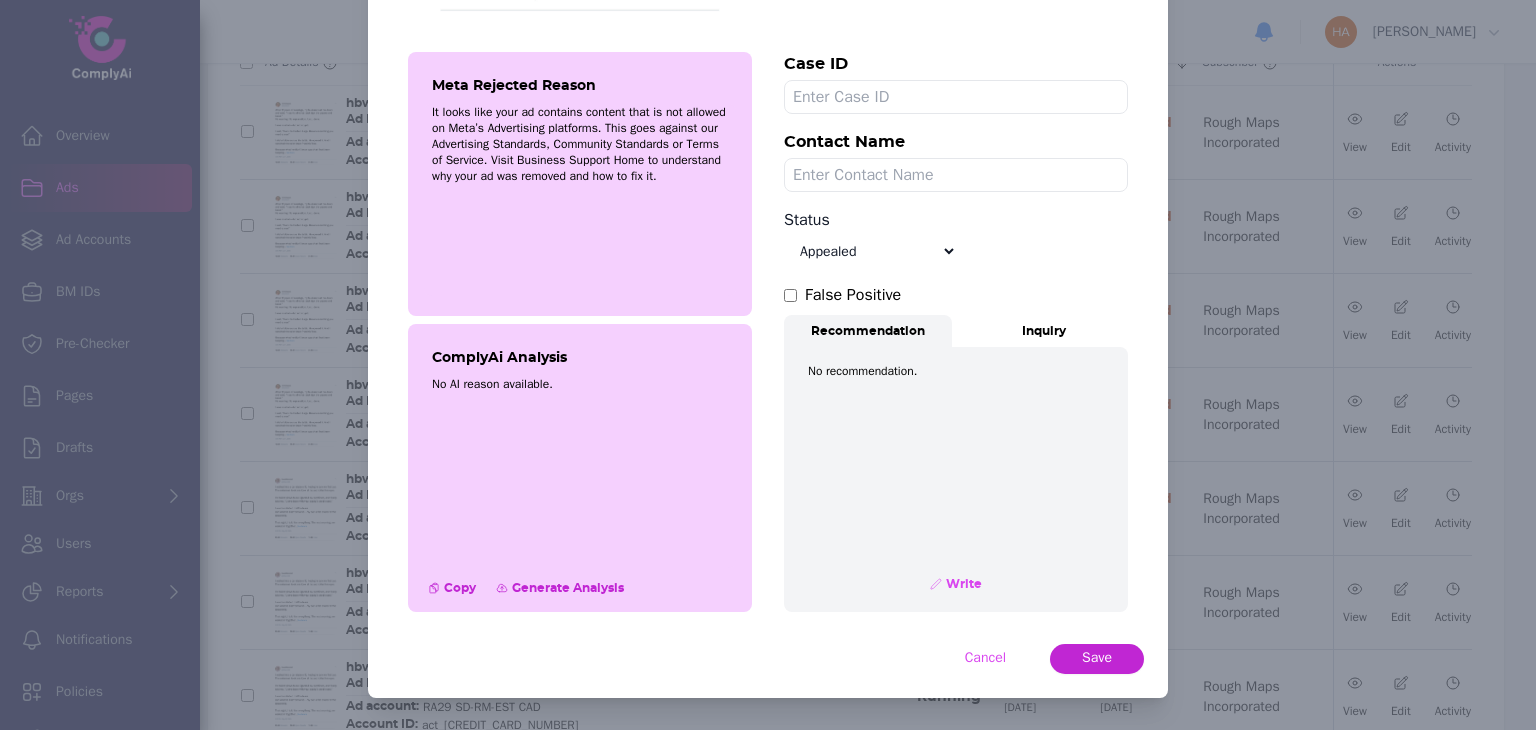 click on "Save" at bounding box center (1097, 658) 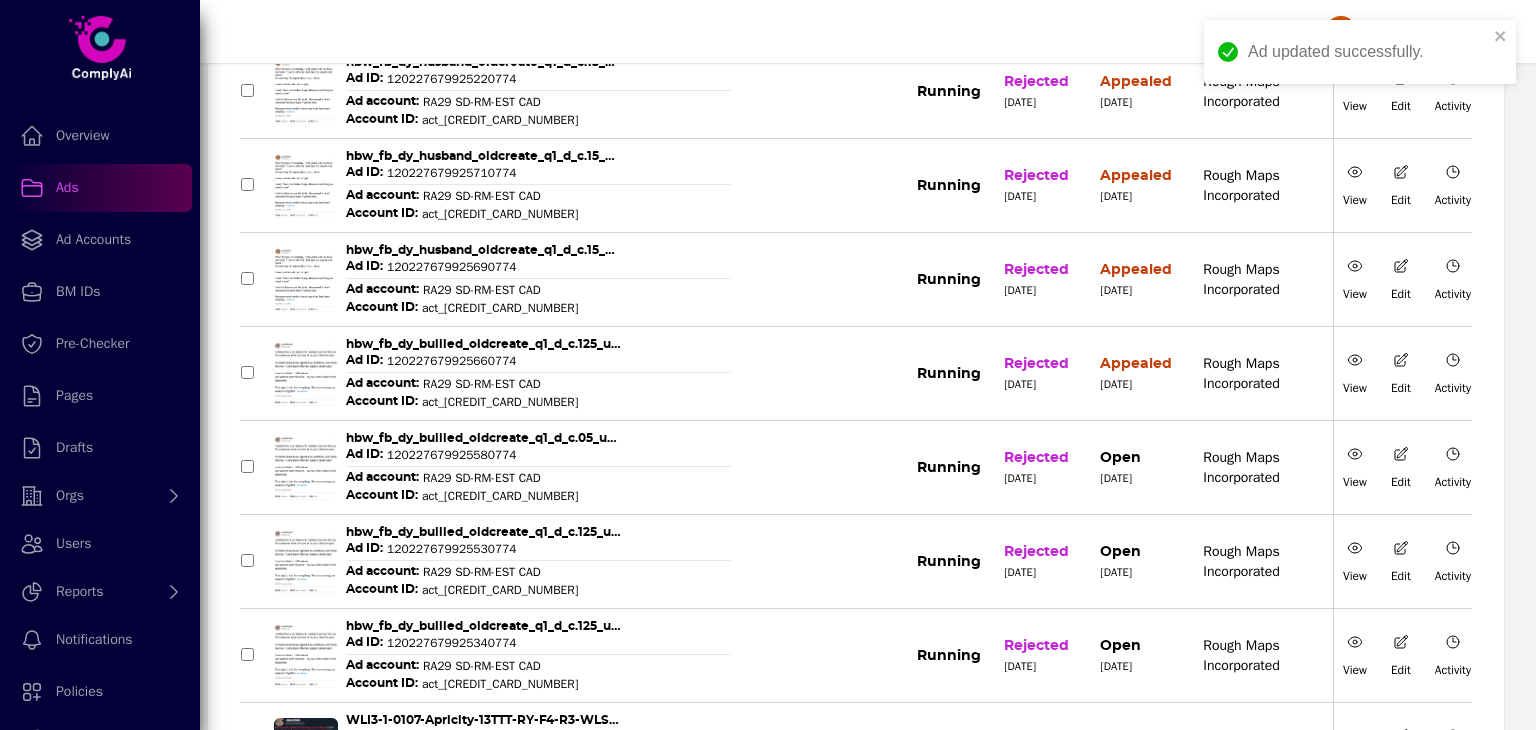 scroll, scrollTop: 380, scrollLeft: 0, axis: vertical 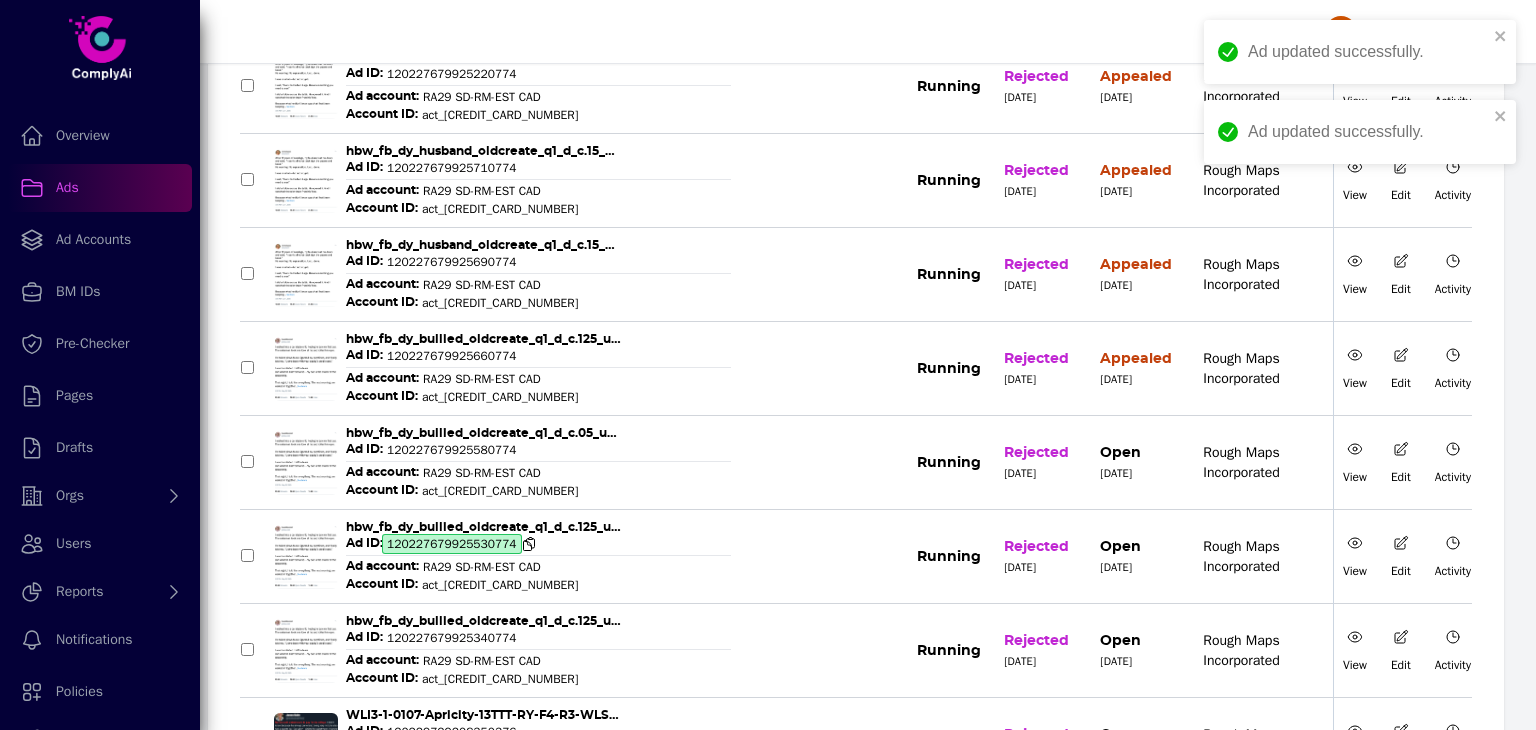 click on "120227679925530774" at bounding box center (452, 544) 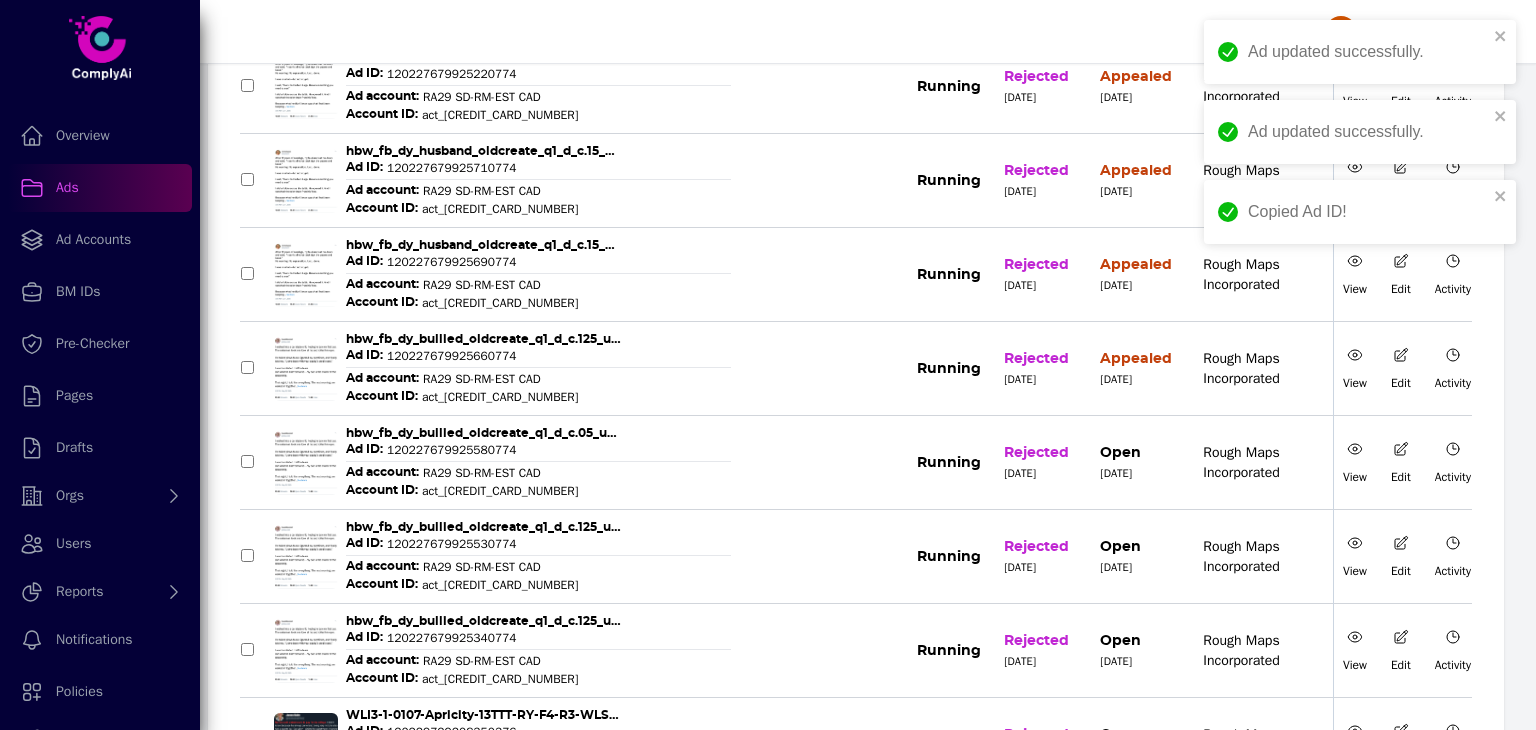 click on "View" at bounding box center (1355, 557) 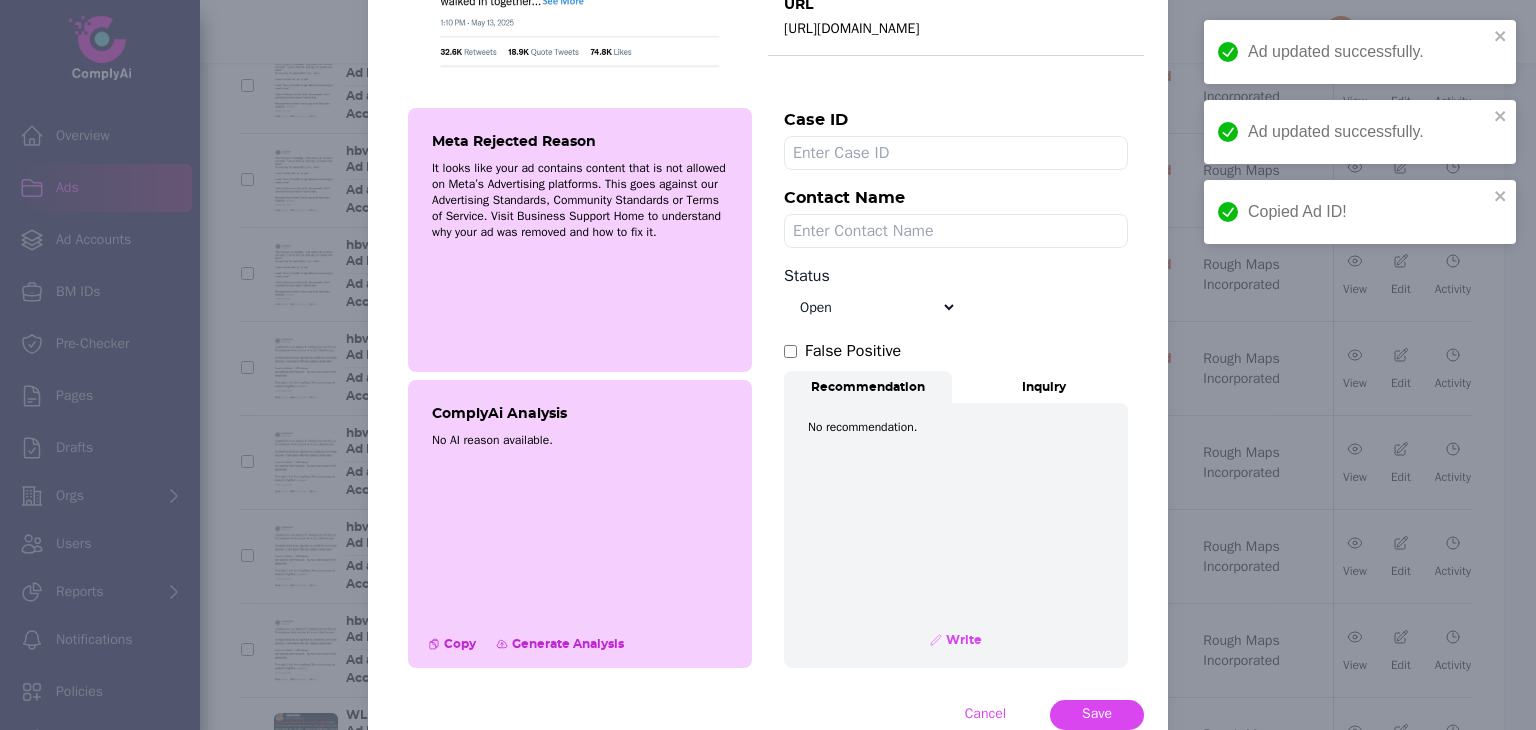 scroll, scrollTop: 536, scrollLeft: 0, axis: vertical 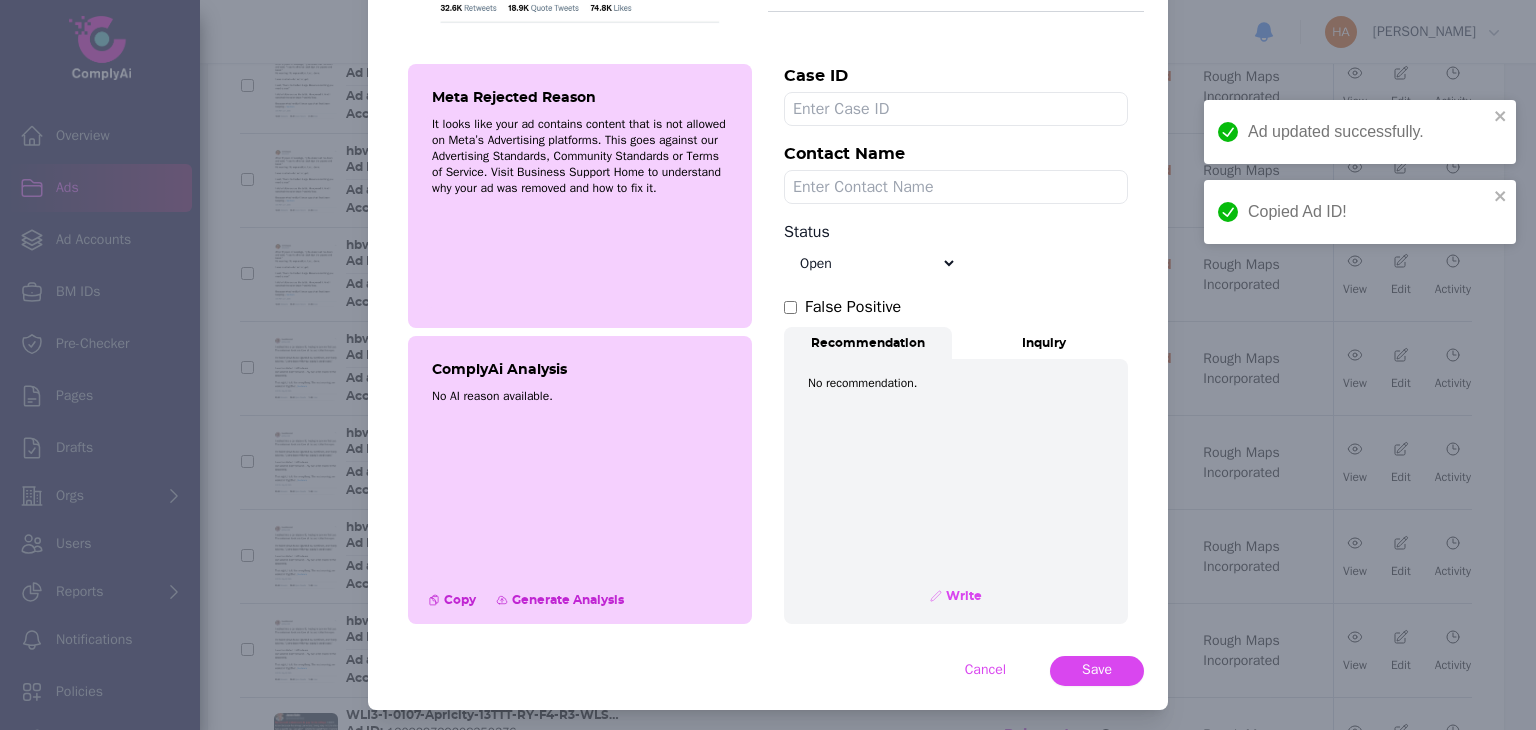 click on "Select status Appealed Edit required Appeal won In review Pending status Open Closed Rejected archive" at bounding box center [870, 263] 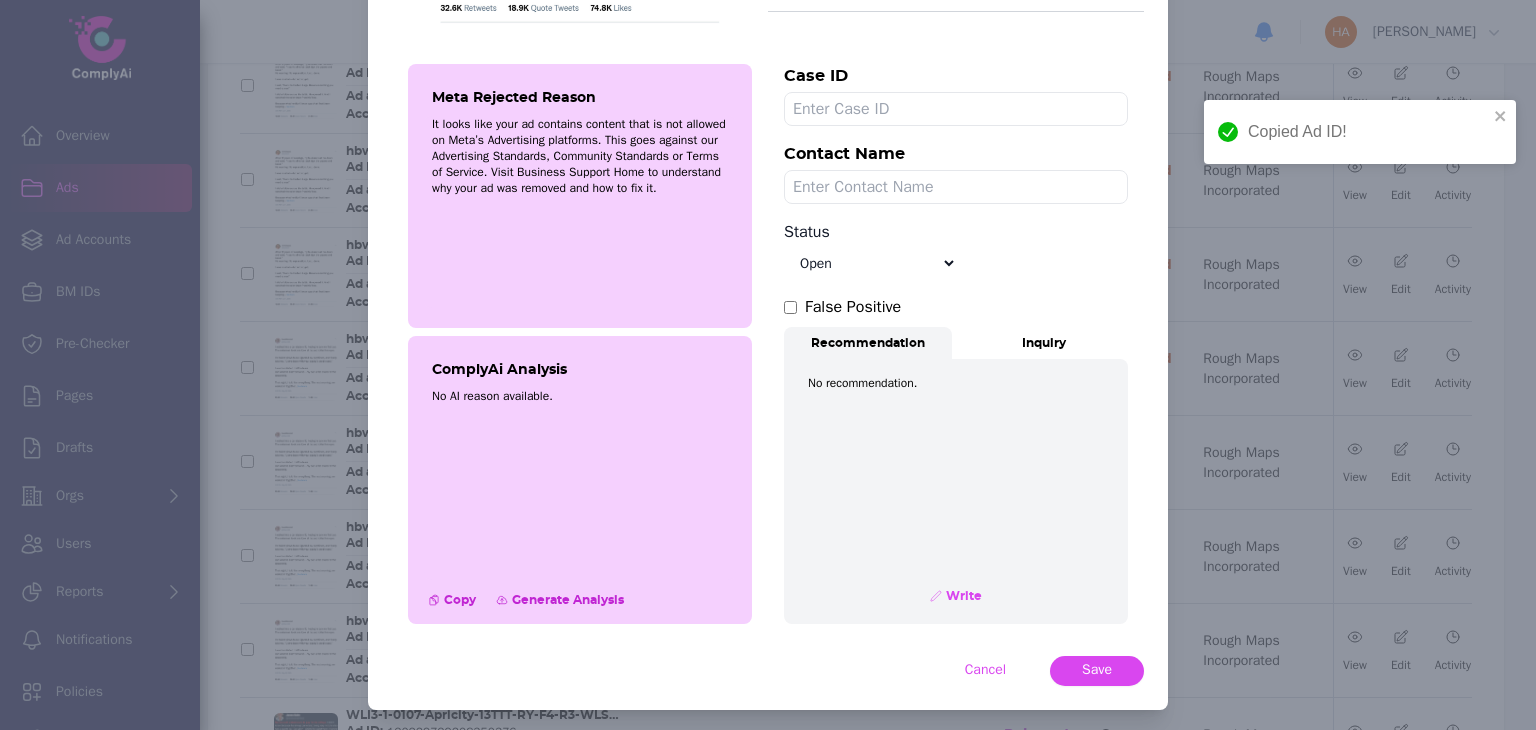select on "Appealed" 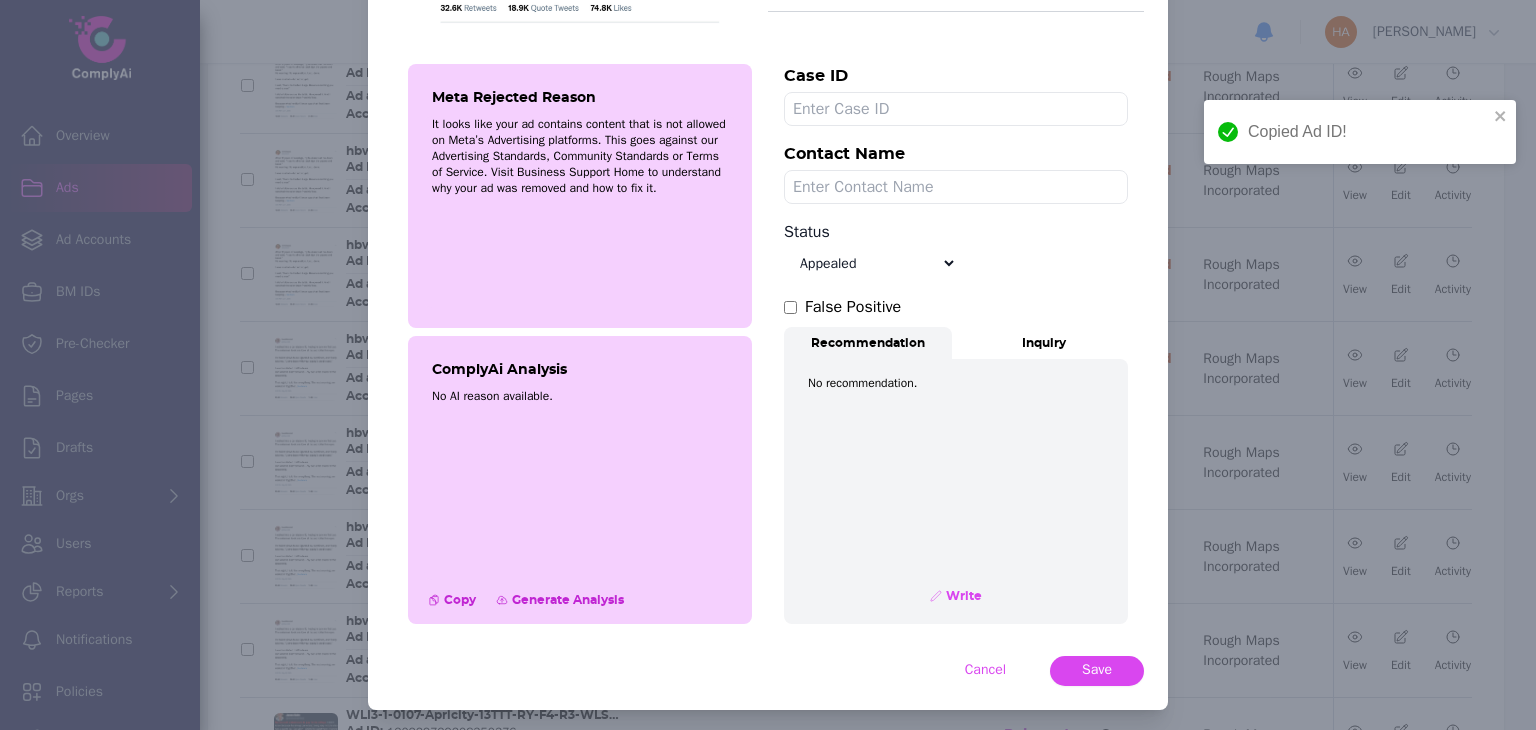 click on "Select status Appealed Edit required Appeal won In review Pending status Open Closed Rejected archive" at bounding box center [870, 263] 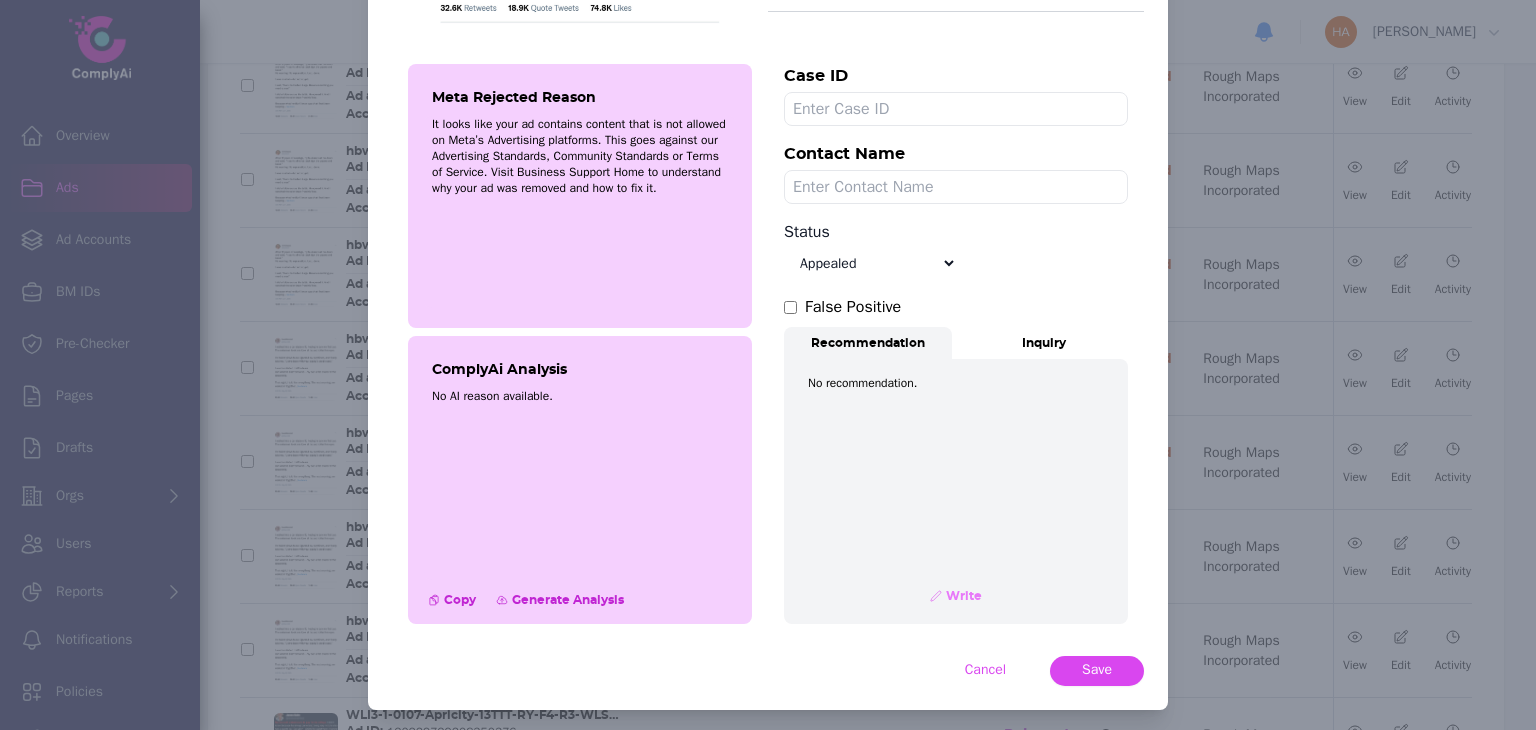 click on "Write" at bounding box center (962, 596) 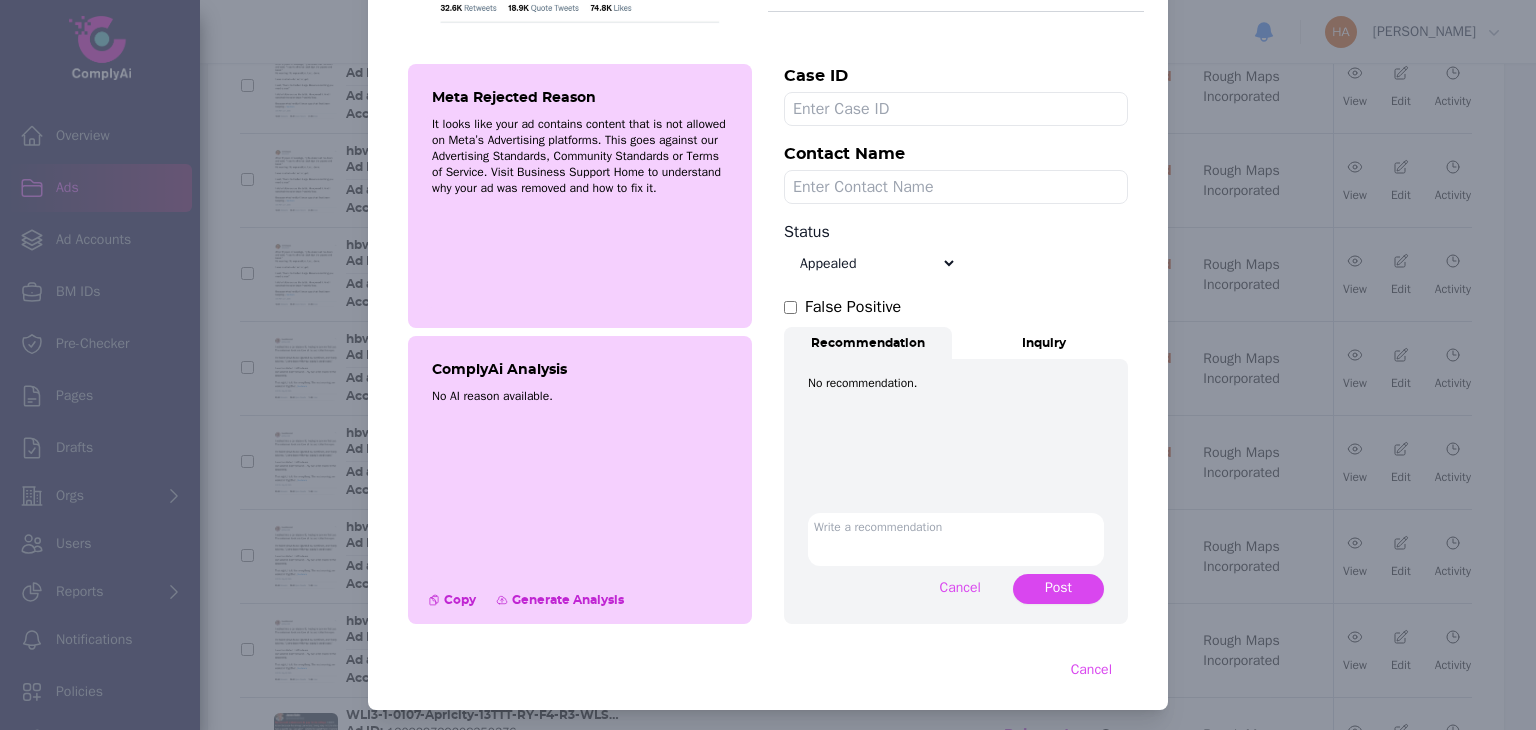 click at bounding box center [956, 539] 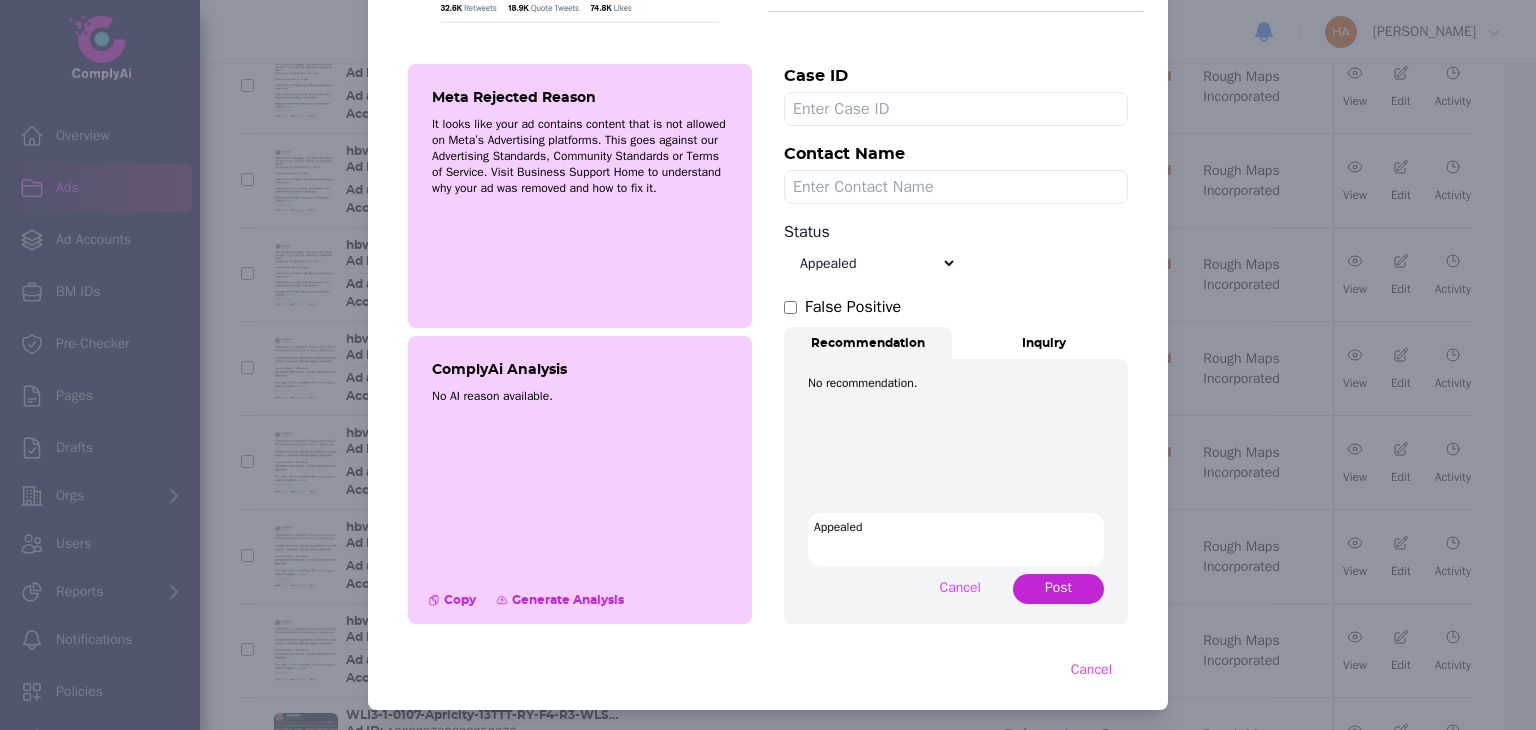 type on "Appealed" 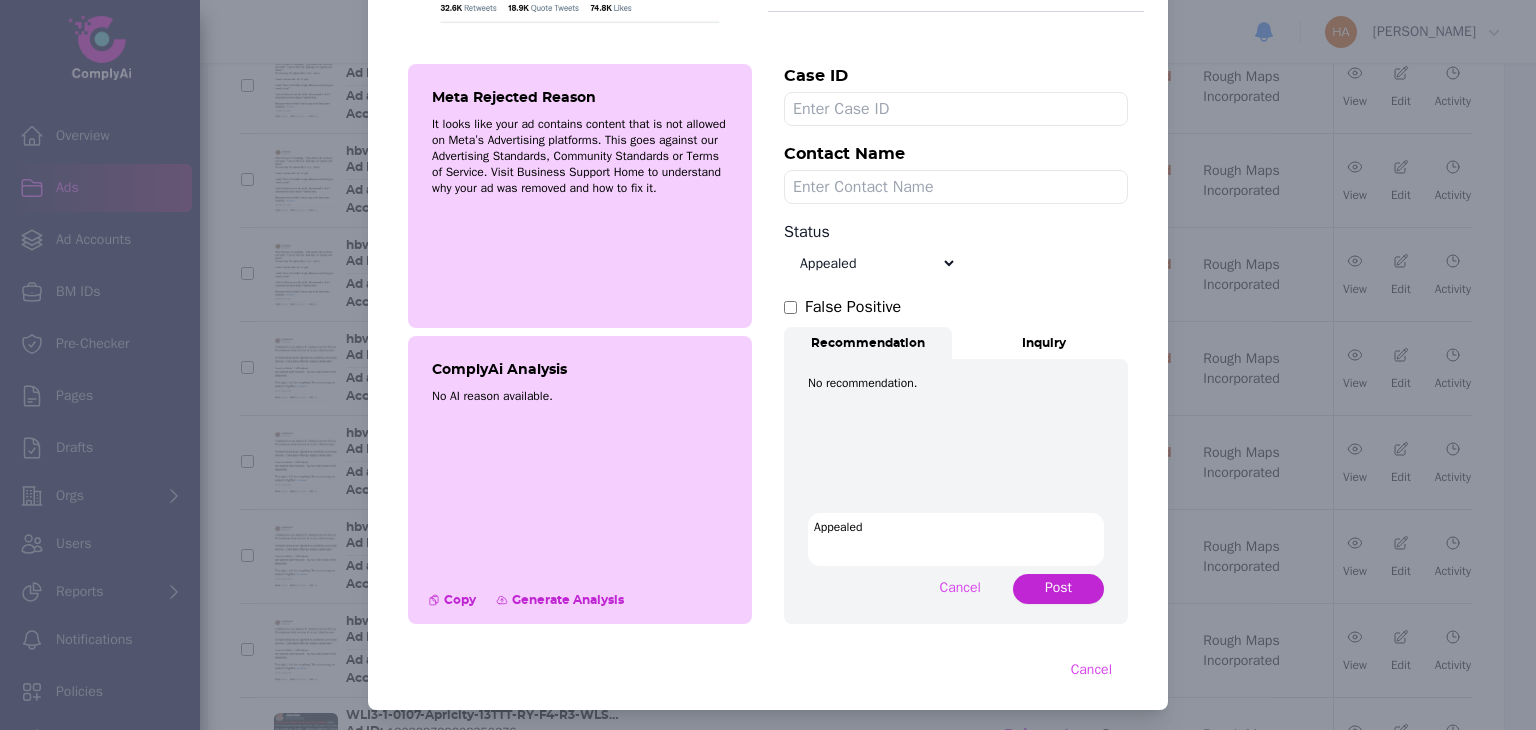click on "Post" at bounding box center [1058, 589] 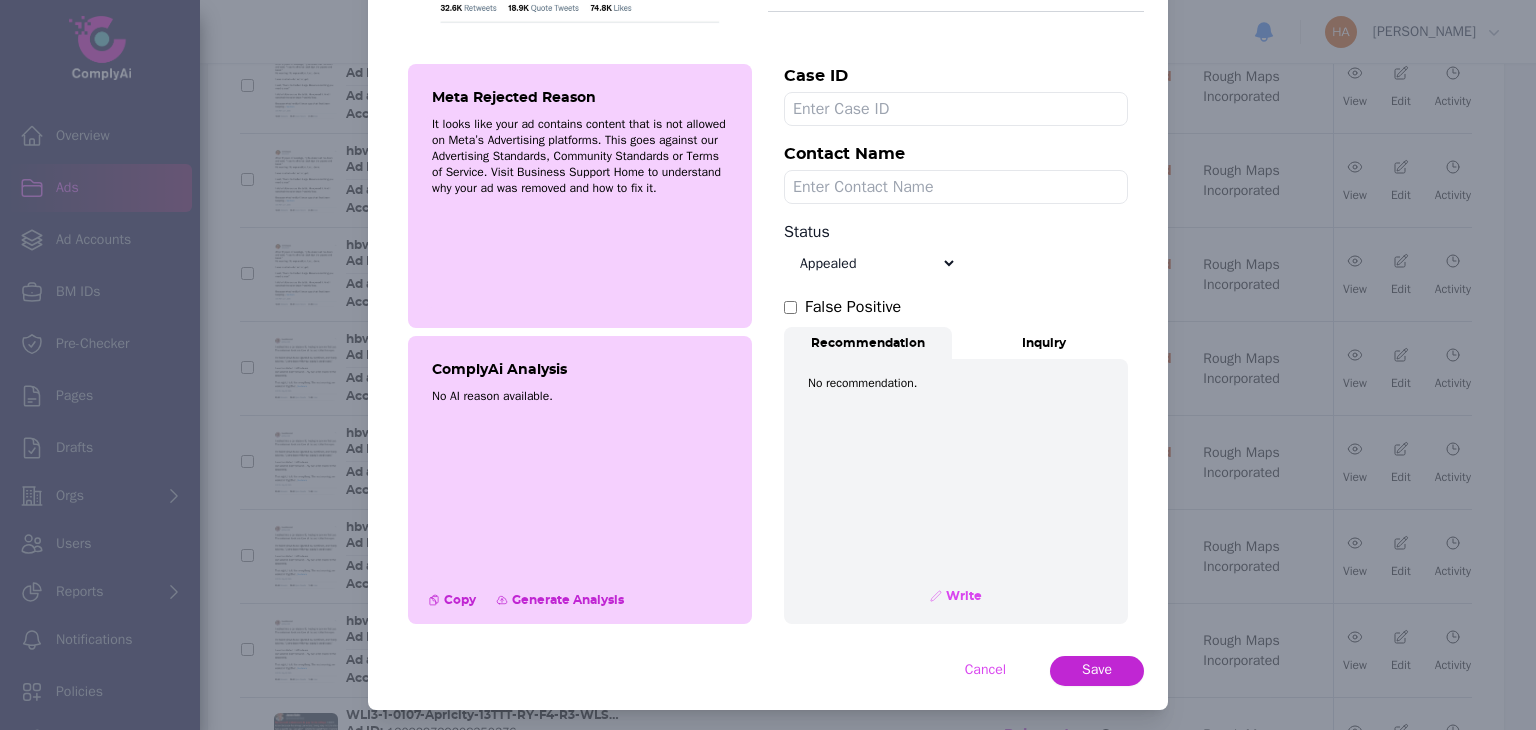 click on "Save" at bounding box center [1097, 670] 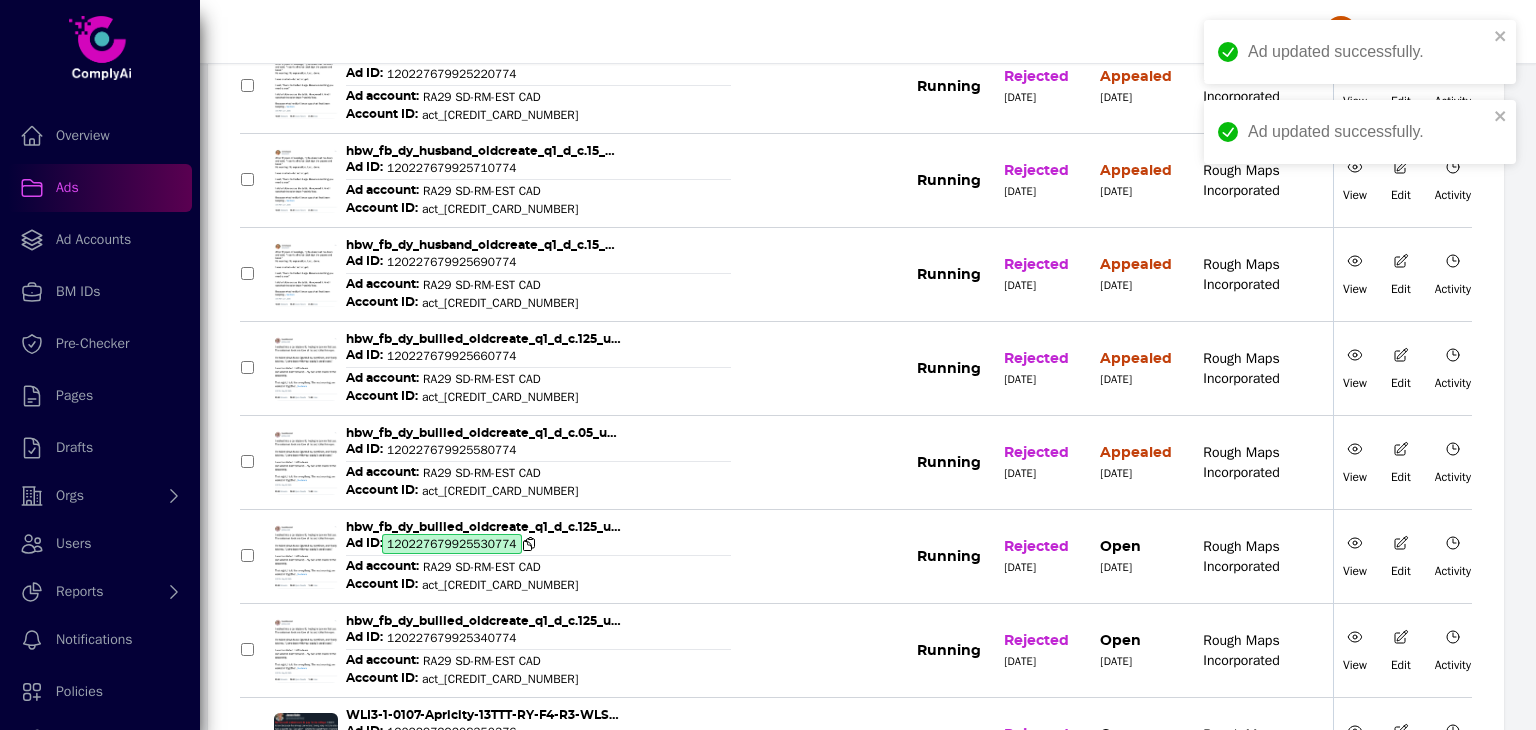 click on "120227679925530774" at bounding box center (452, 544) 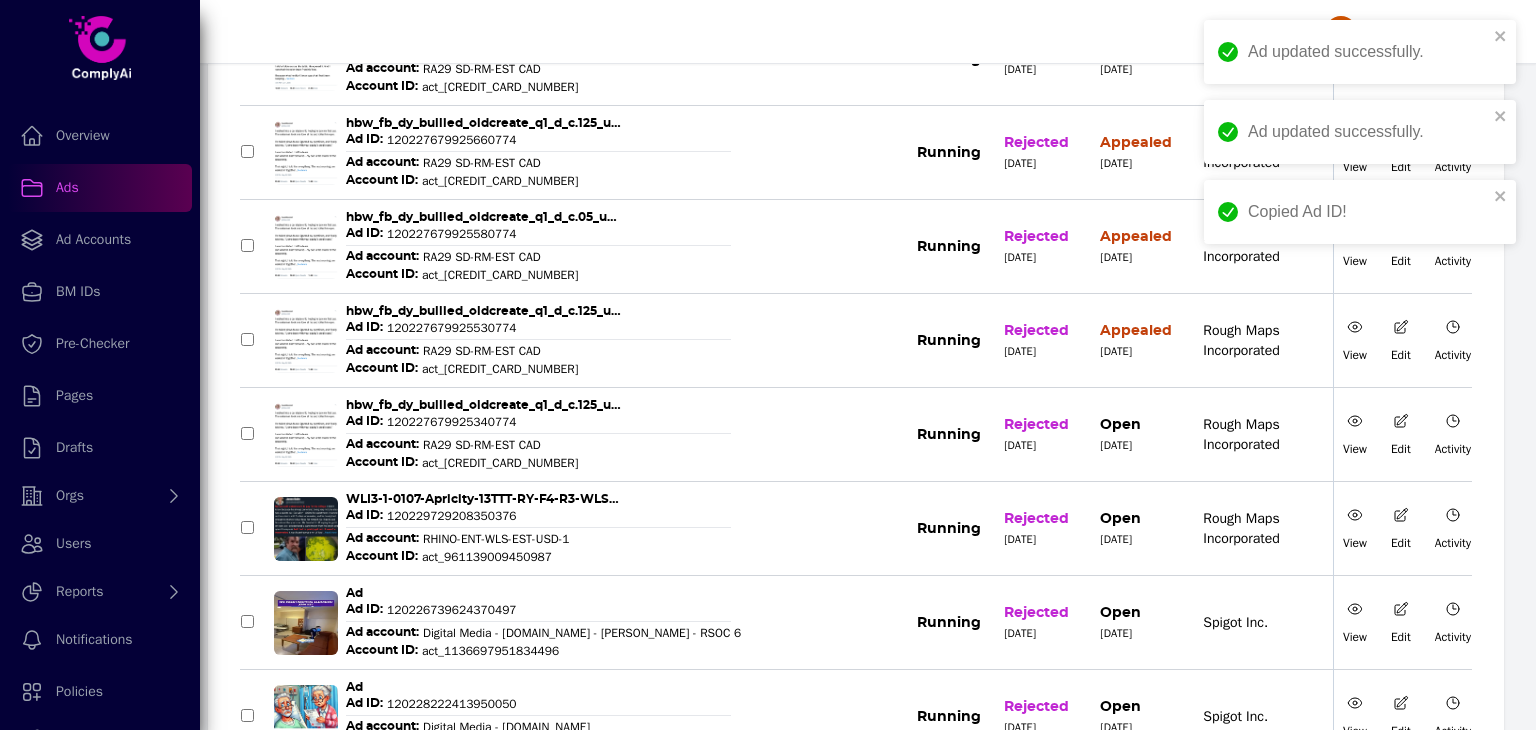 scroll, scrollTop: 612, scrollLeft: 0, axis: vertical 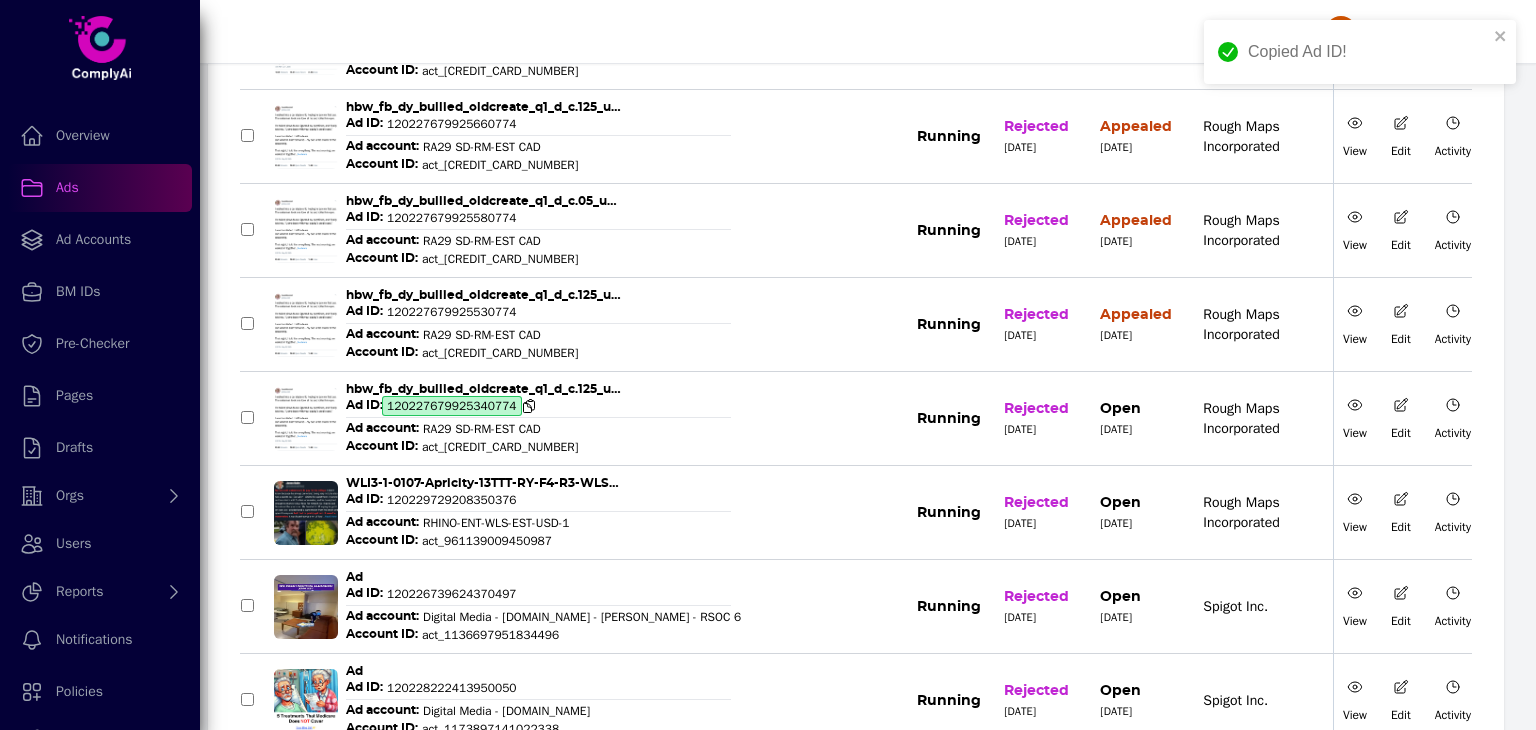 click on "120227679925340774" at bounding box center (452, 406) 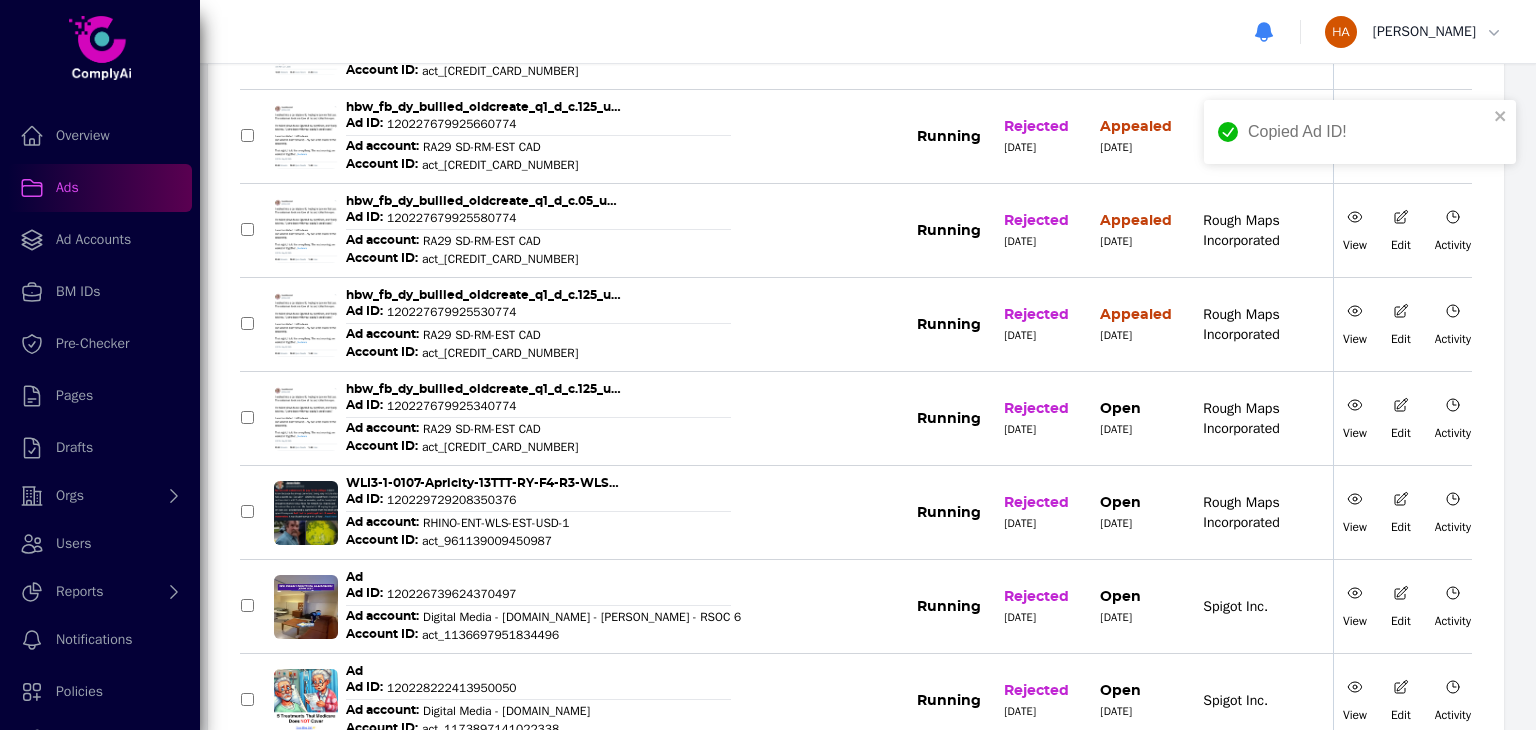click 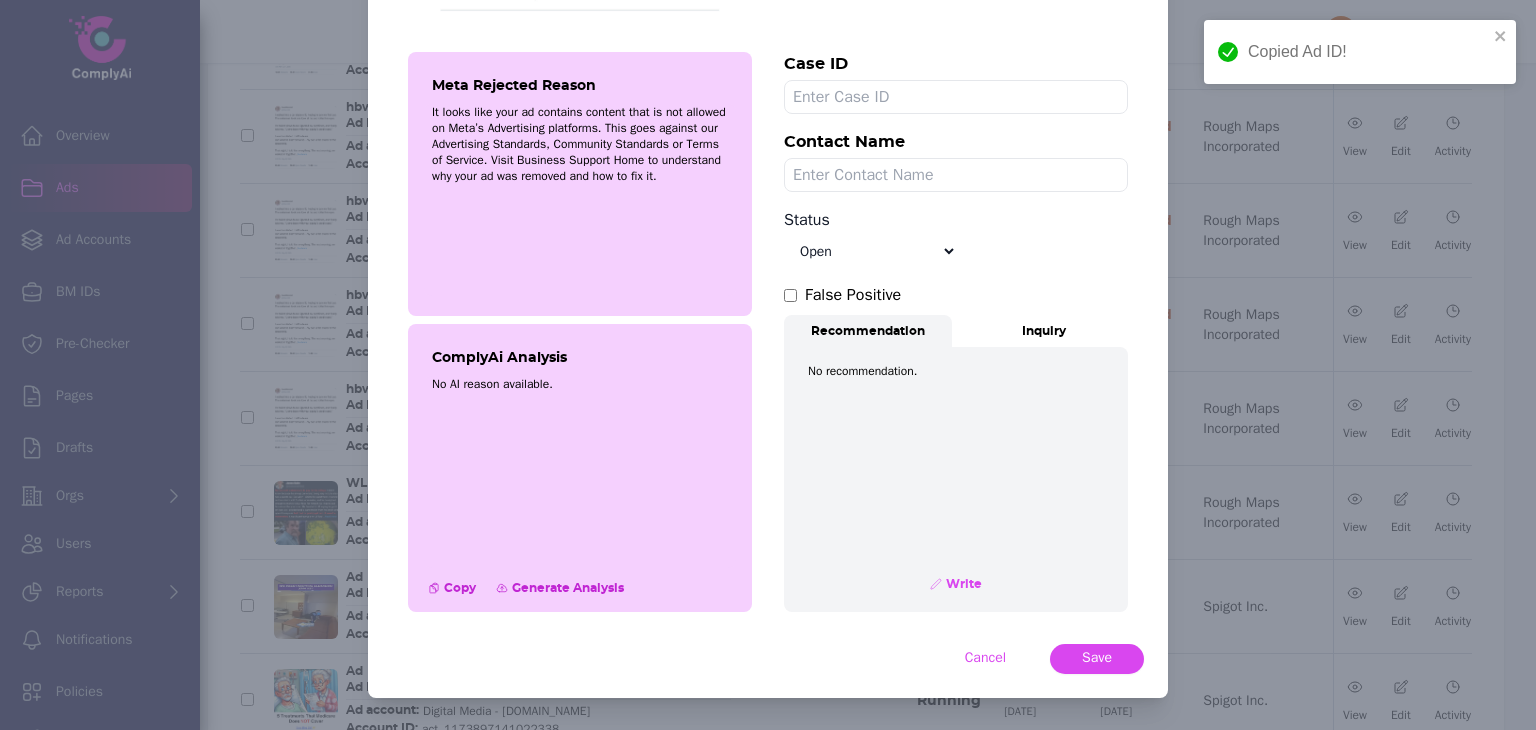 scroll, scrollTop: 550, scrollLeft: 0, axis: vertical 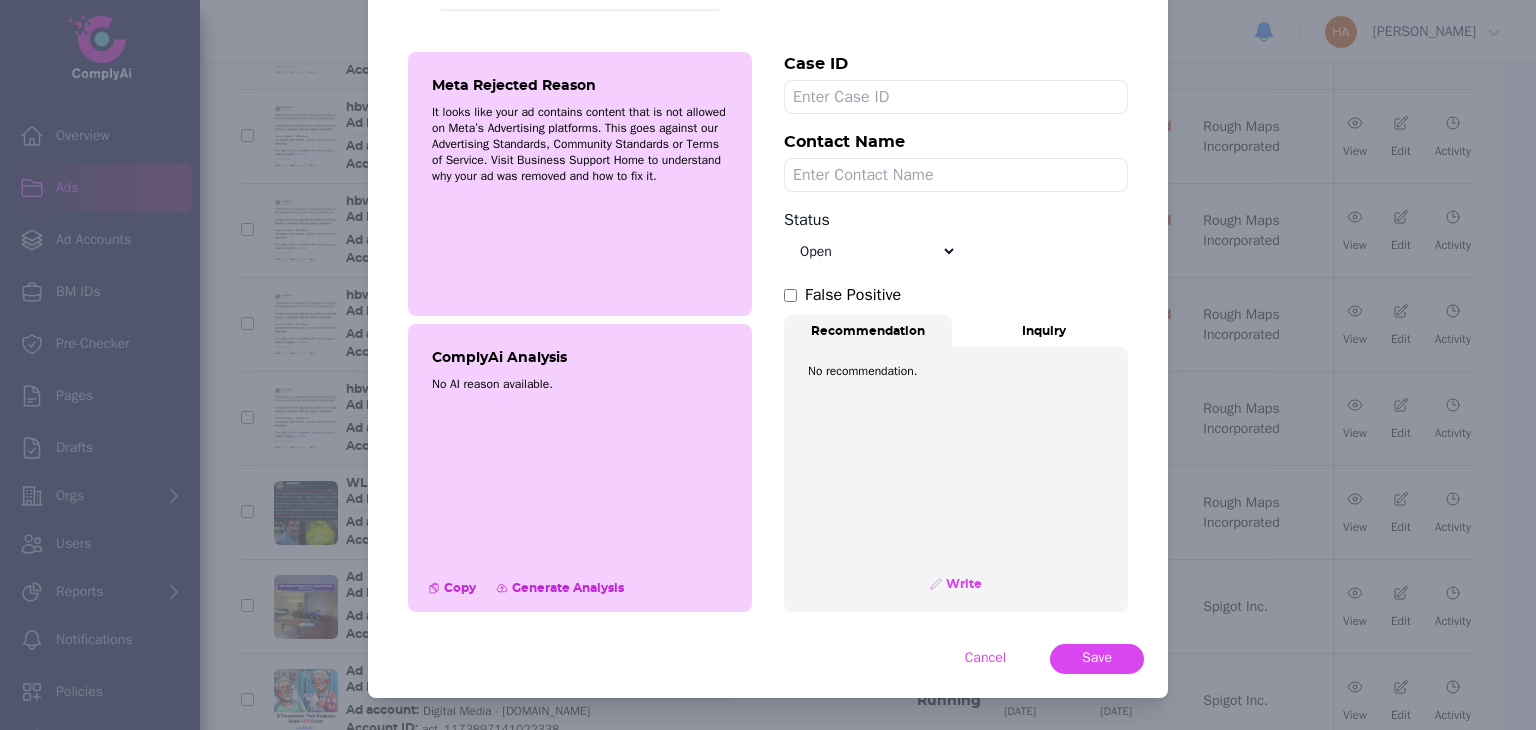 click on "Select status Appealed Edit required Appeal won In review Pending status Open Closed Rejected archive" at bounding box center (870, 251) 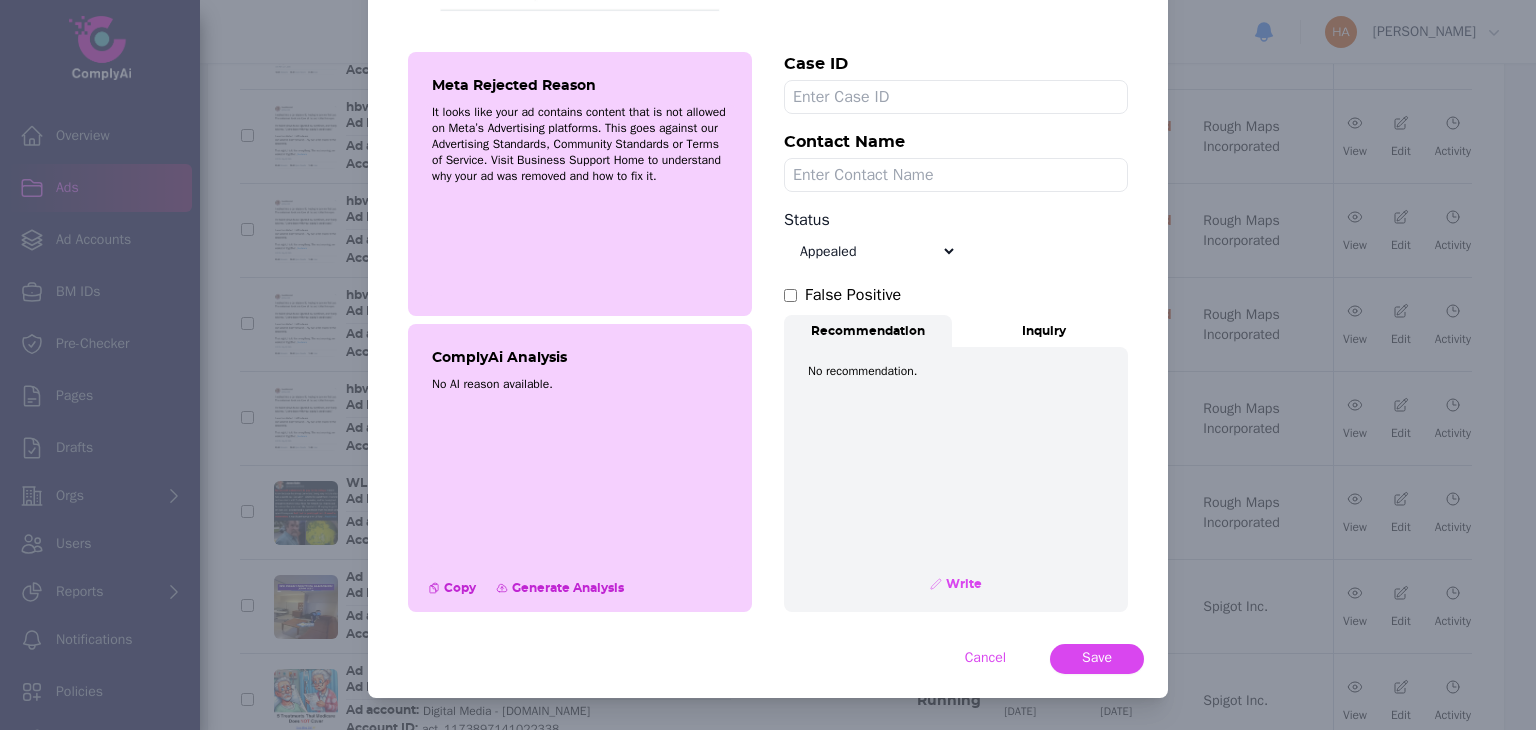 click on "Select status Appealed Edit required Appeal won In review Pending status Open Closed Rejected archive" at bounding box center (870, 251) 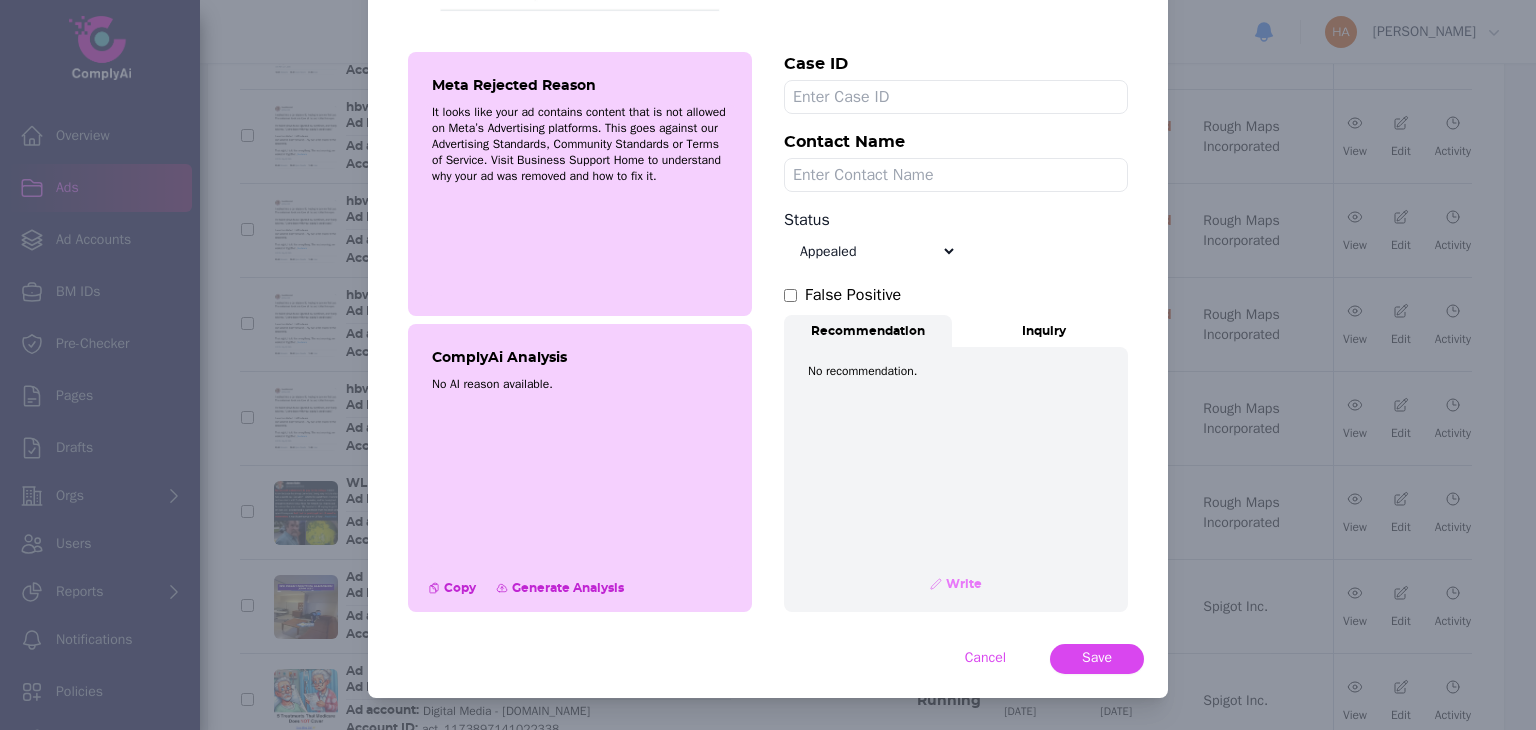 click on "Write" at bounding box center (956, 584) 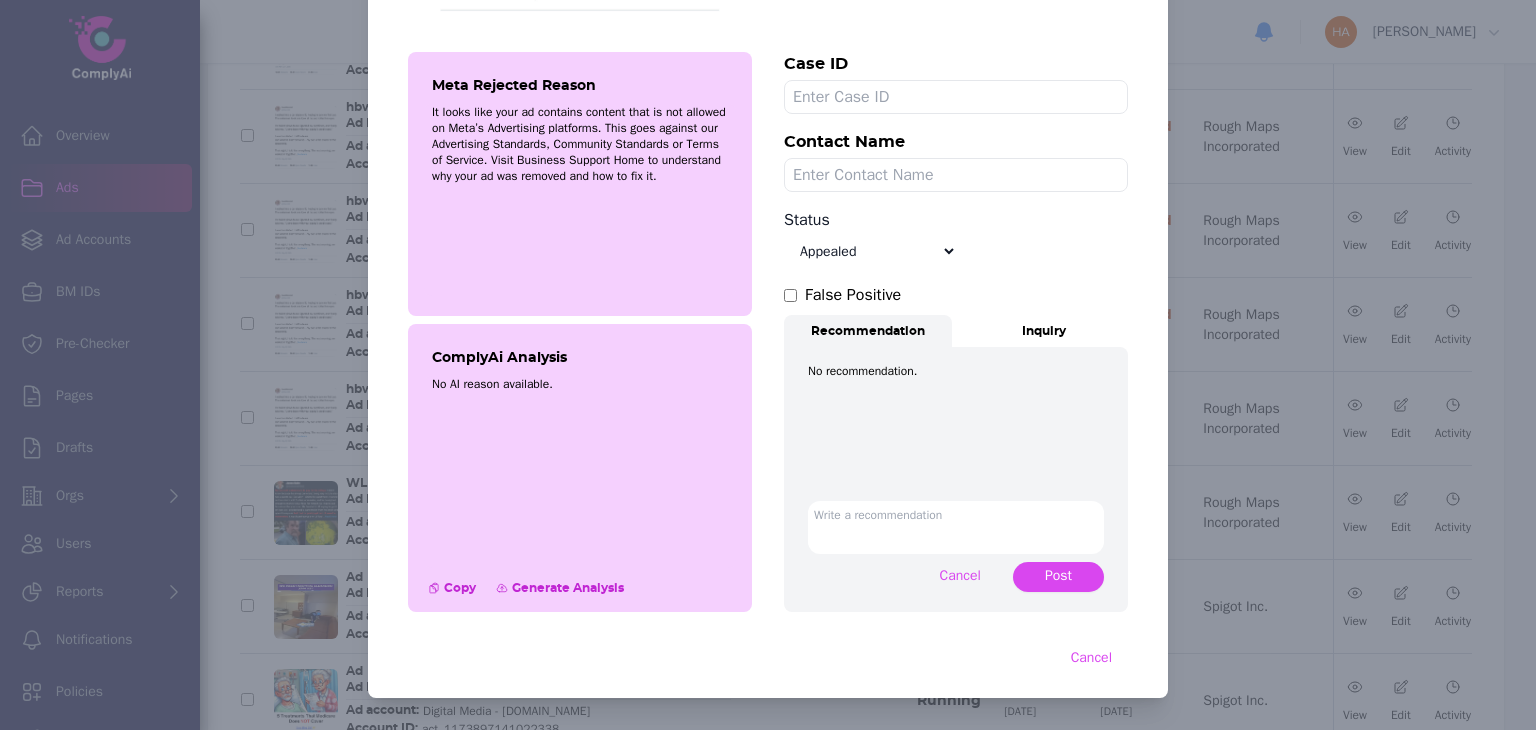 click at bounding box center (956, 527) 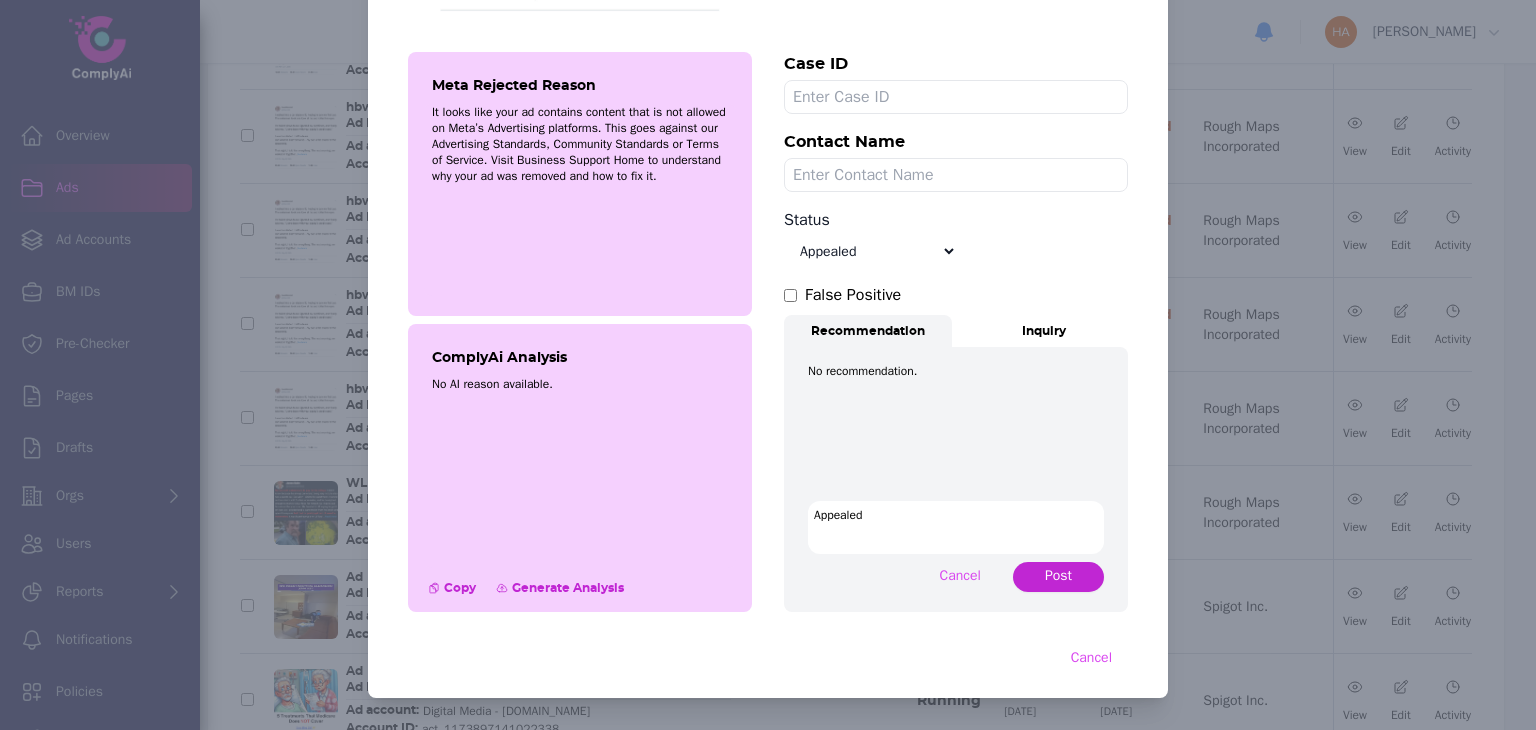 type on "Appealed" 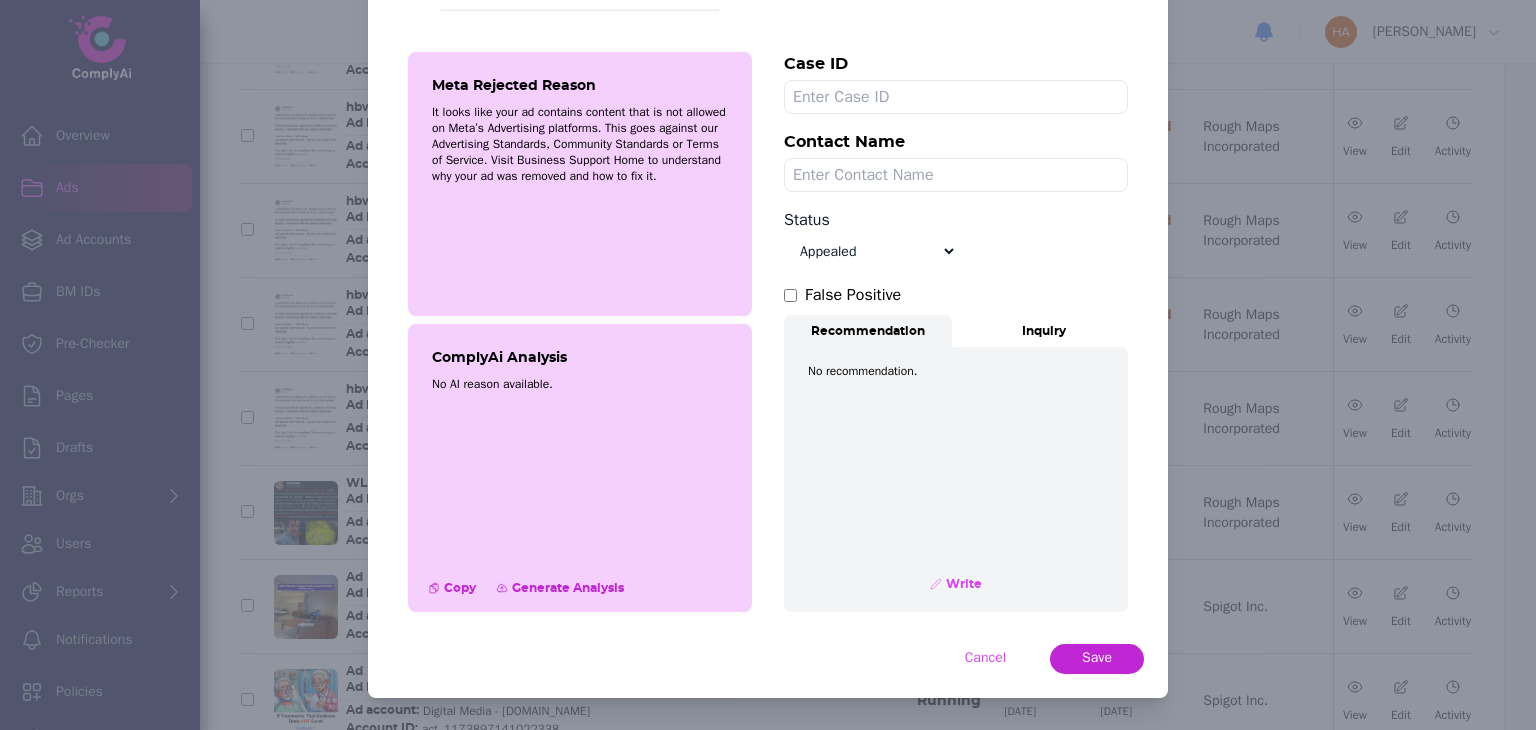 click on "Save" at bounding box center (1097, 658) 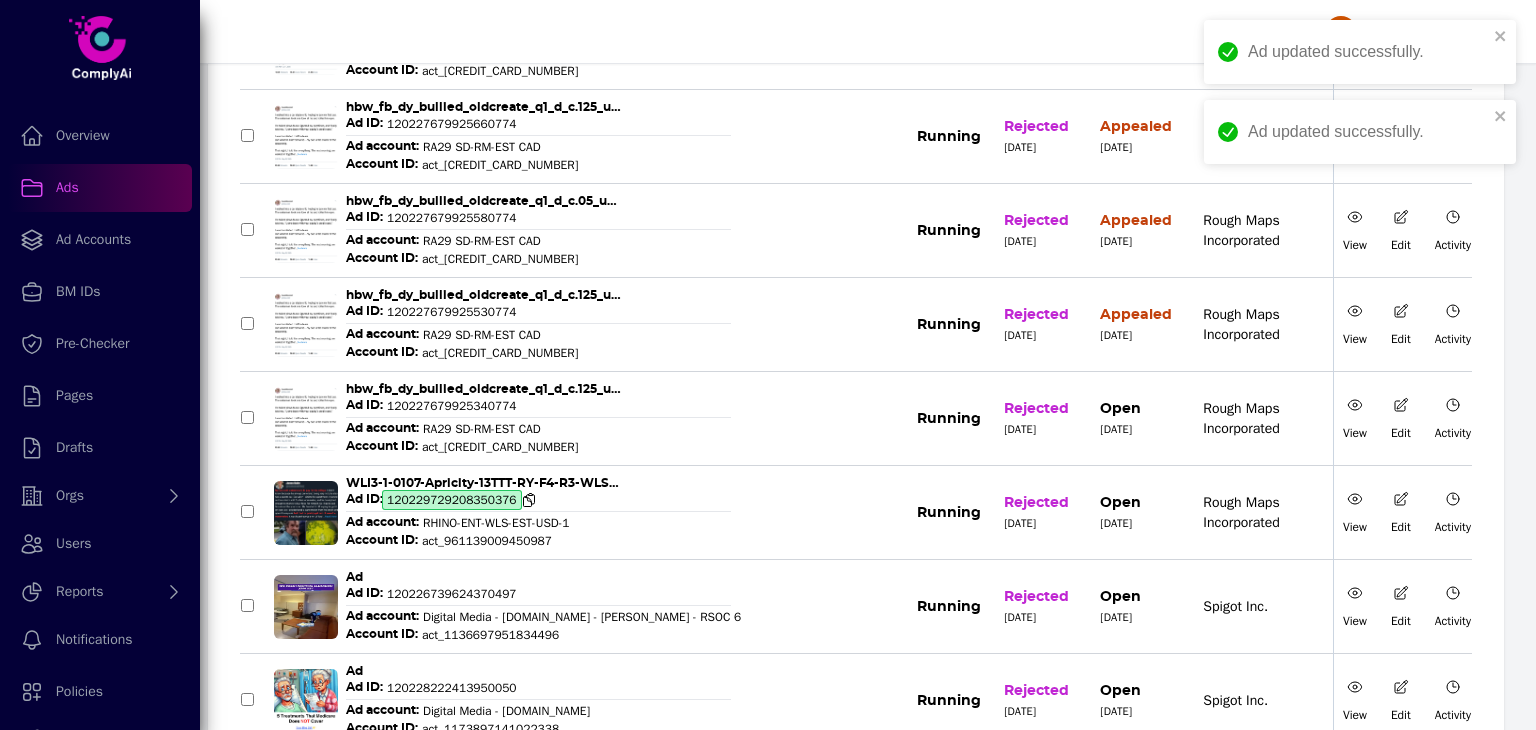 click on "120229729208350376" at bounding box center (452, 500) 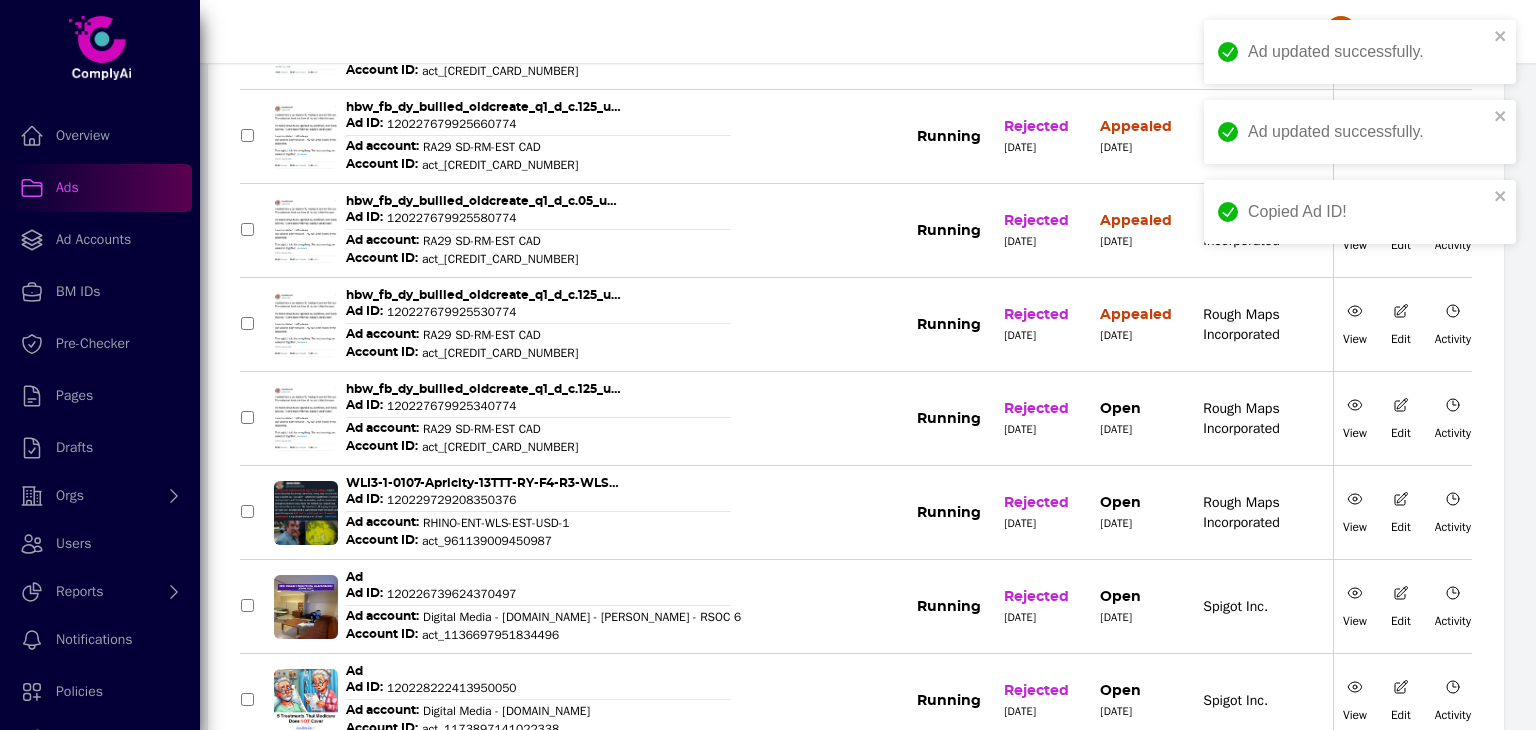 click 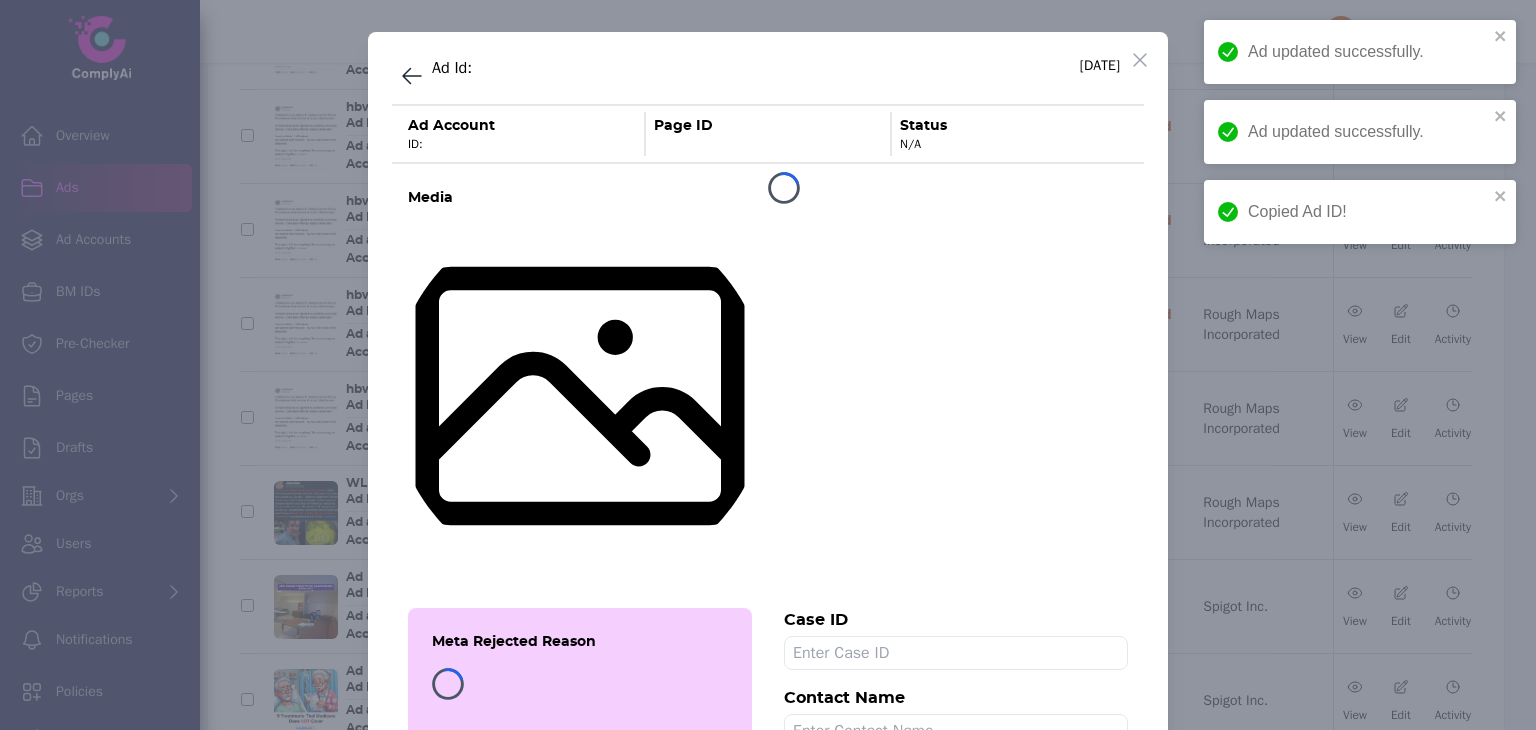 select on "Open" 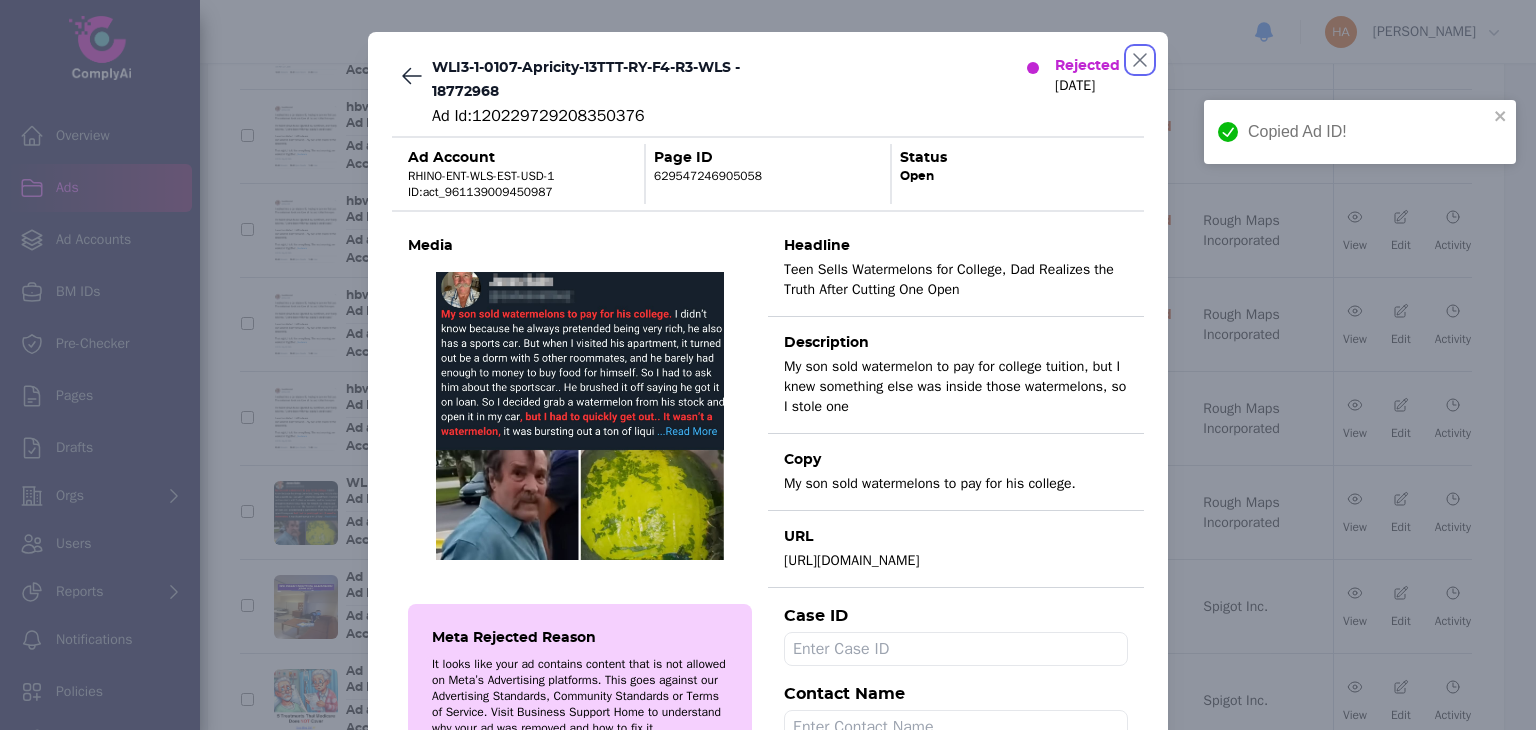 click 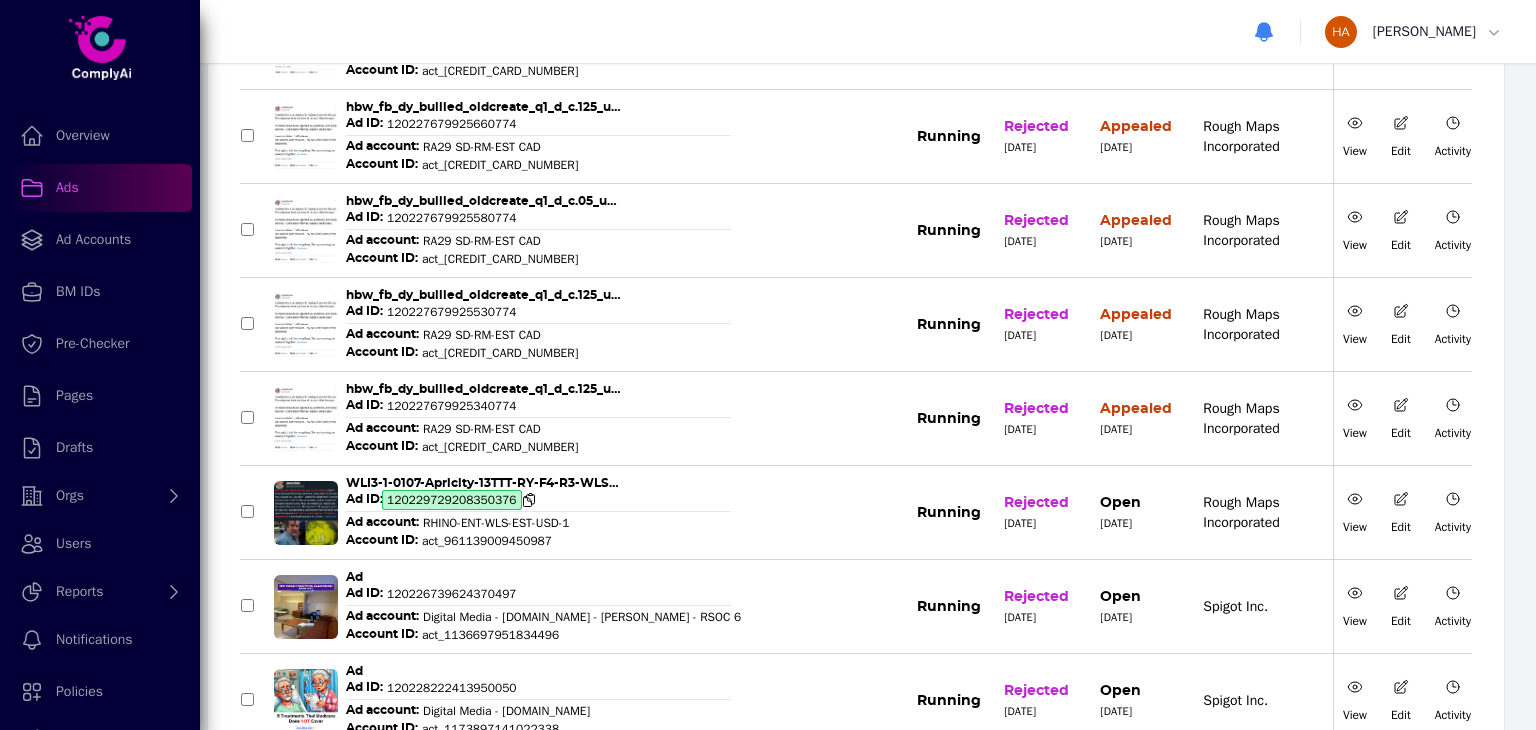 click on "120229729208350376" at bounding box center [452, 500] 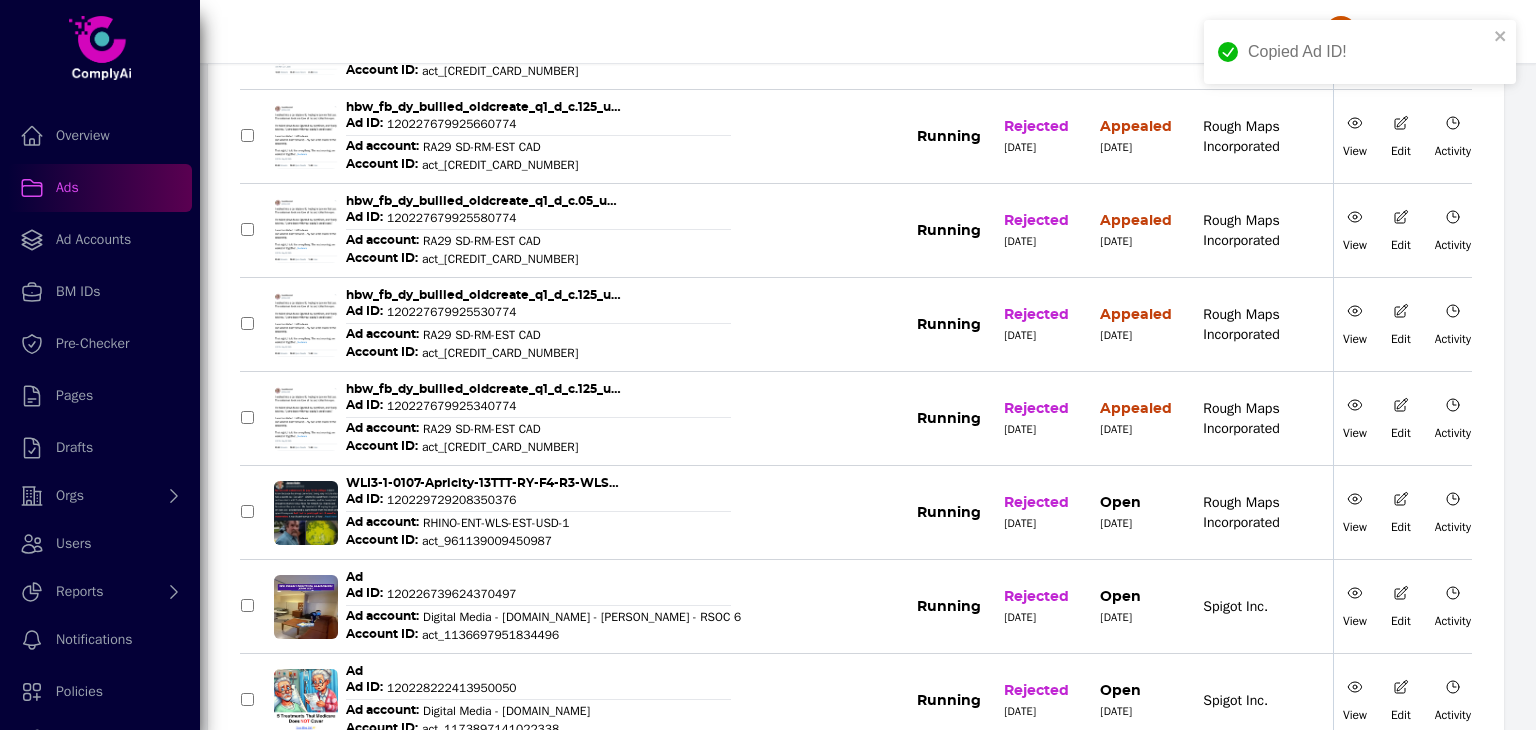 click 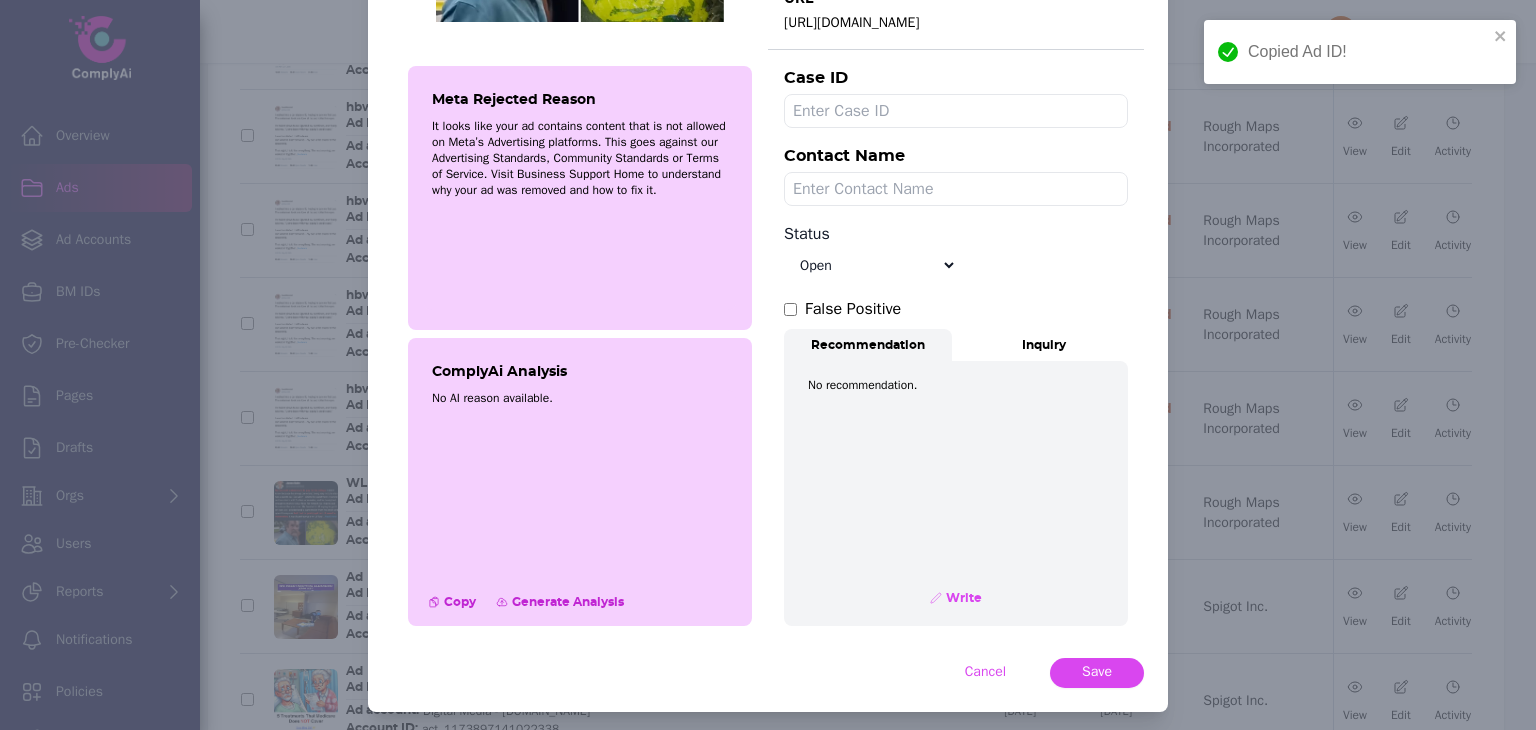 scroll, scrollTop: 568, scrollLeft: 0, axis: vertical 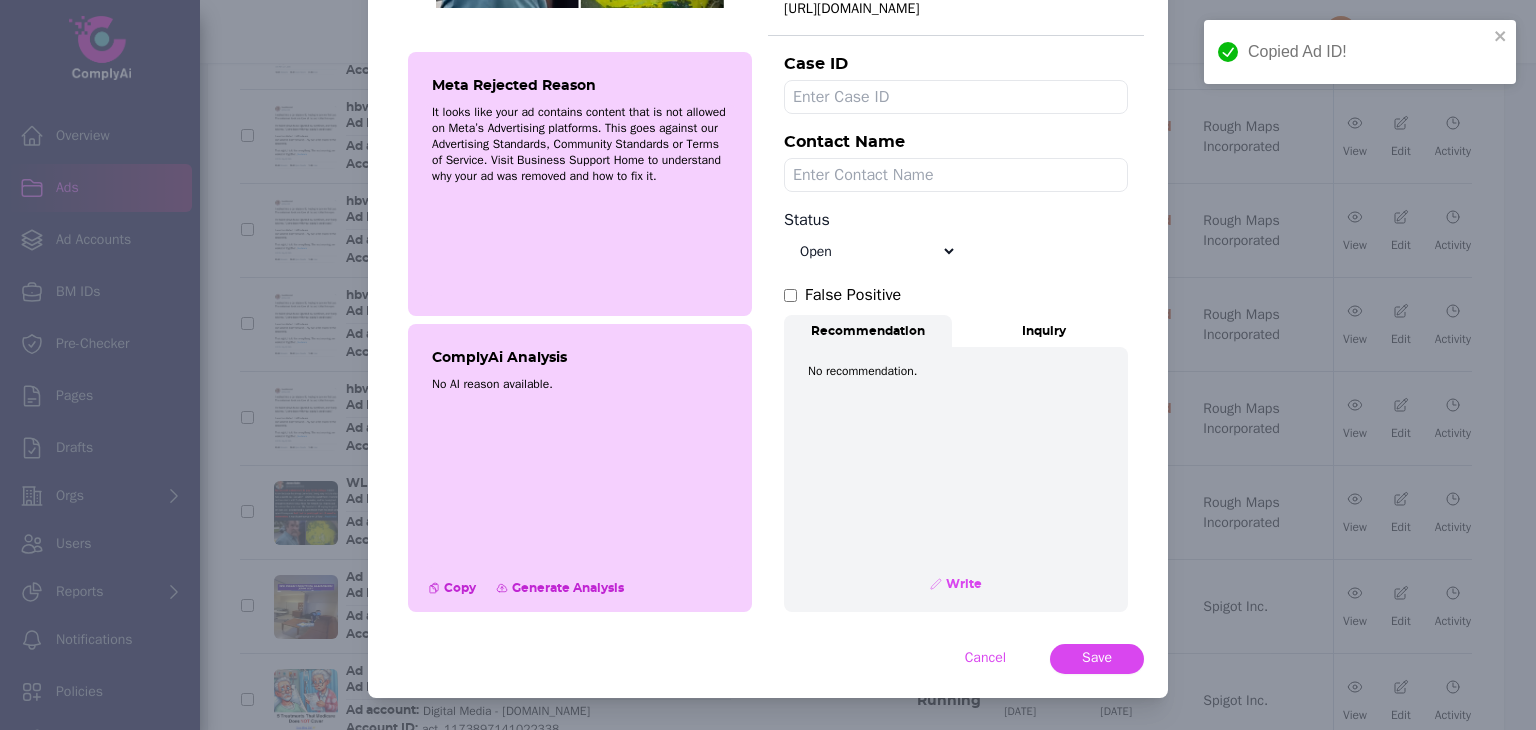 drag, startPoint x: 936, startPoint y: 273, endPoint x: 864, endPoint y: 329, distance: 91.214035 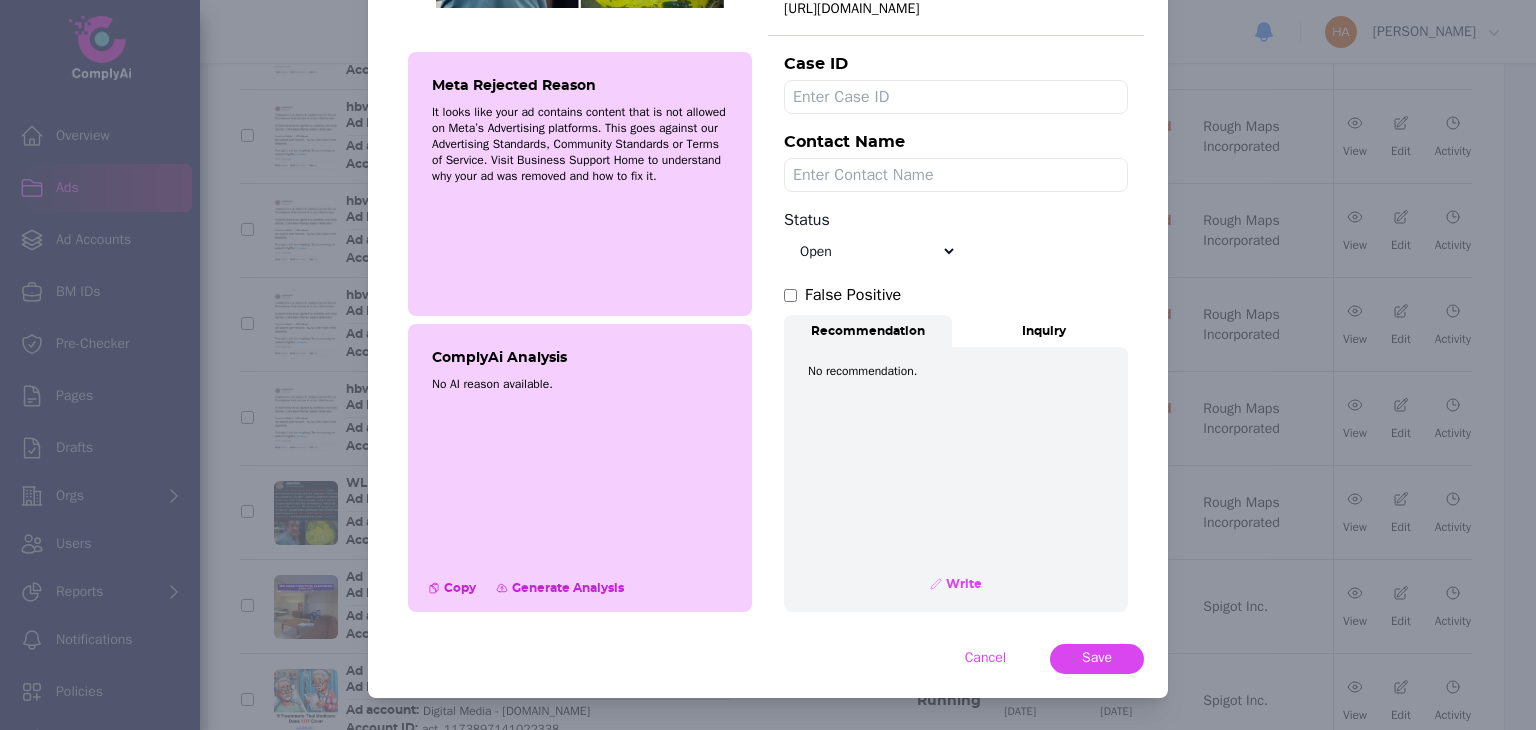 select on "Appealed" 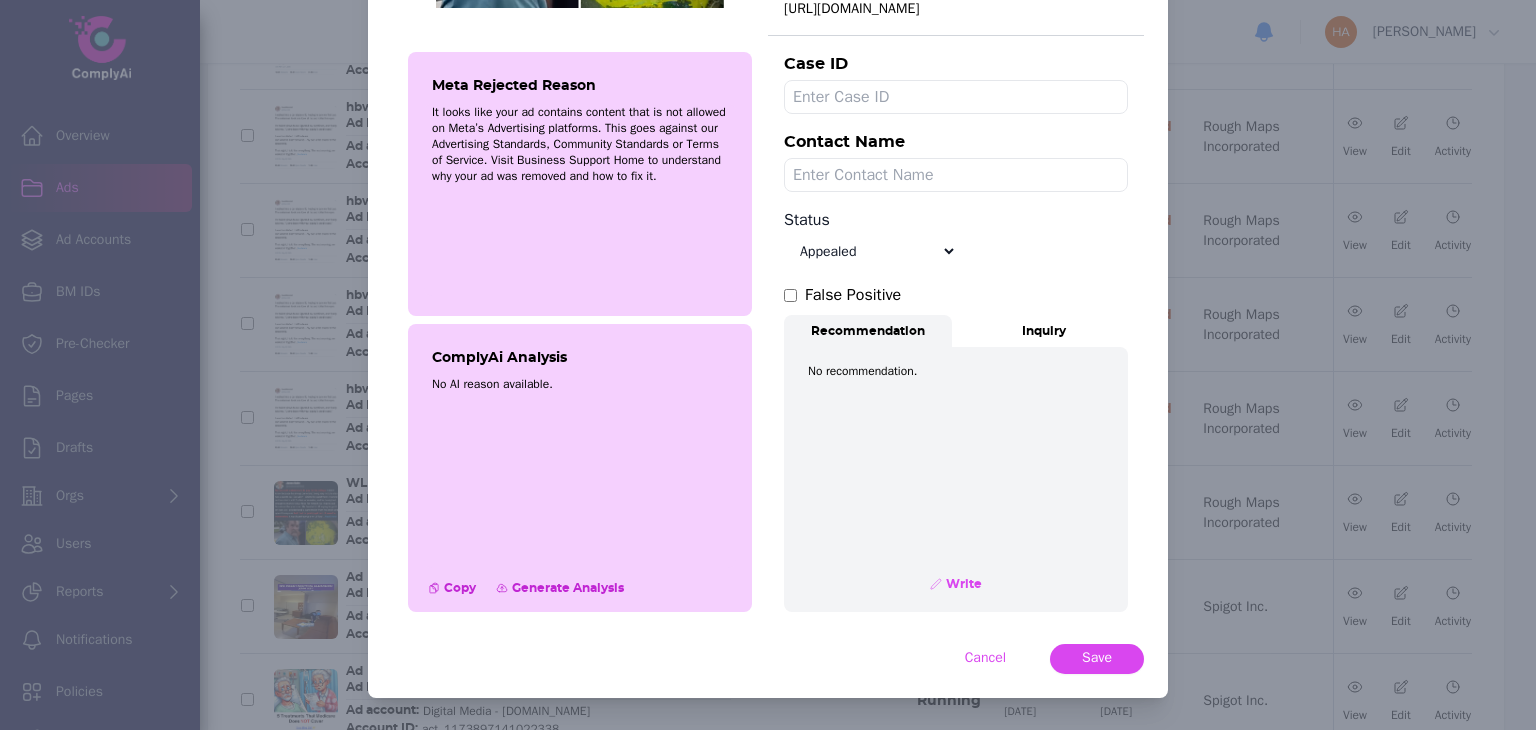 click on "Select status Appealed Edit required Appeal won In review Pending status Open Closed Rejected archive" at bounding box center (870, 251) 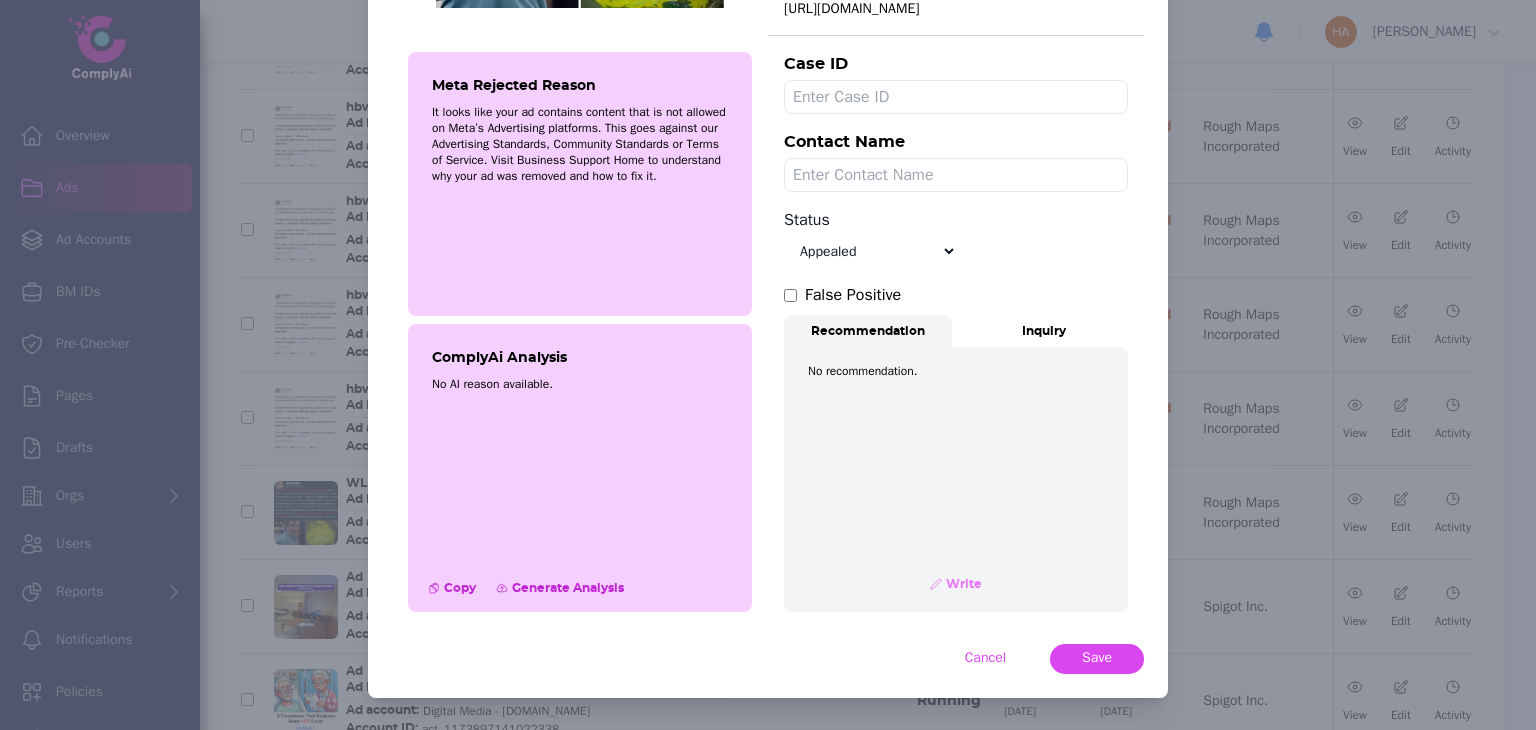 click on "Write" at bounding box center [962, 584] 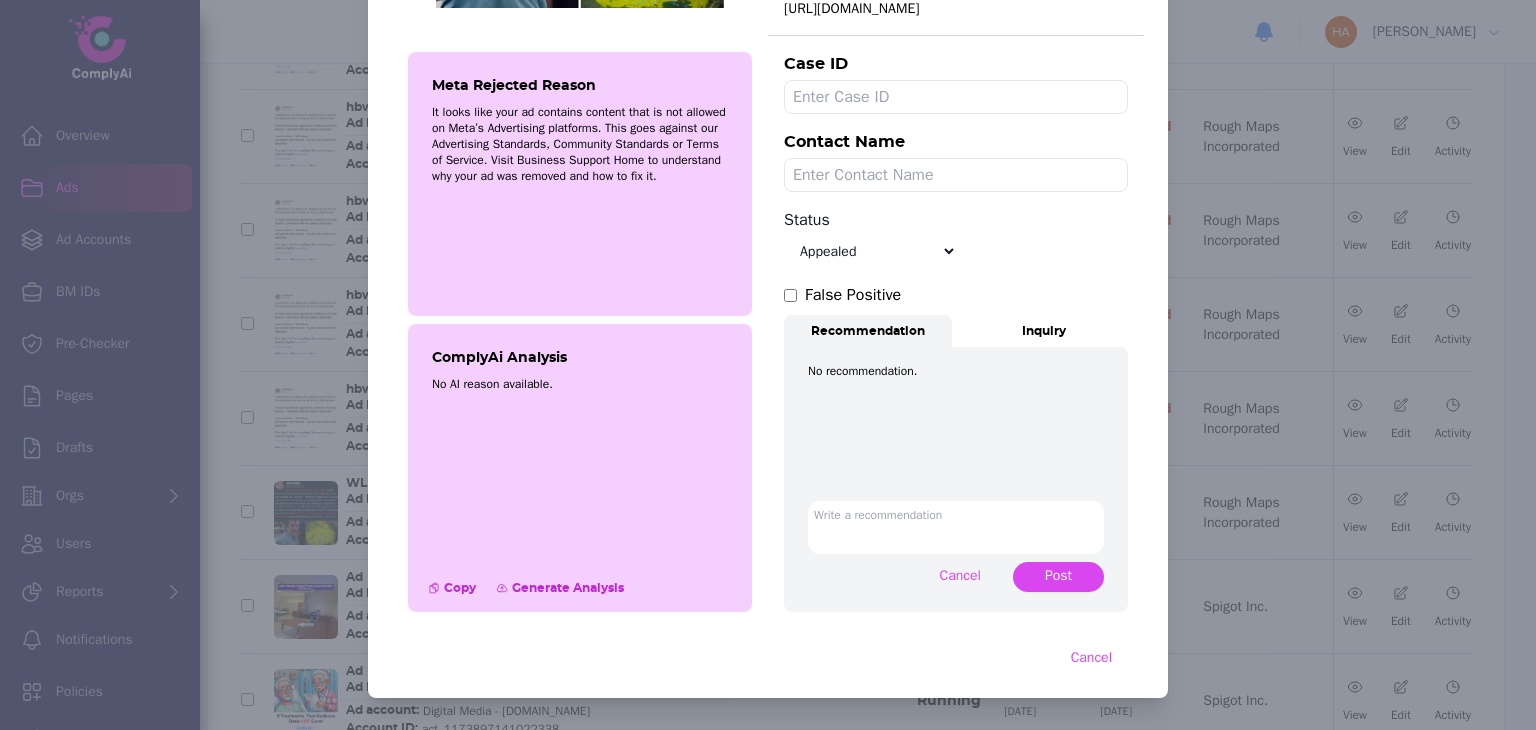 click at bounding box center [956, 527] 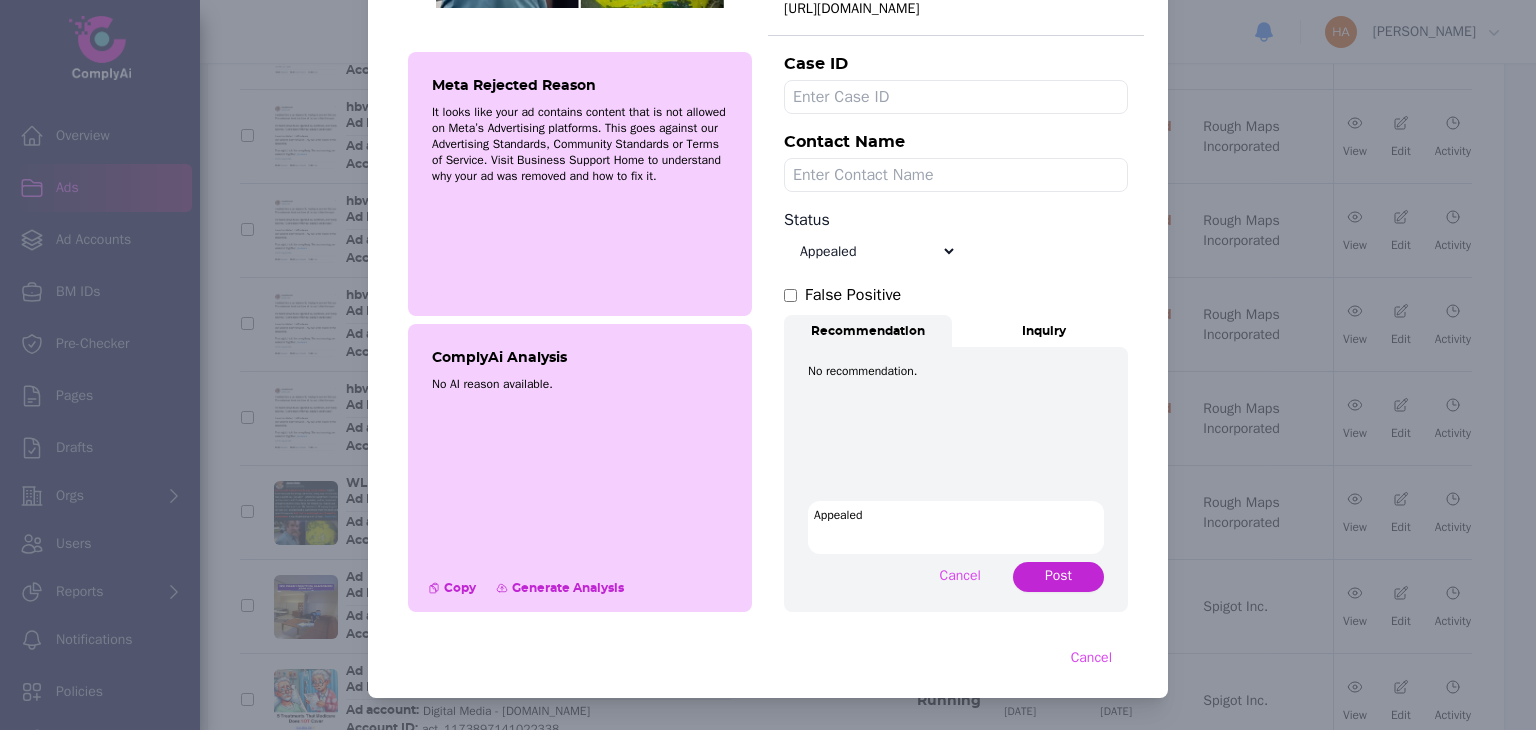 type on "Appealed" 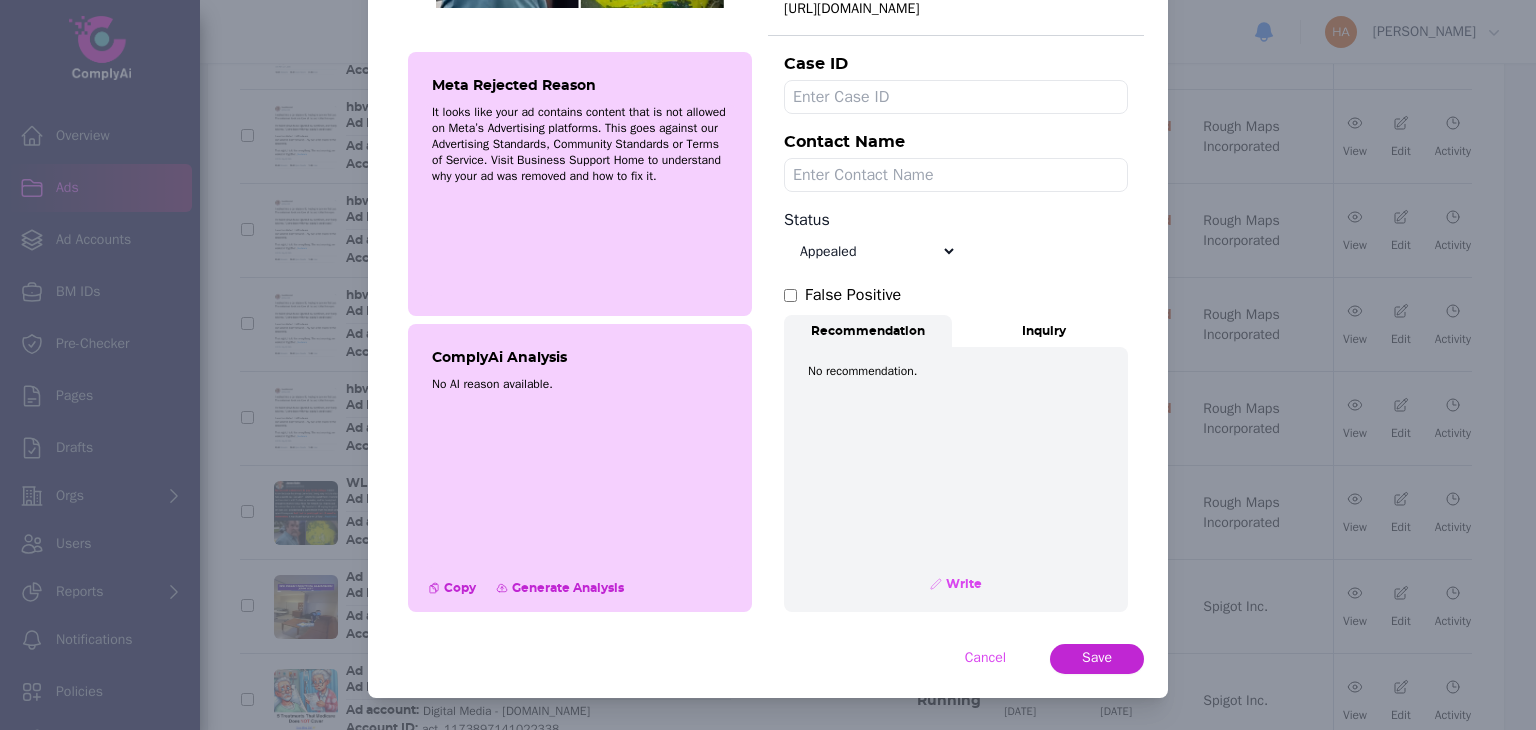 click on "Save" at bounding box center [1097, 658] 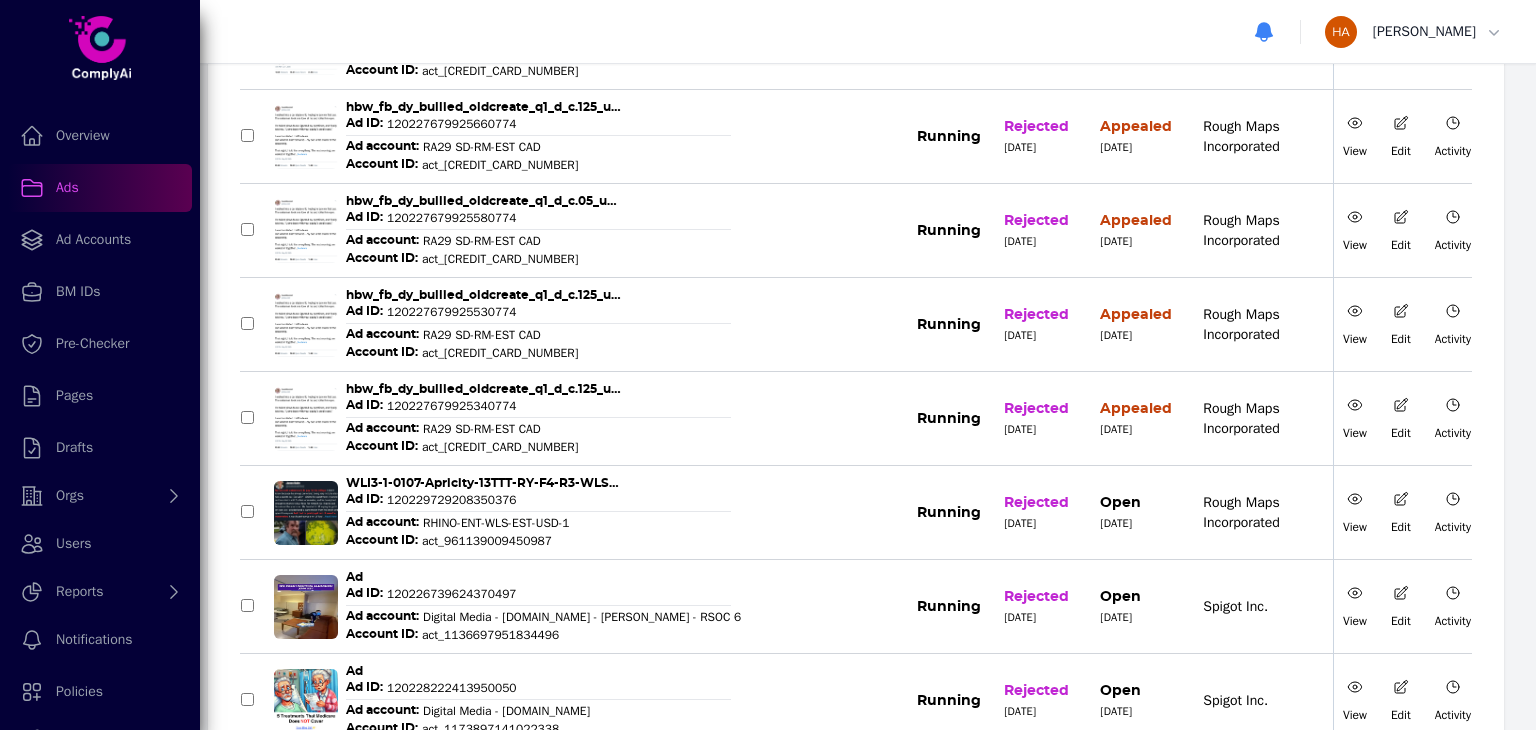scroll, scrollTop: 984, scrollLeft: 0, axis: vertical 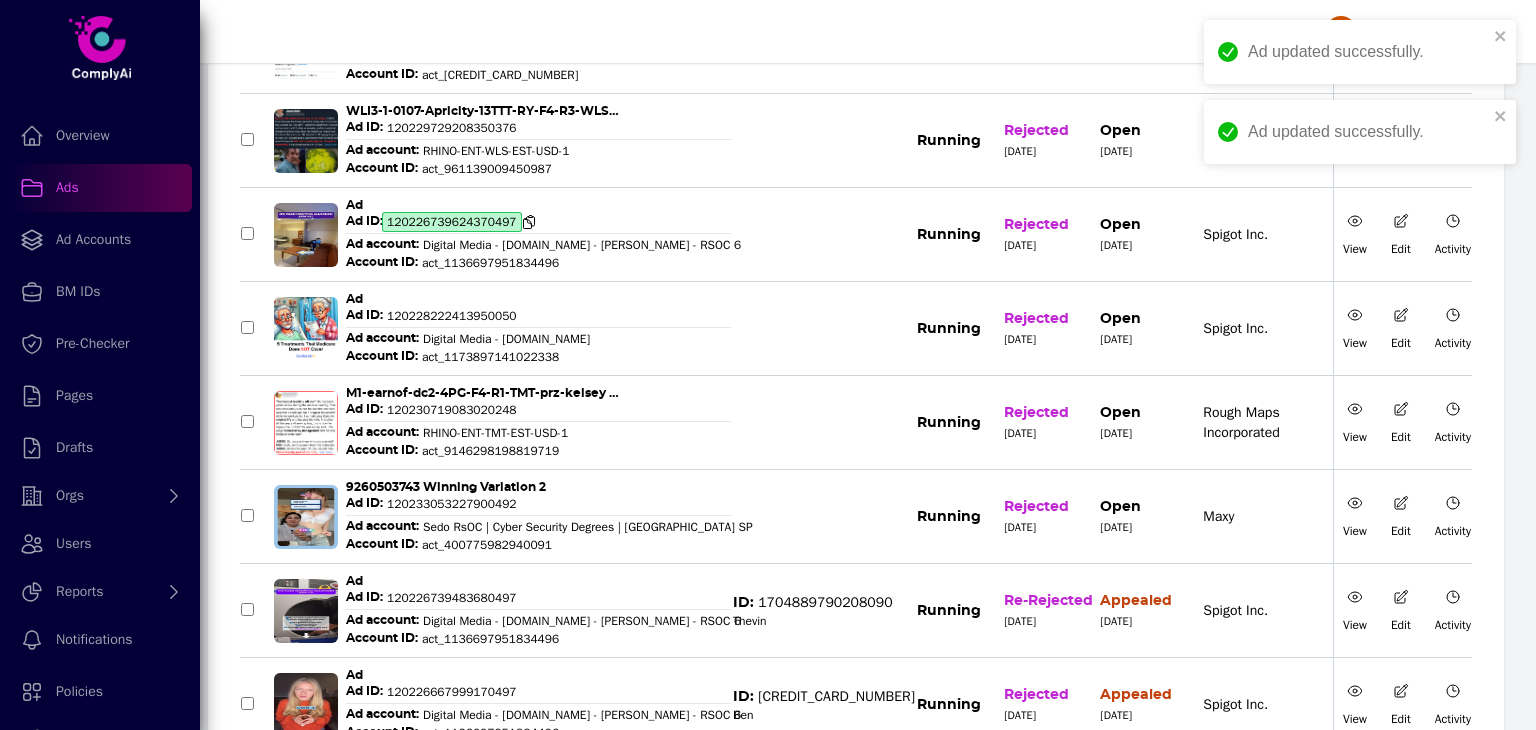 click on "120226739624370497" at bounding box center (452, 222) 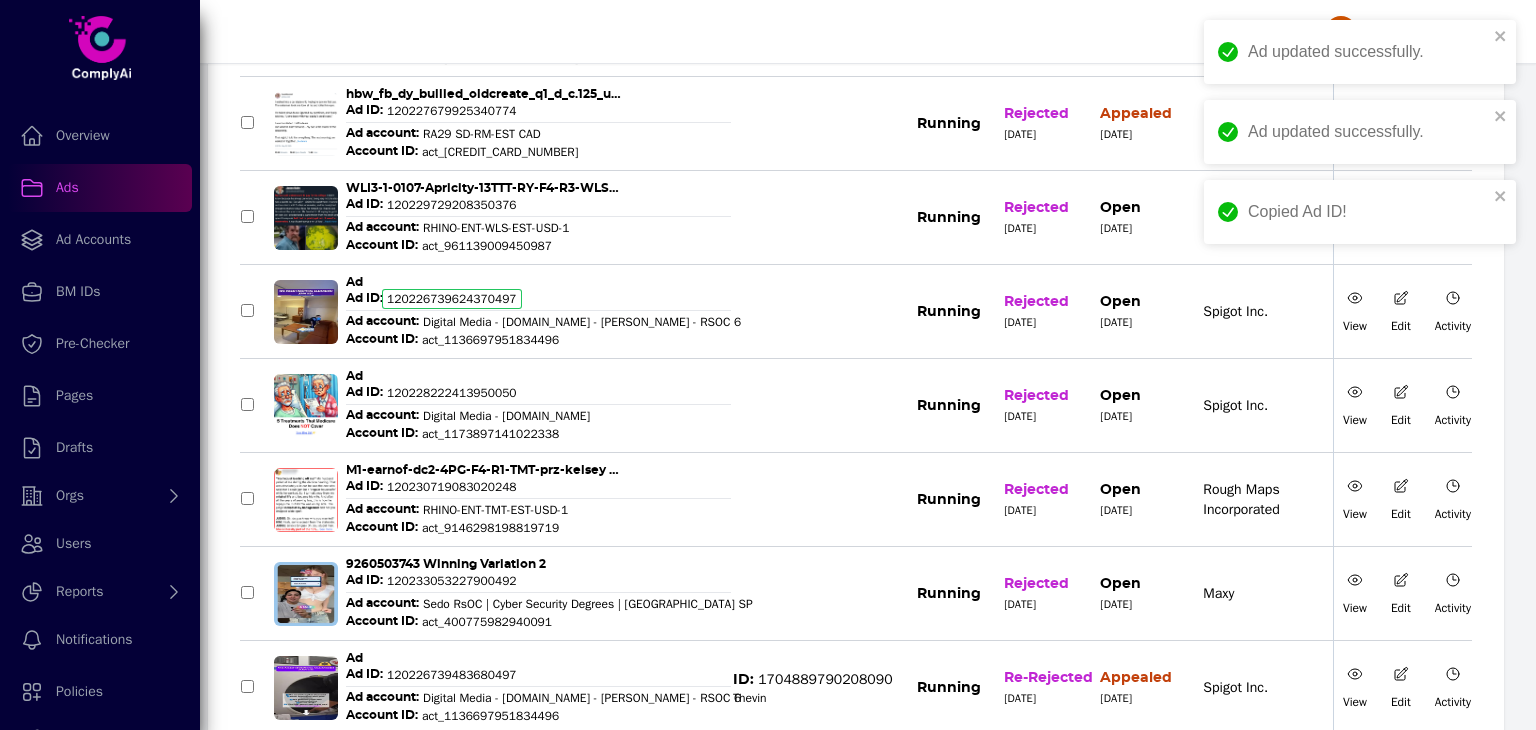 scroll, scrollTop: 903, scrollLeft: 0, axis: vertical 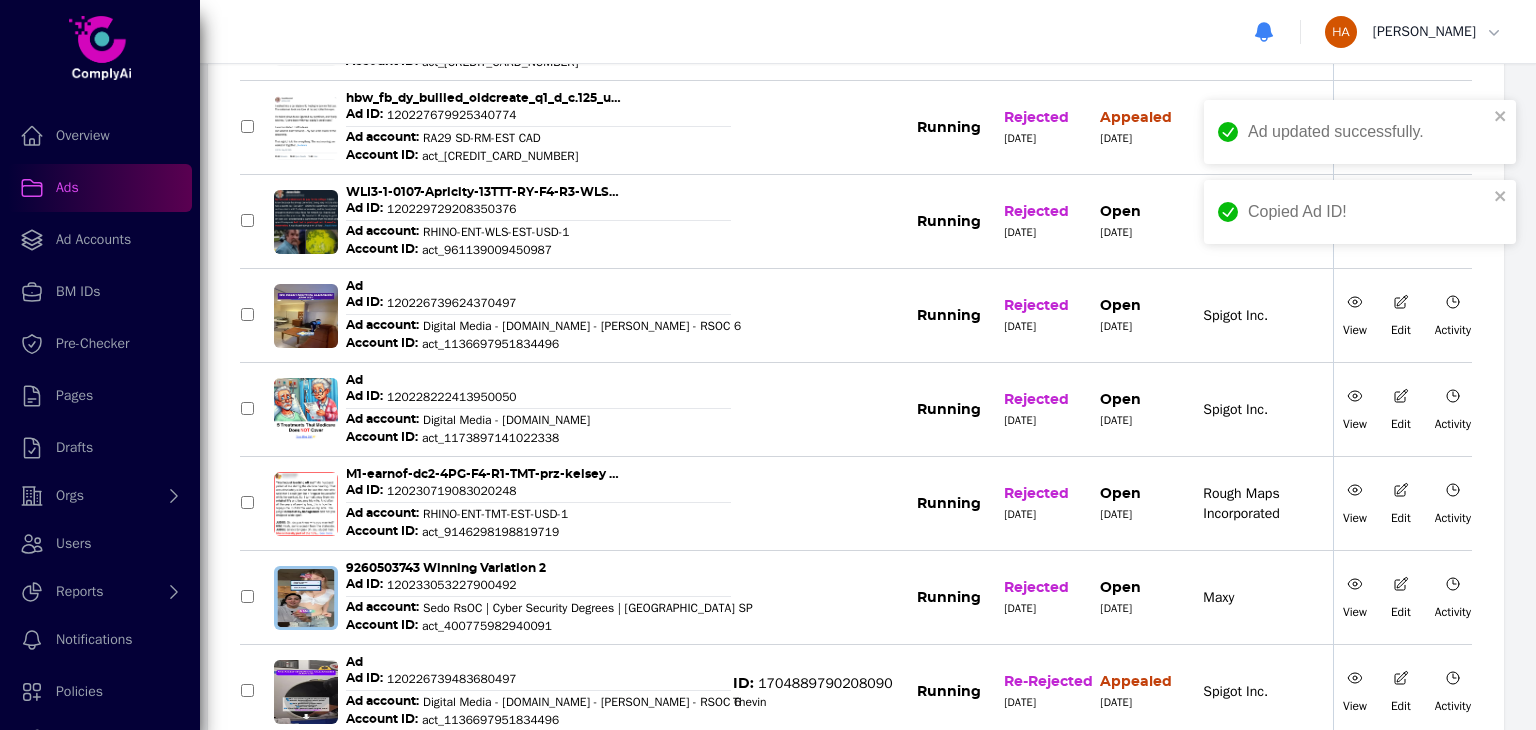 click 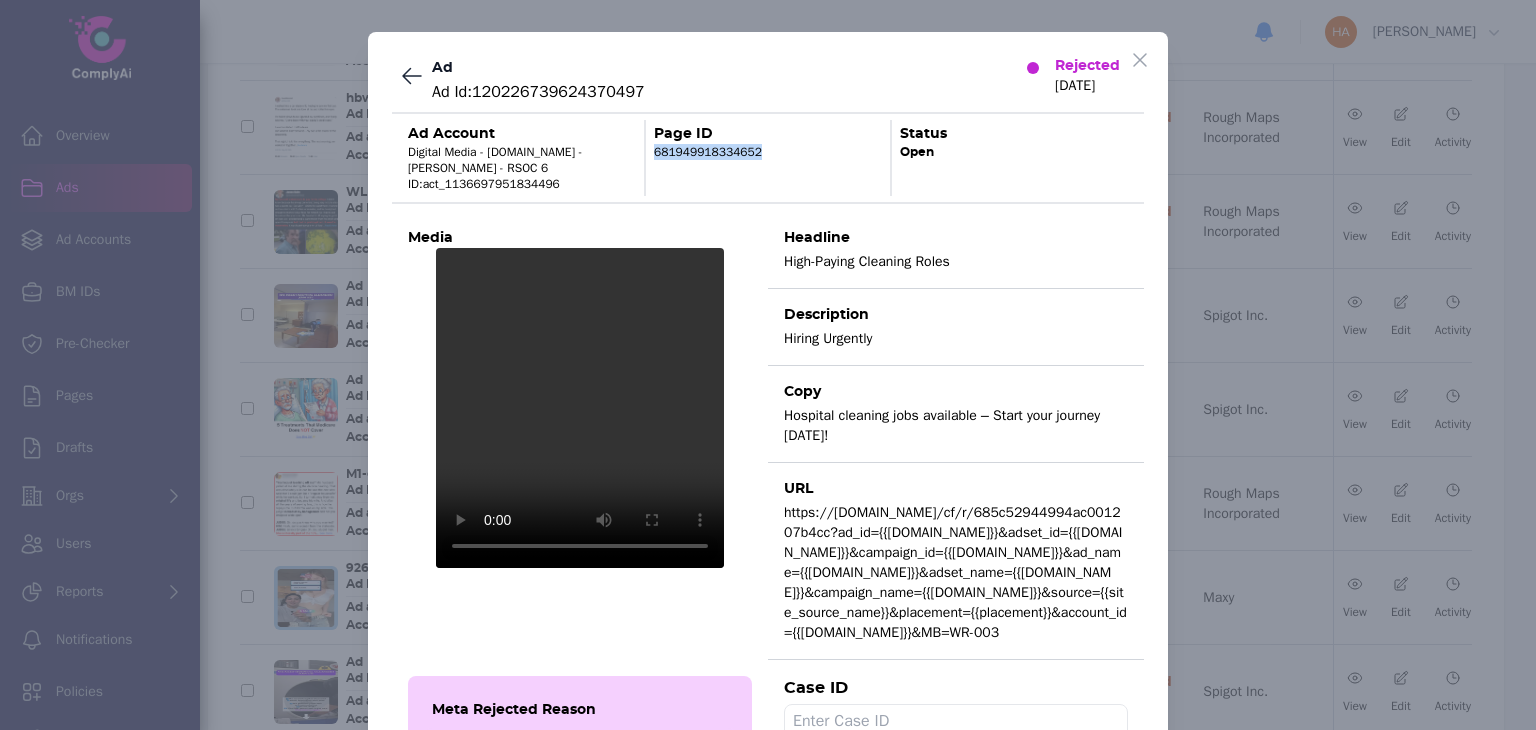 drag, startPoint x: 648, startPoint y: 154, endPoint x: 756, endPoint y: 156, distance: 108.01852 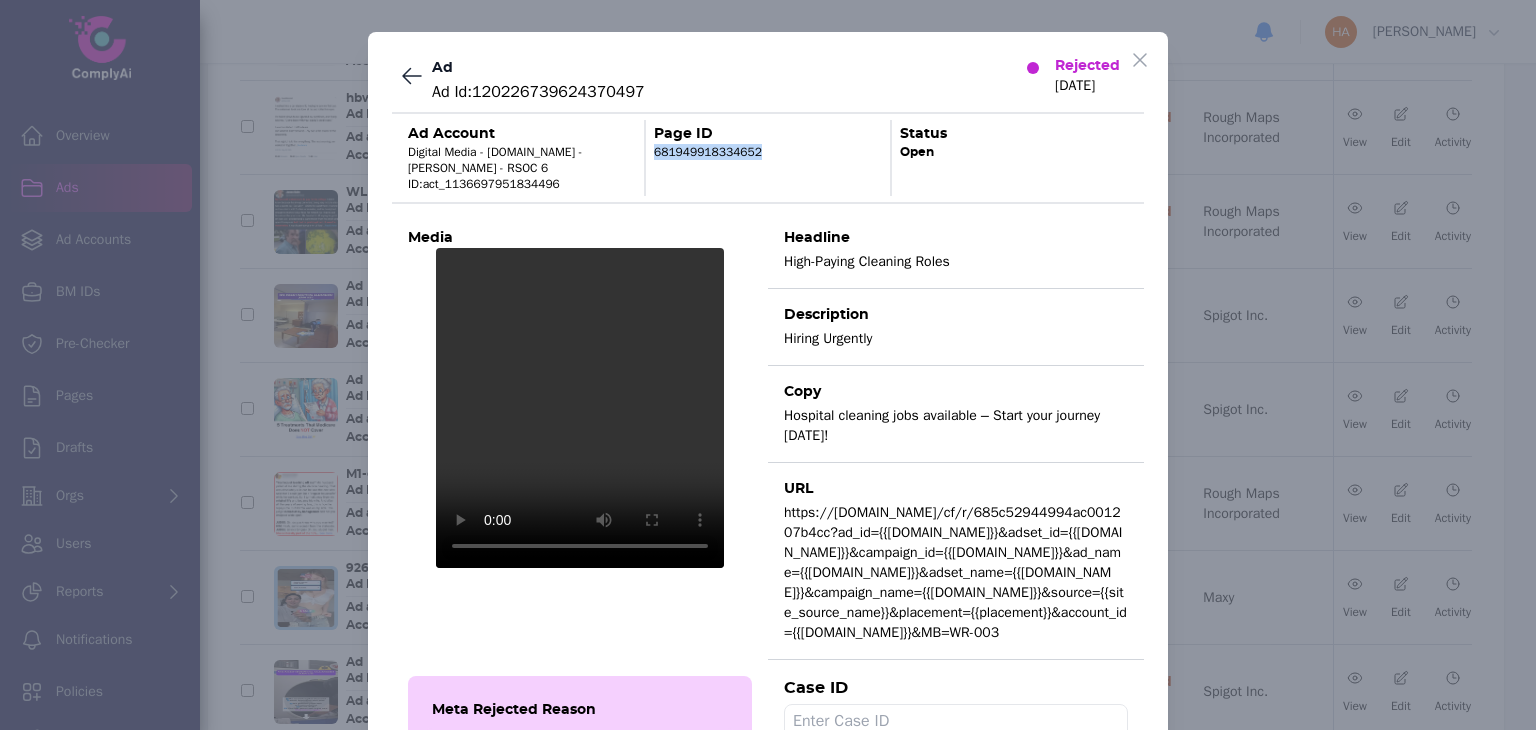 click on "681949918334652" at bounding box center [768, 152] 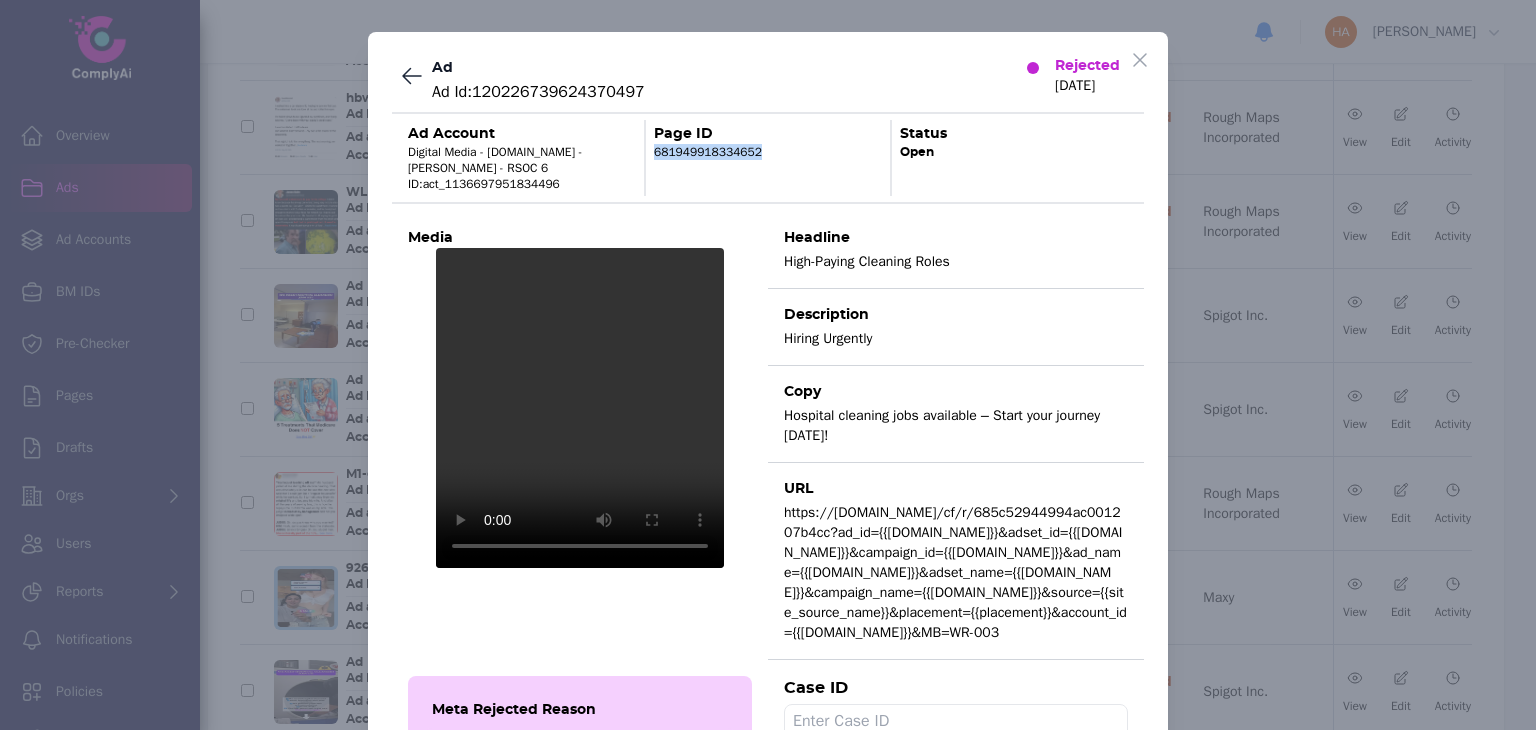 copy on "681949918334652" 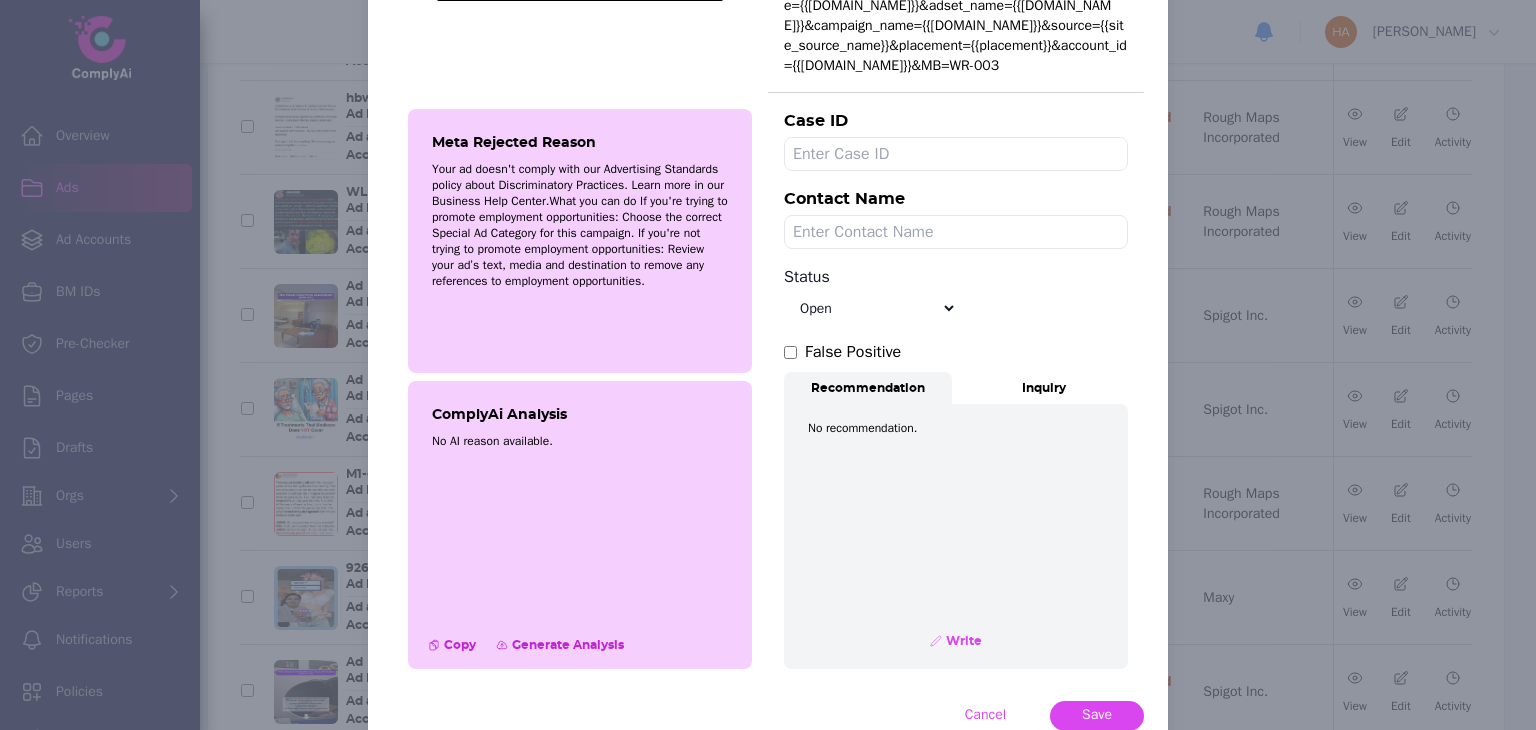 scroll, scrollTop: 600, scrollLeft: 0, axis: vertical 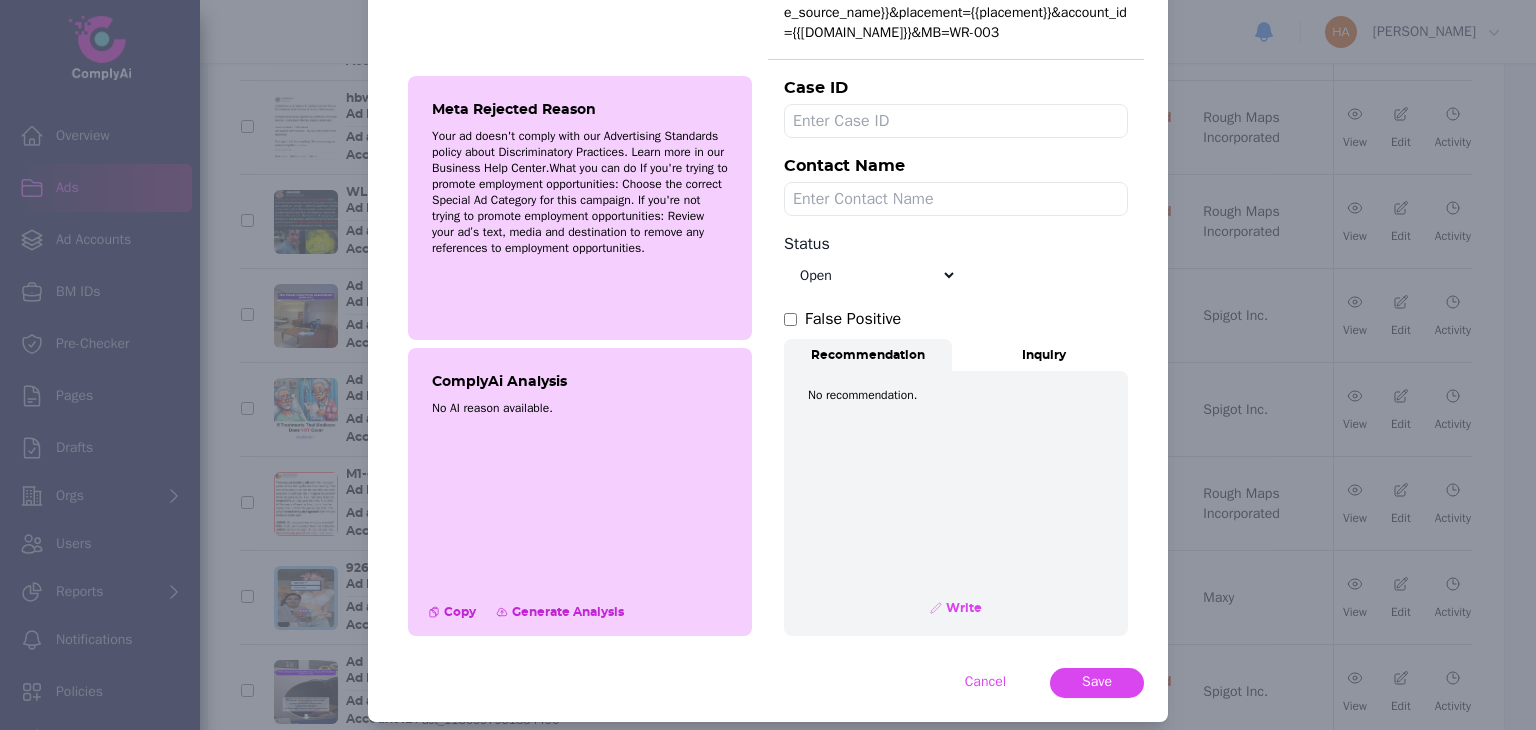 click on "Select status Appealed Edit required Appeal won In review Pending status Open Closed Rejected archive" at bounding box center (870, 275) 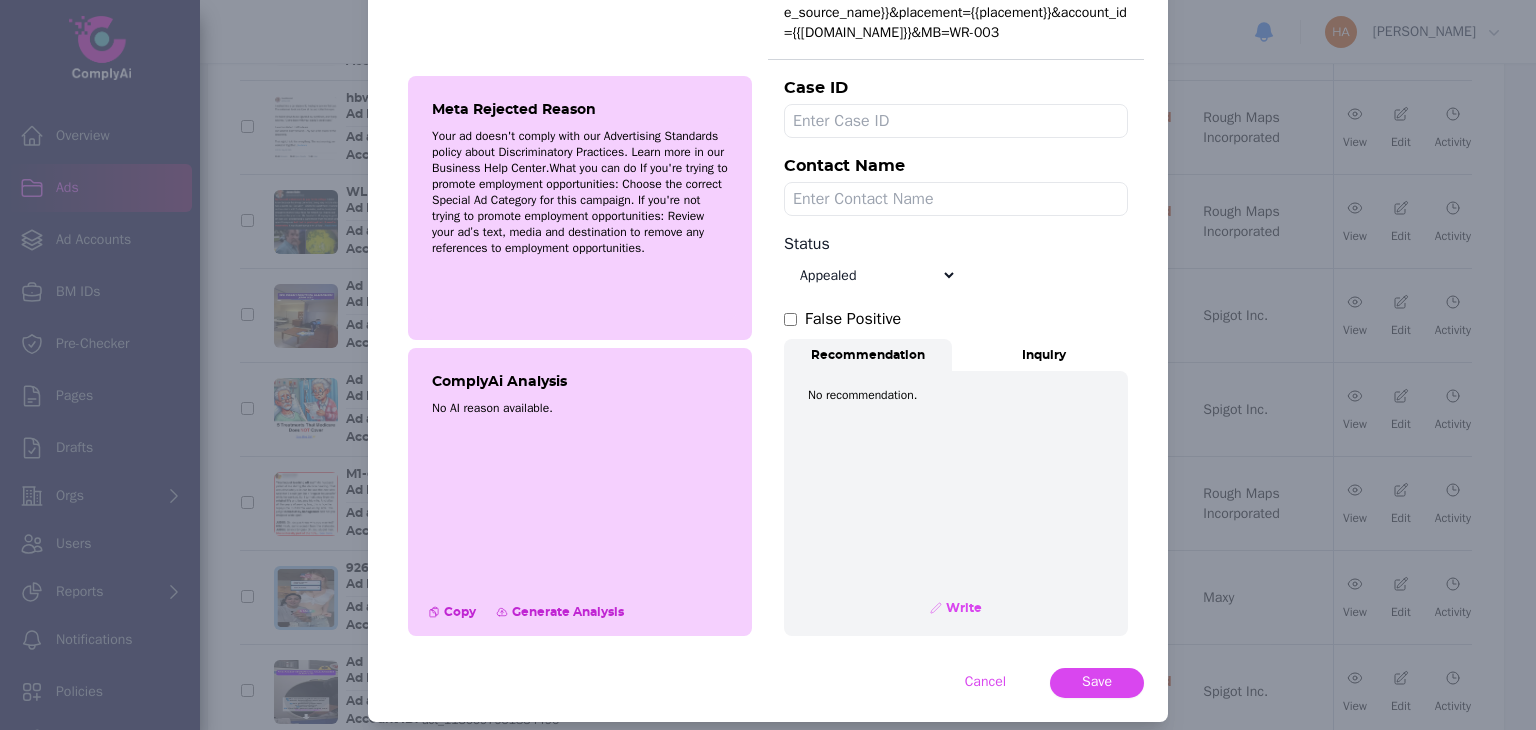 click on "Select status Appealed Edit required Appeal won In review Pending status Open Closed Rejected archive" at bounding box center (870, 275) 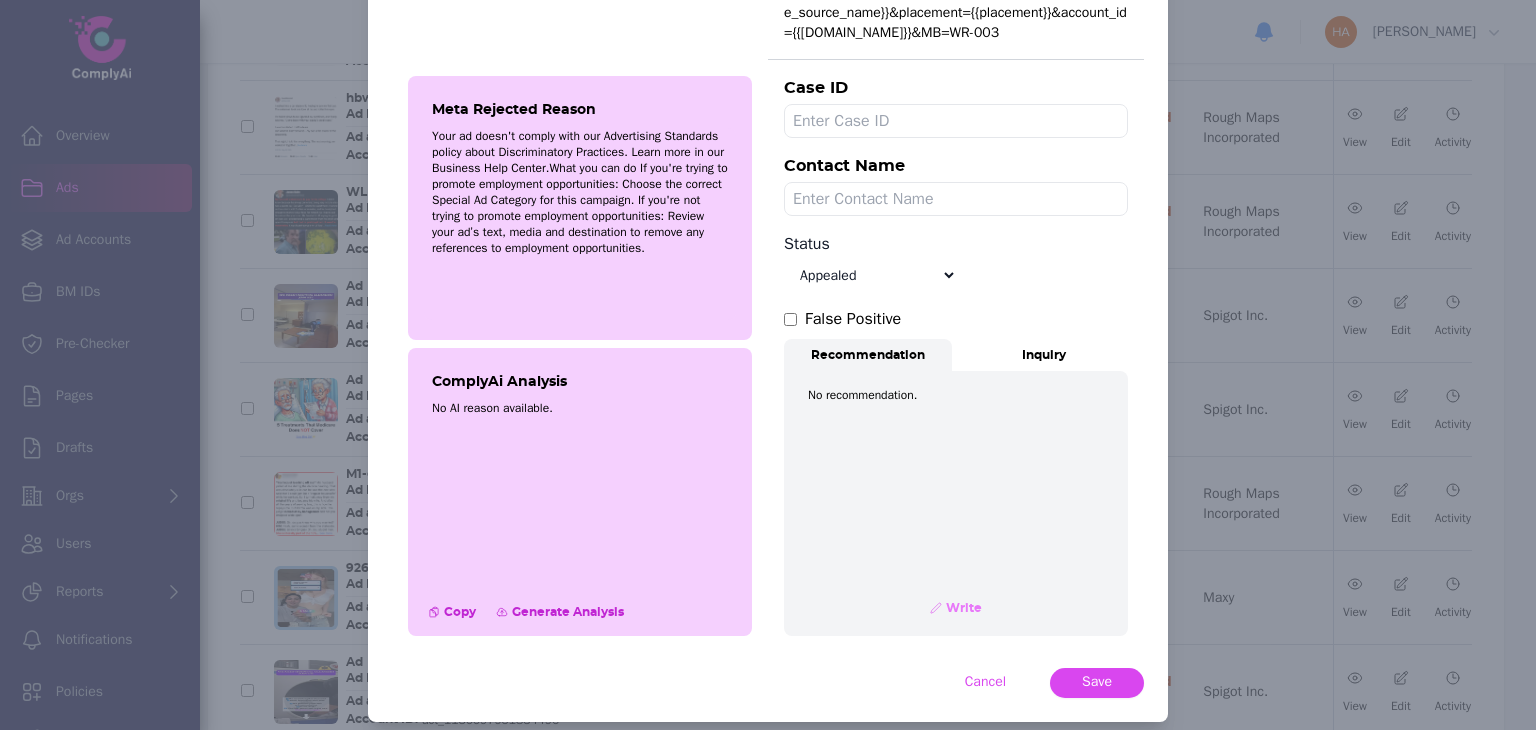 click on "Write" at bounding box center (962, 608) 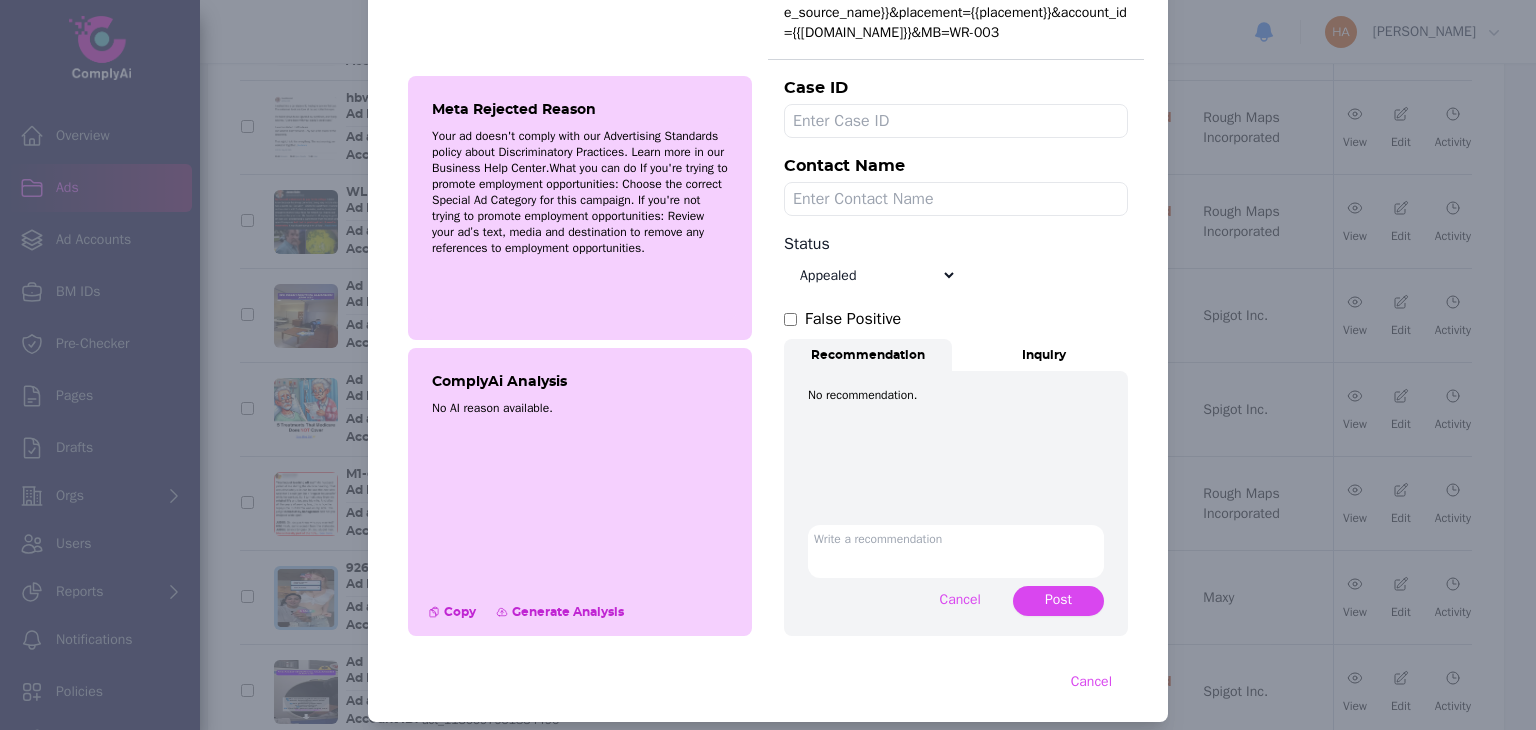 click at bounding box center [956, 551] 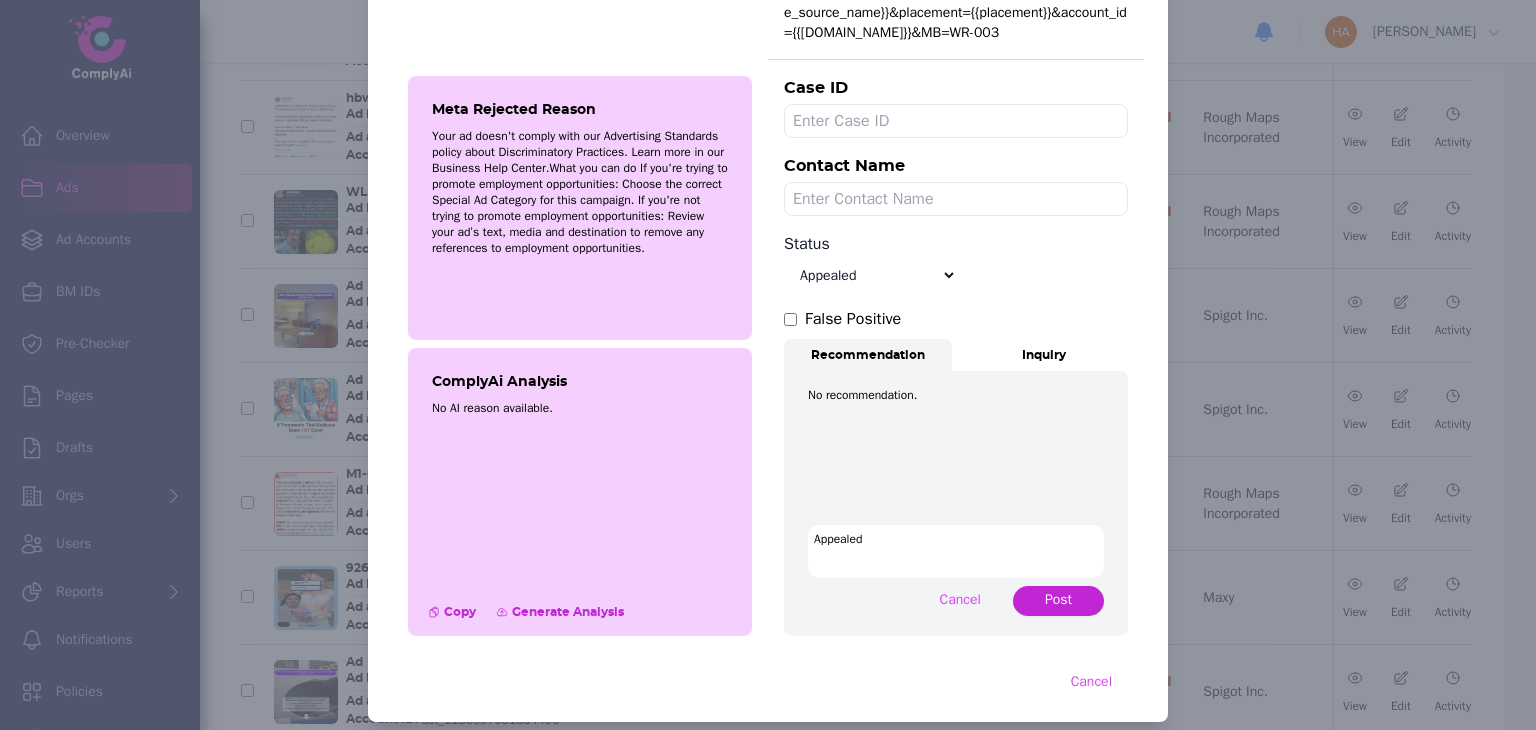 type on "Appealed" 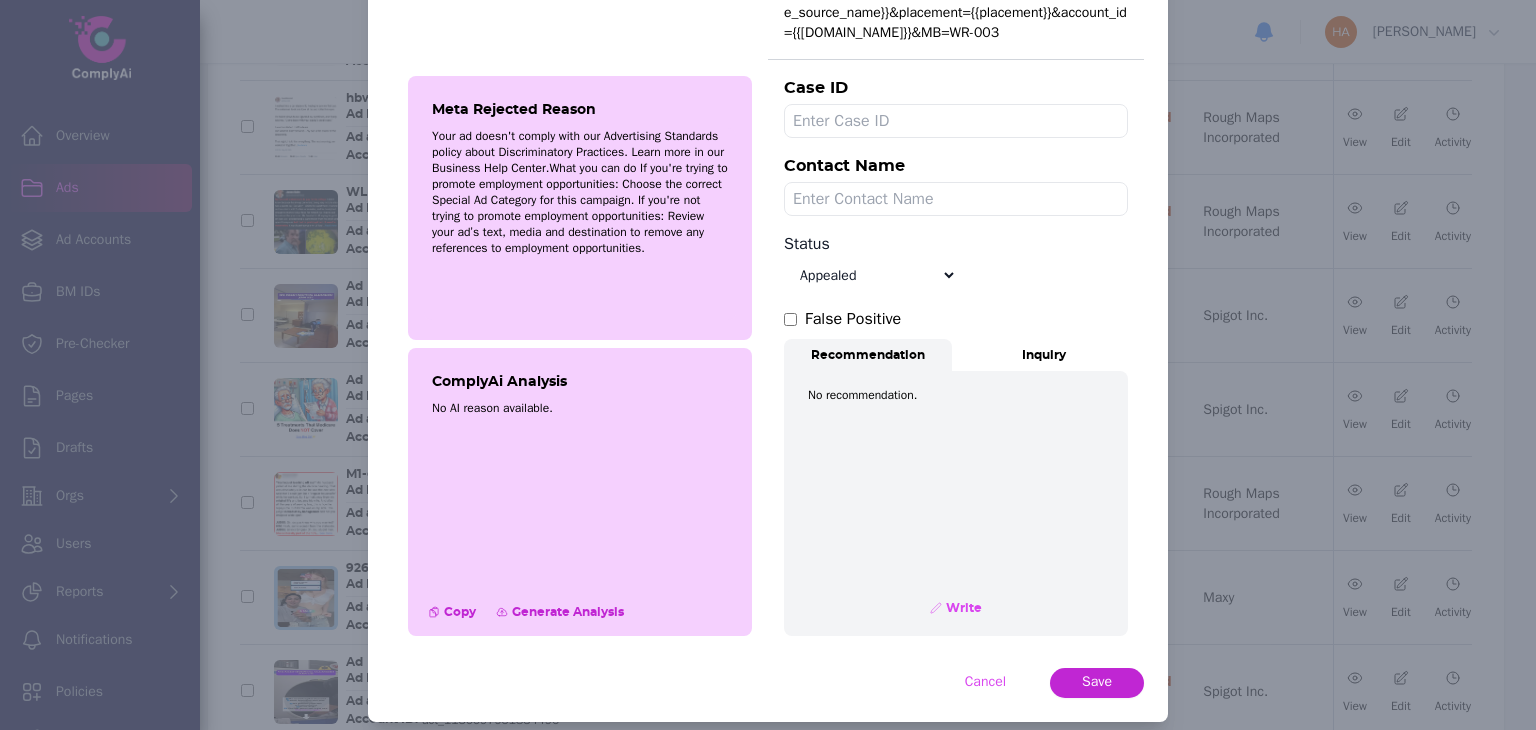 click on "Save" at bounding box center (1097, 682) 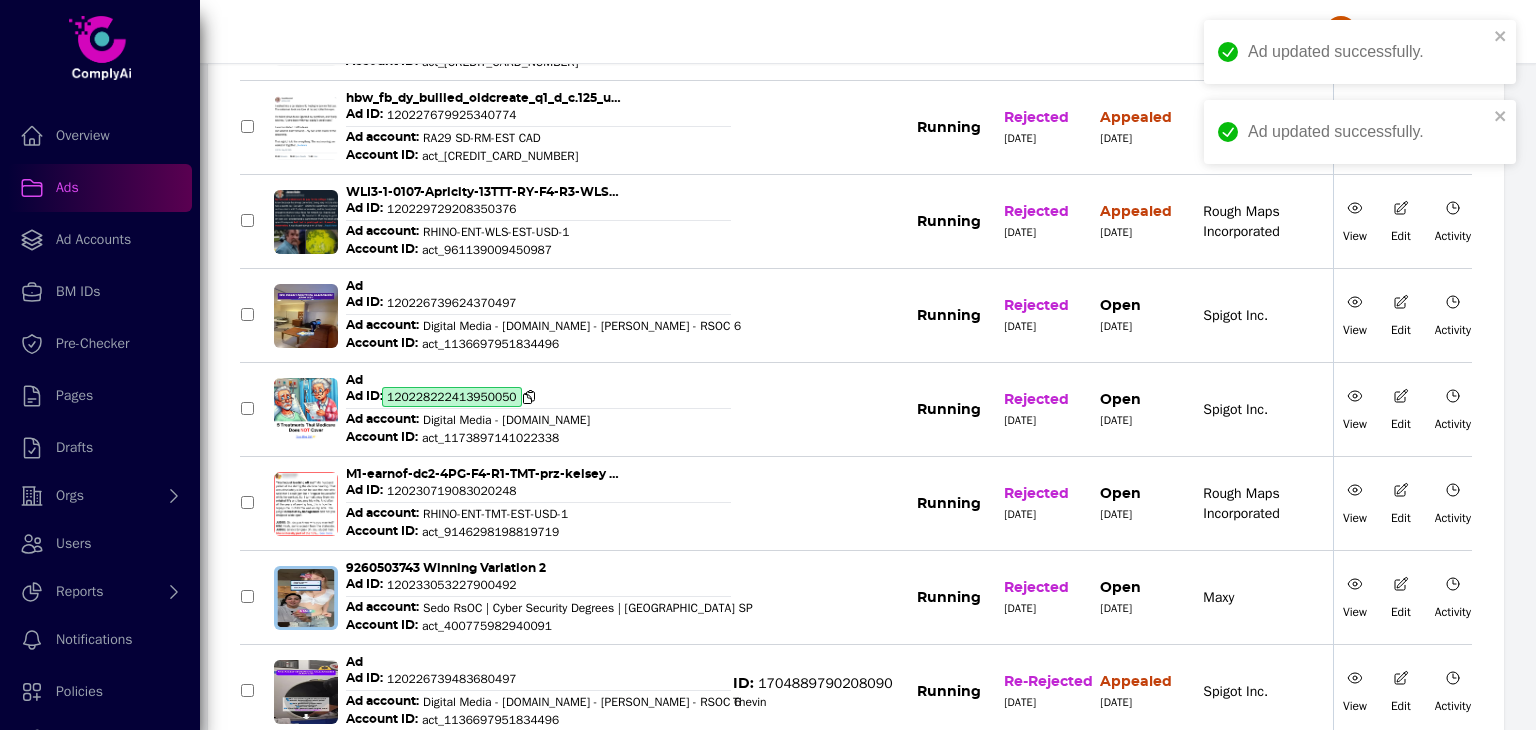 click on "120228222413950050" at bounding box center (452, 397) 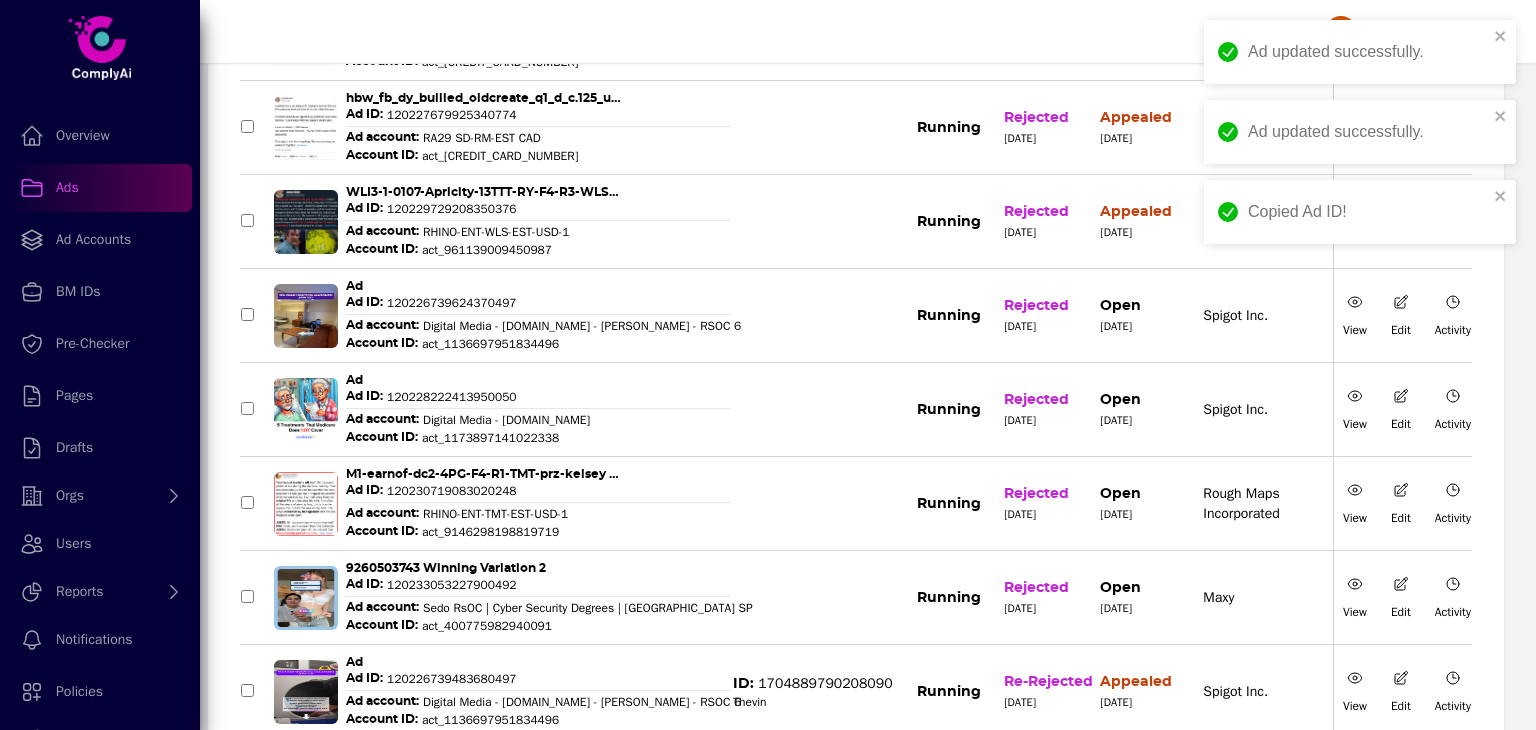 click 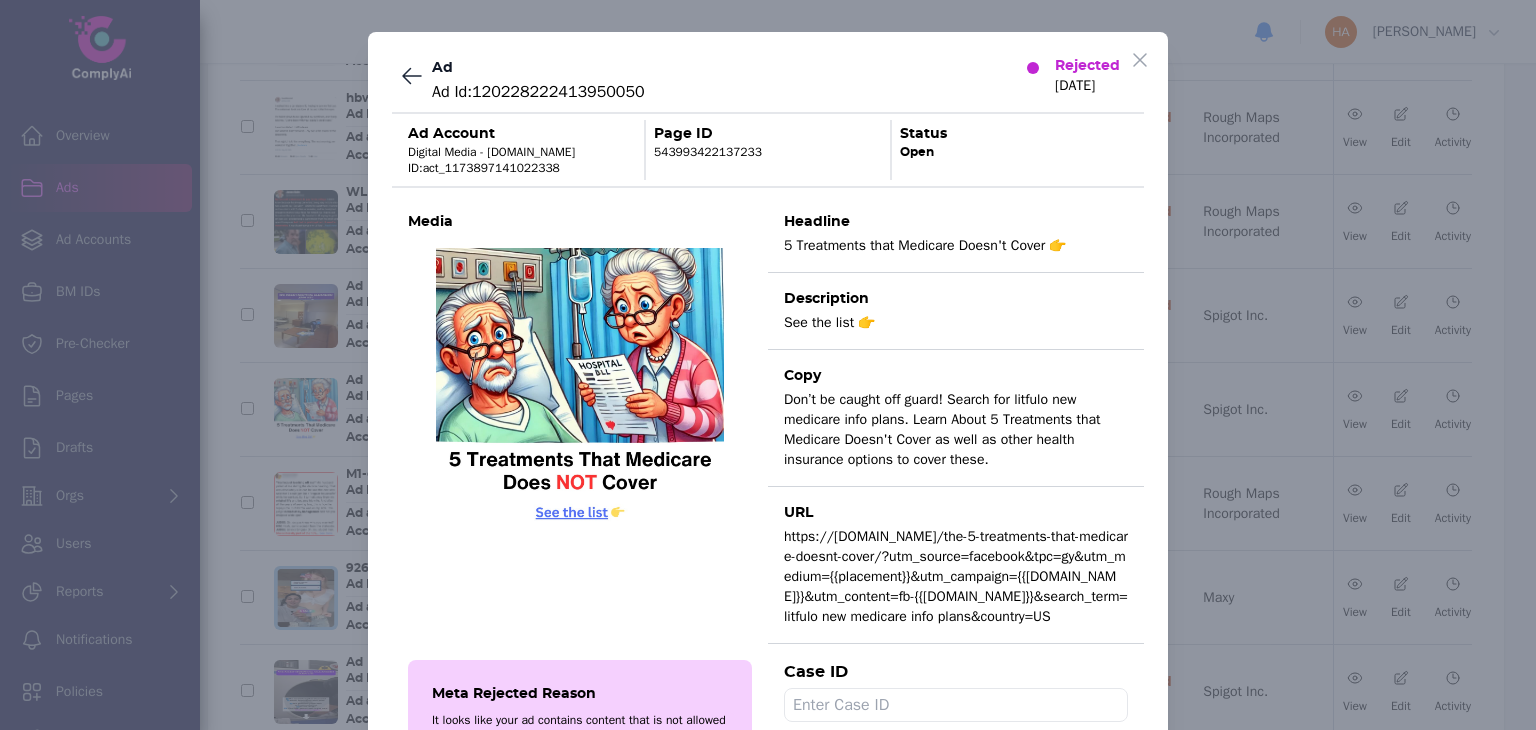 scroll, scrollTop: 606, scrollLeft: 0, axis: vertical 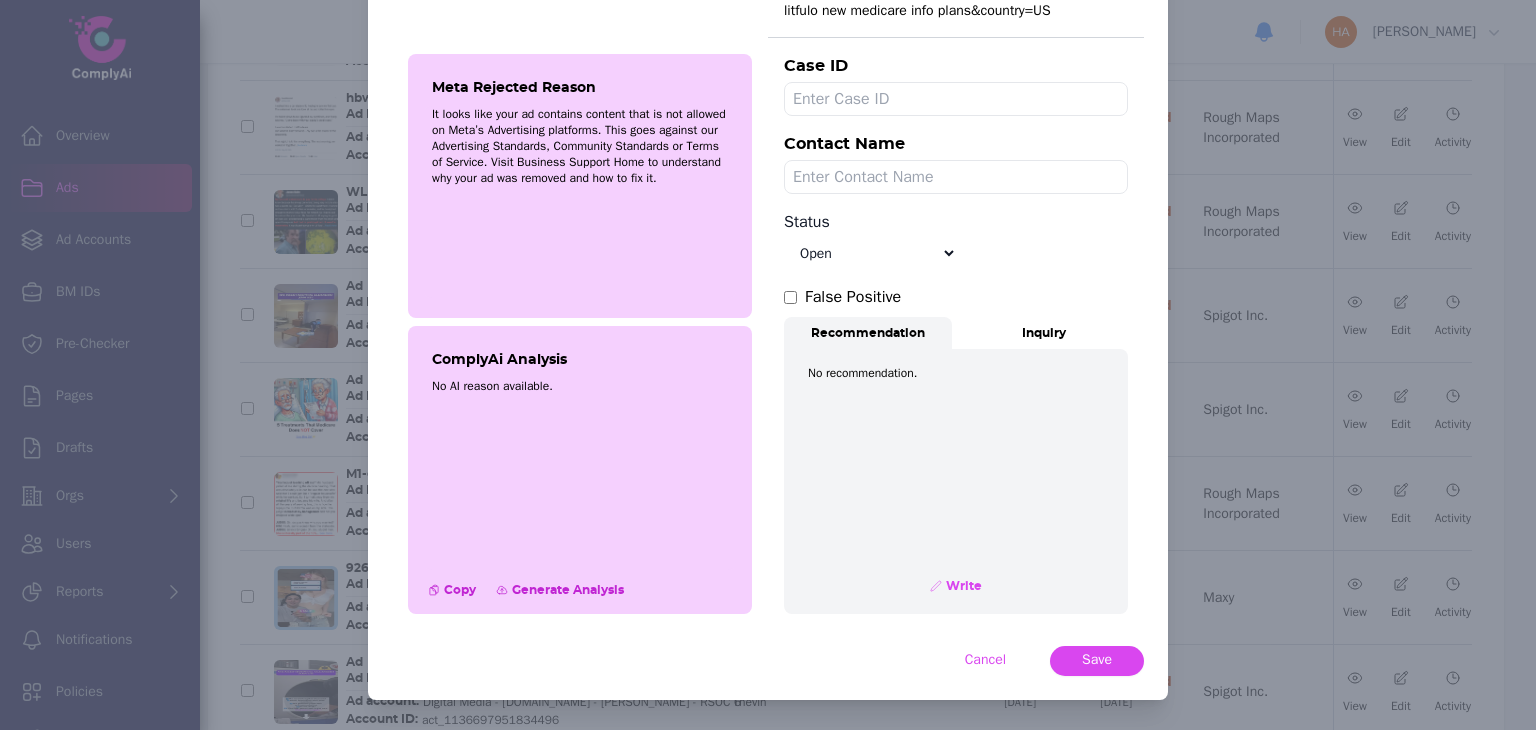 click on "Select status Appealed Edit required Appeal won In review Pending status Open Closed Rejected archive" at bounding box center [870, 253] 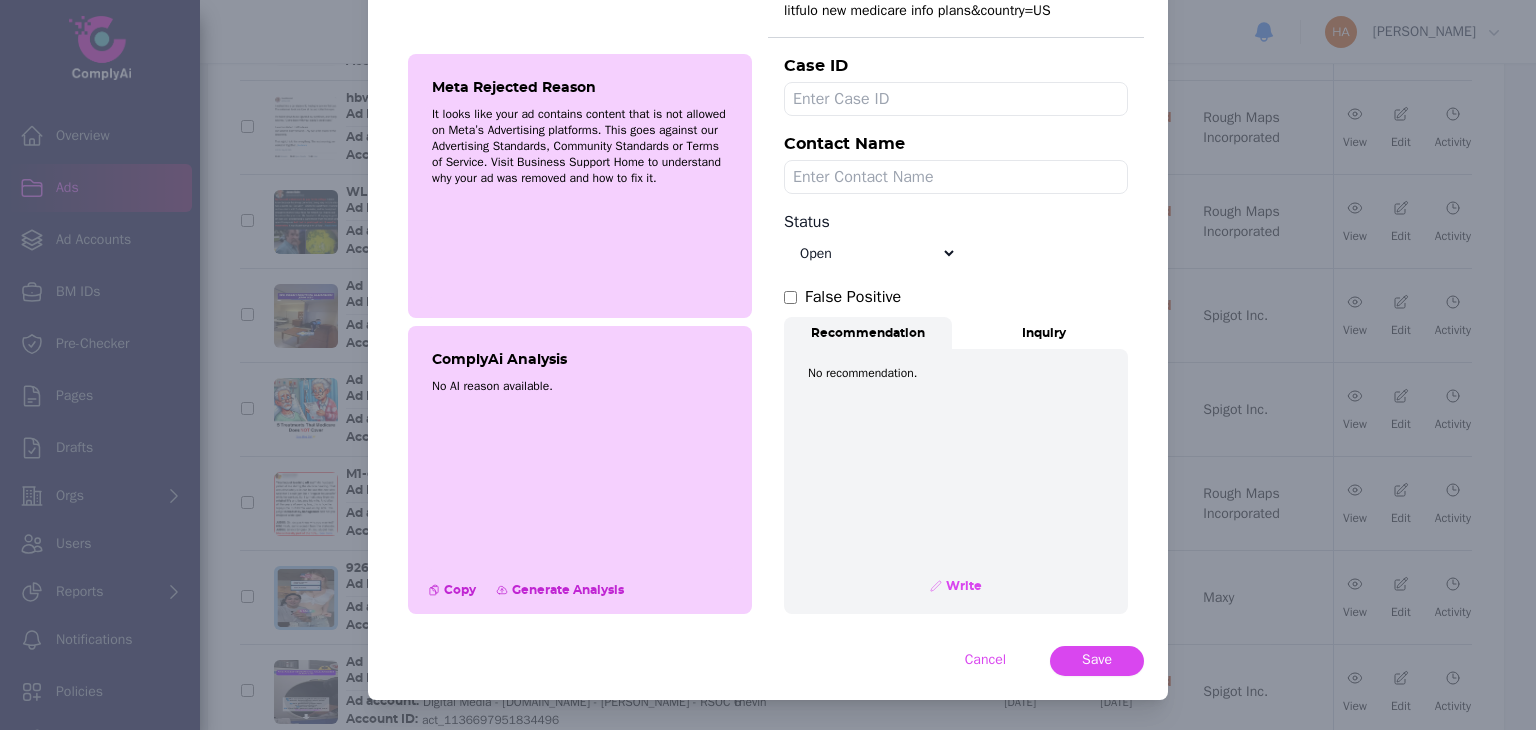 select on "Appealed" 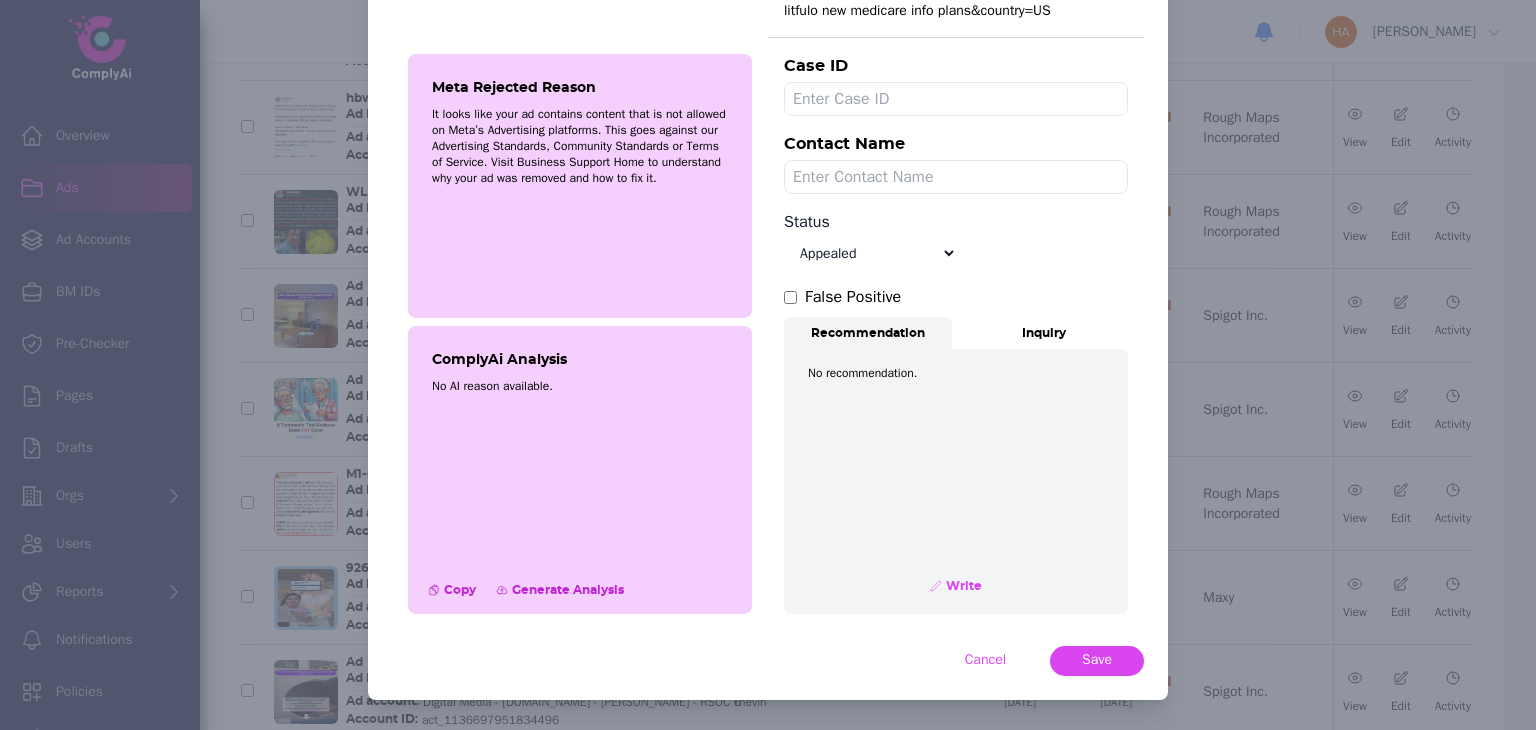 click on "Select status Appealed Edit required Appeal won In review Pending status Open Closed Rejected archive" at bounding box center (870, 253) 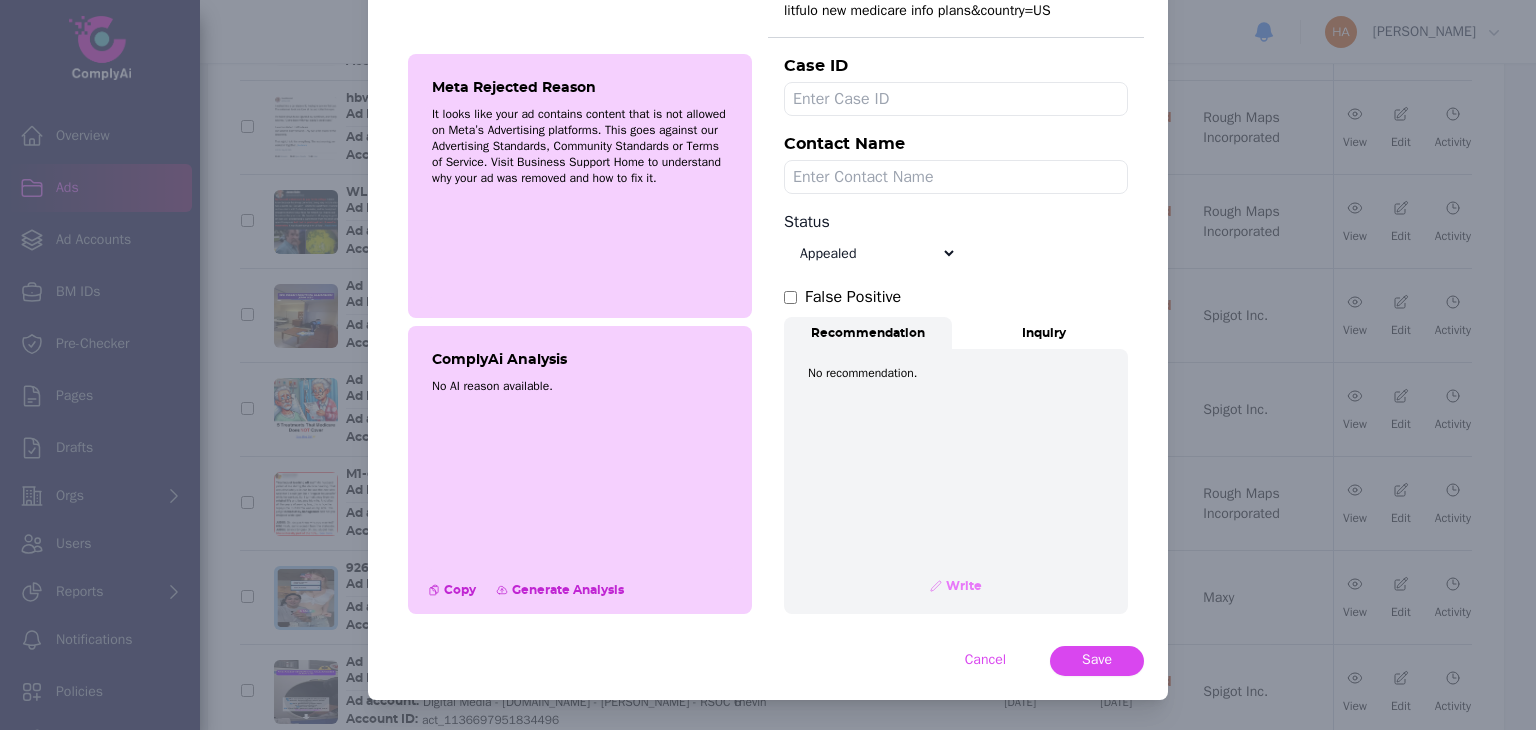 click on "Write" at bounding box center (962, 586) 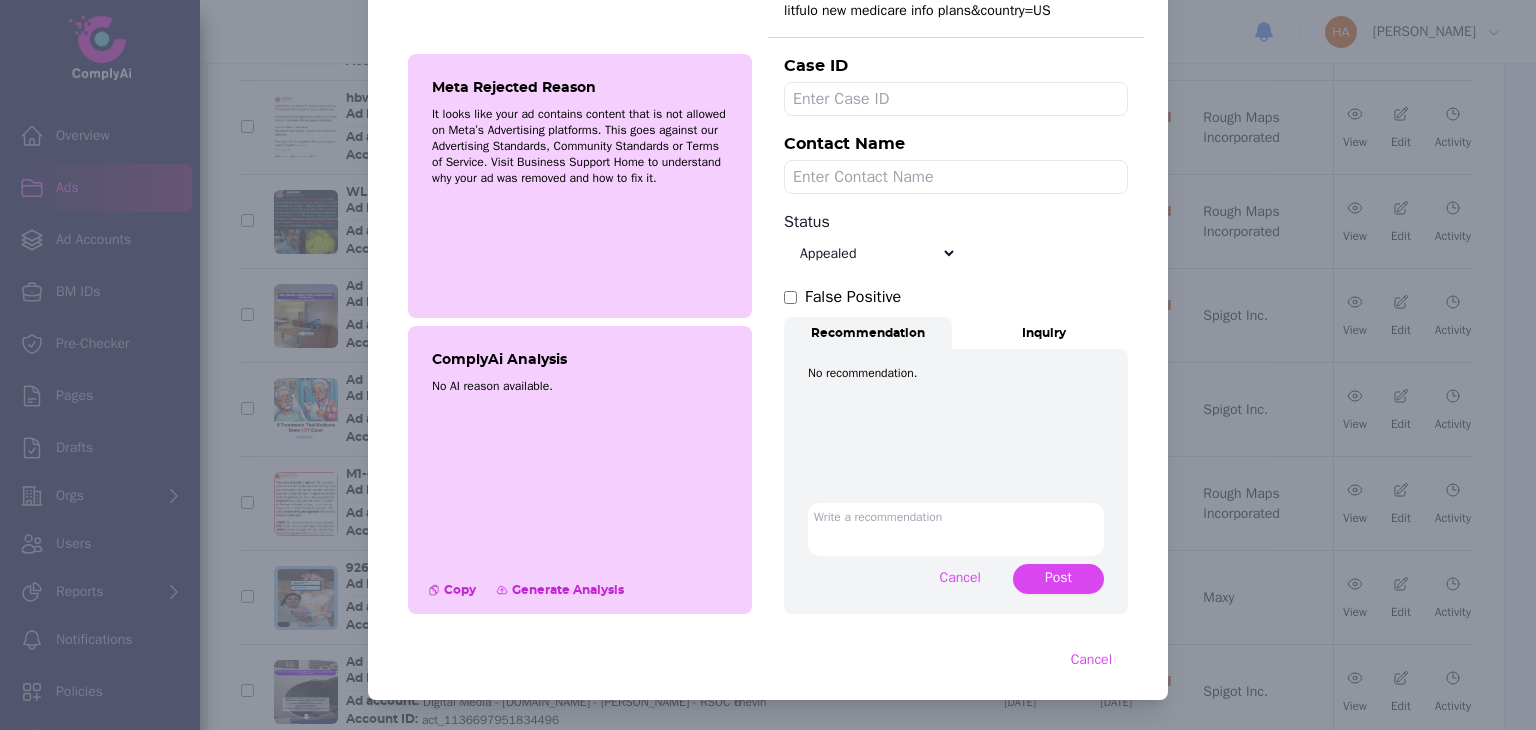 click at bounding box center [956, 529] 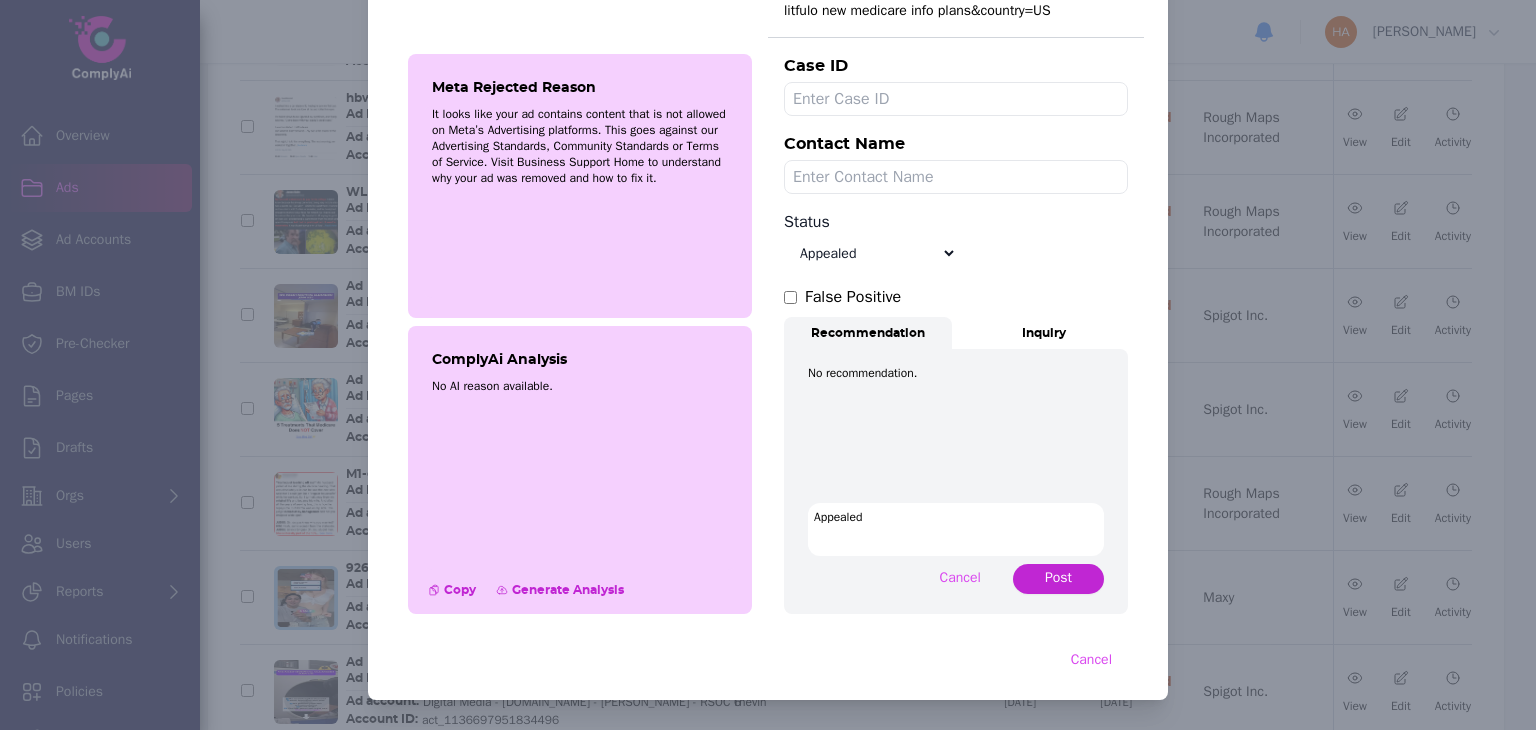 type on "Appealed" 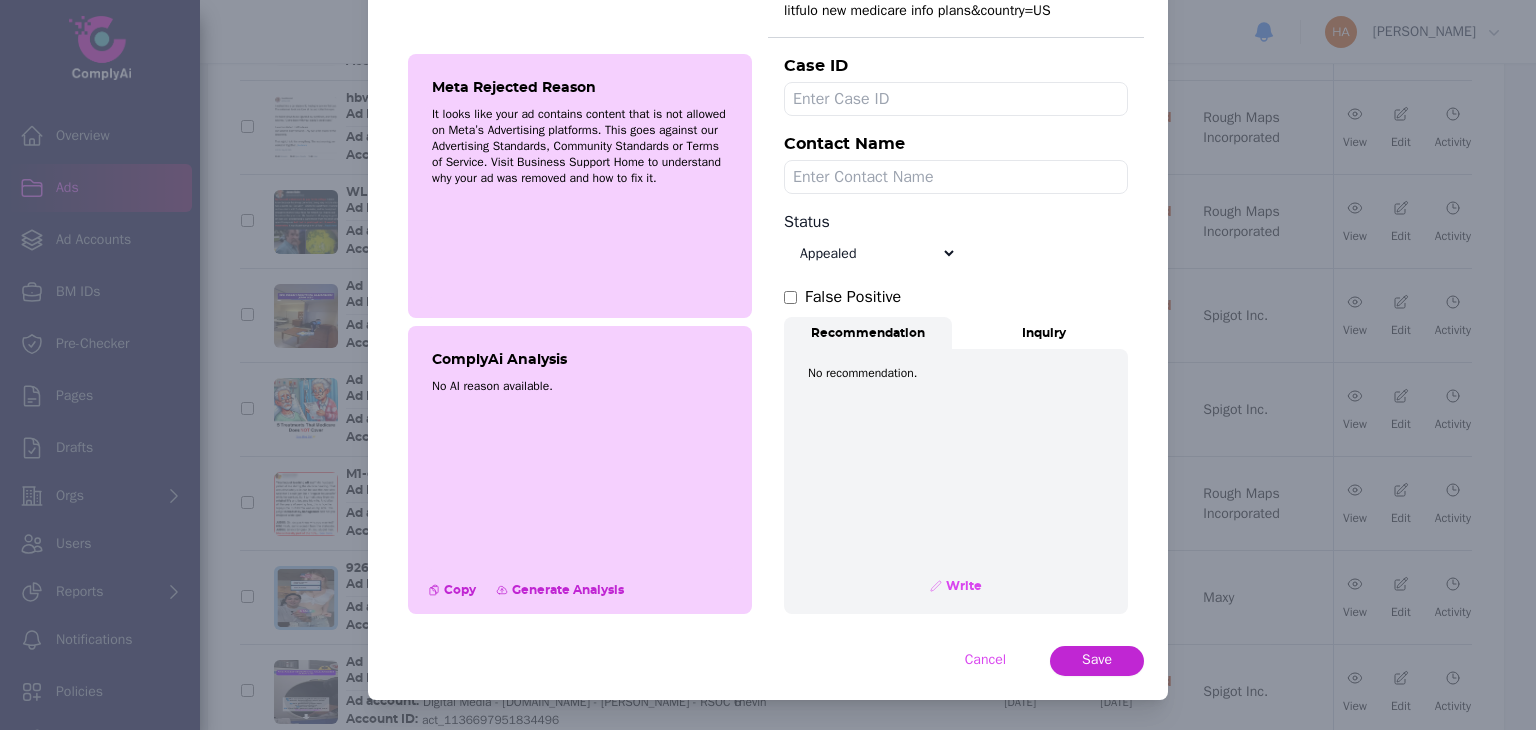 click on "Save" at bounding box center (1097, 660) 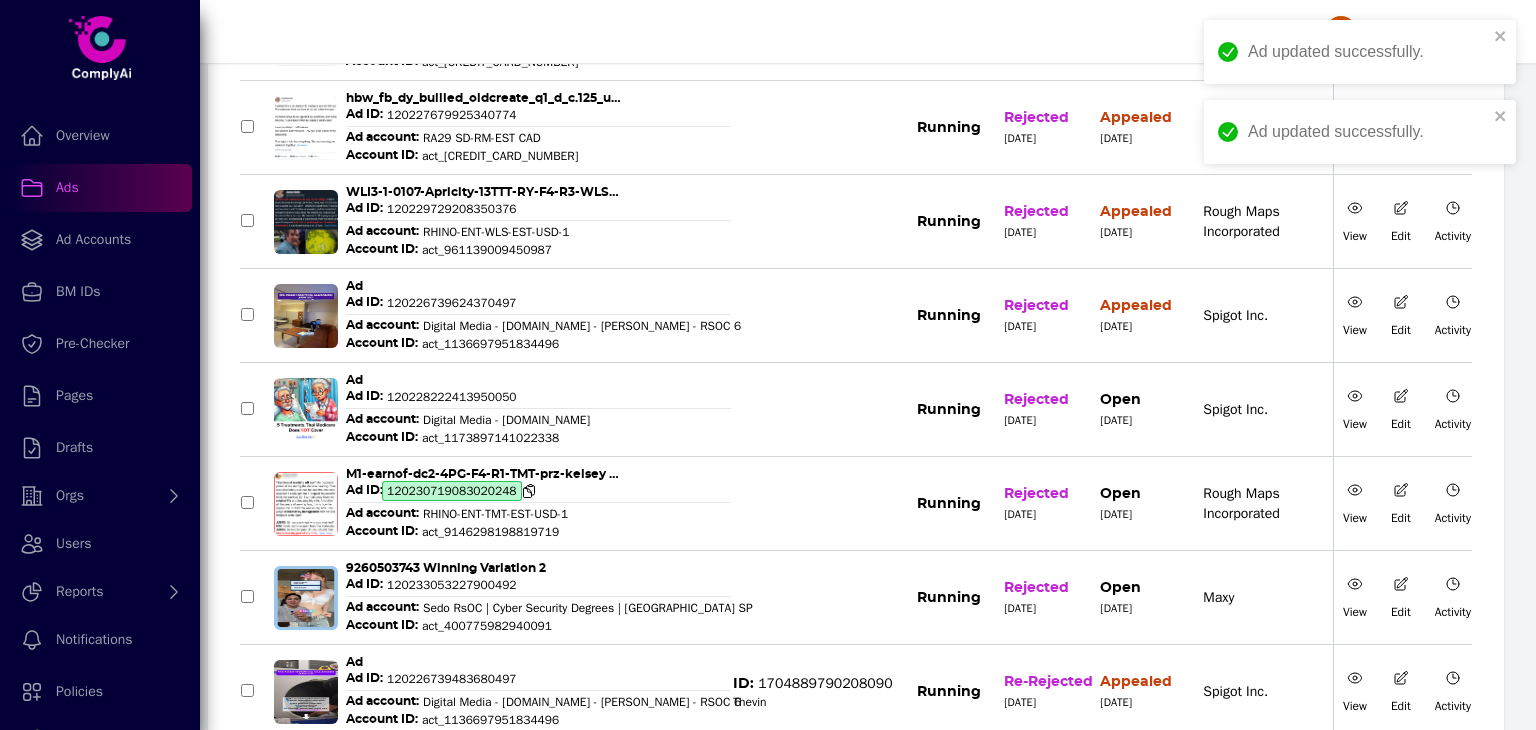 click on "120230719083020248" at bounding box center (452, 491) 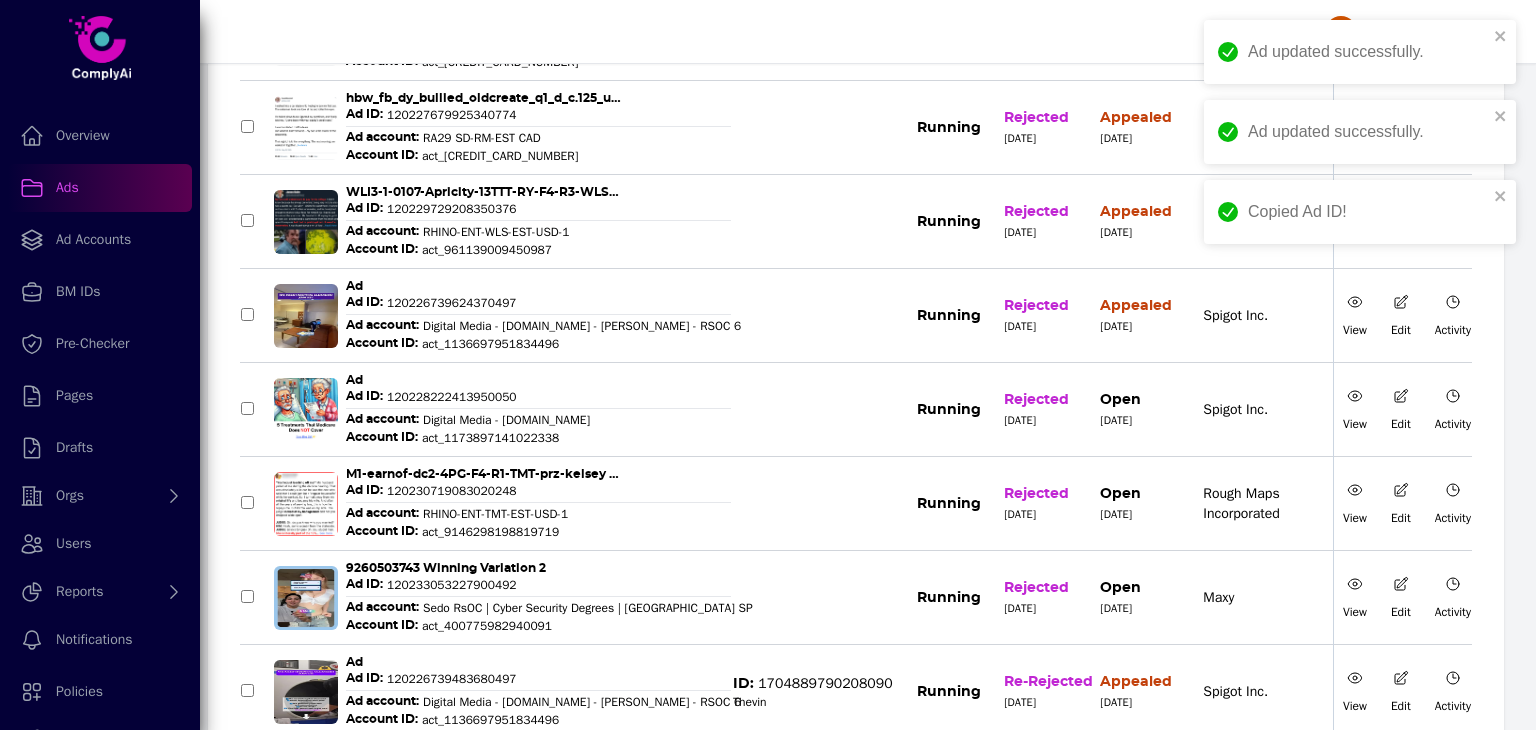 click 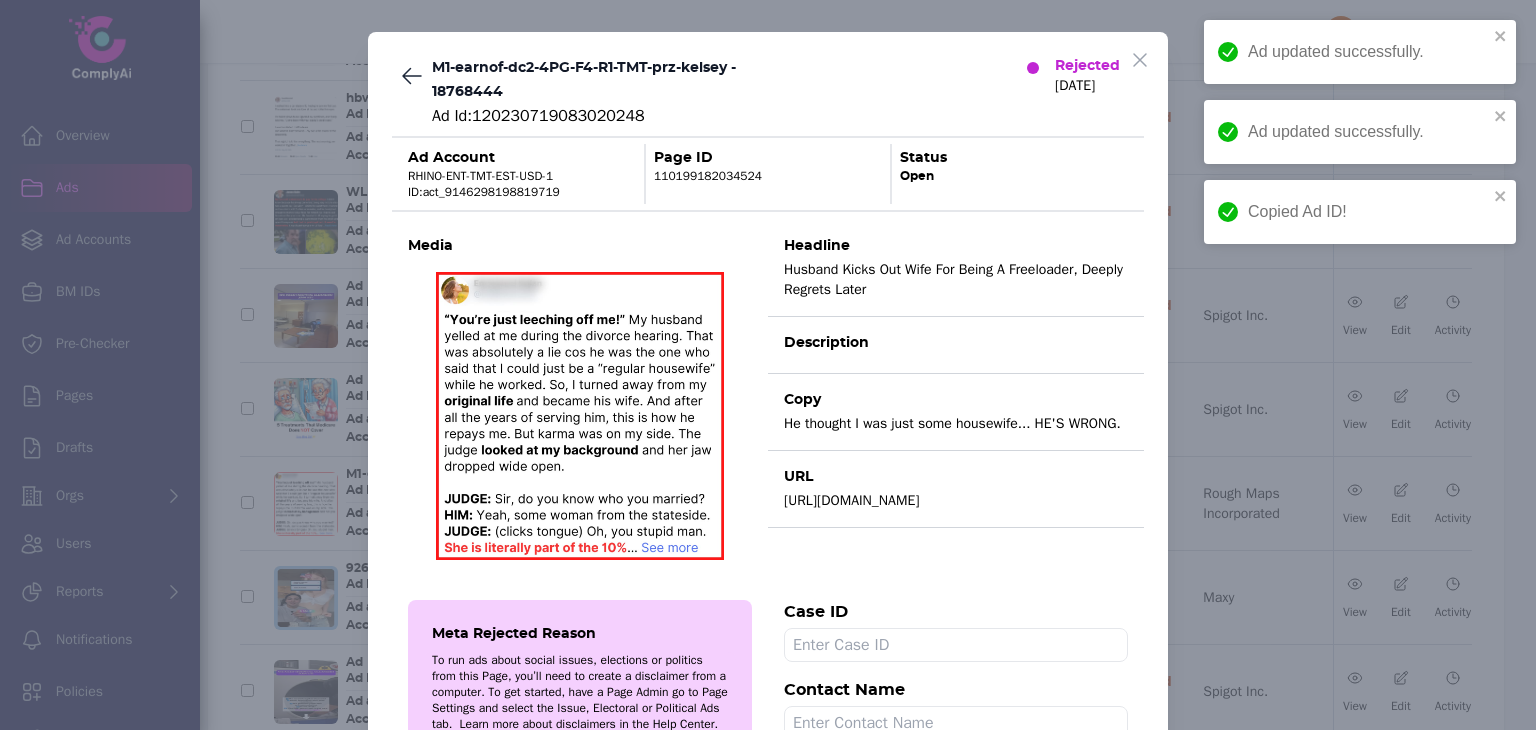 scroll, scrollTop: 546, scrollLeft: 0, axis: vertical 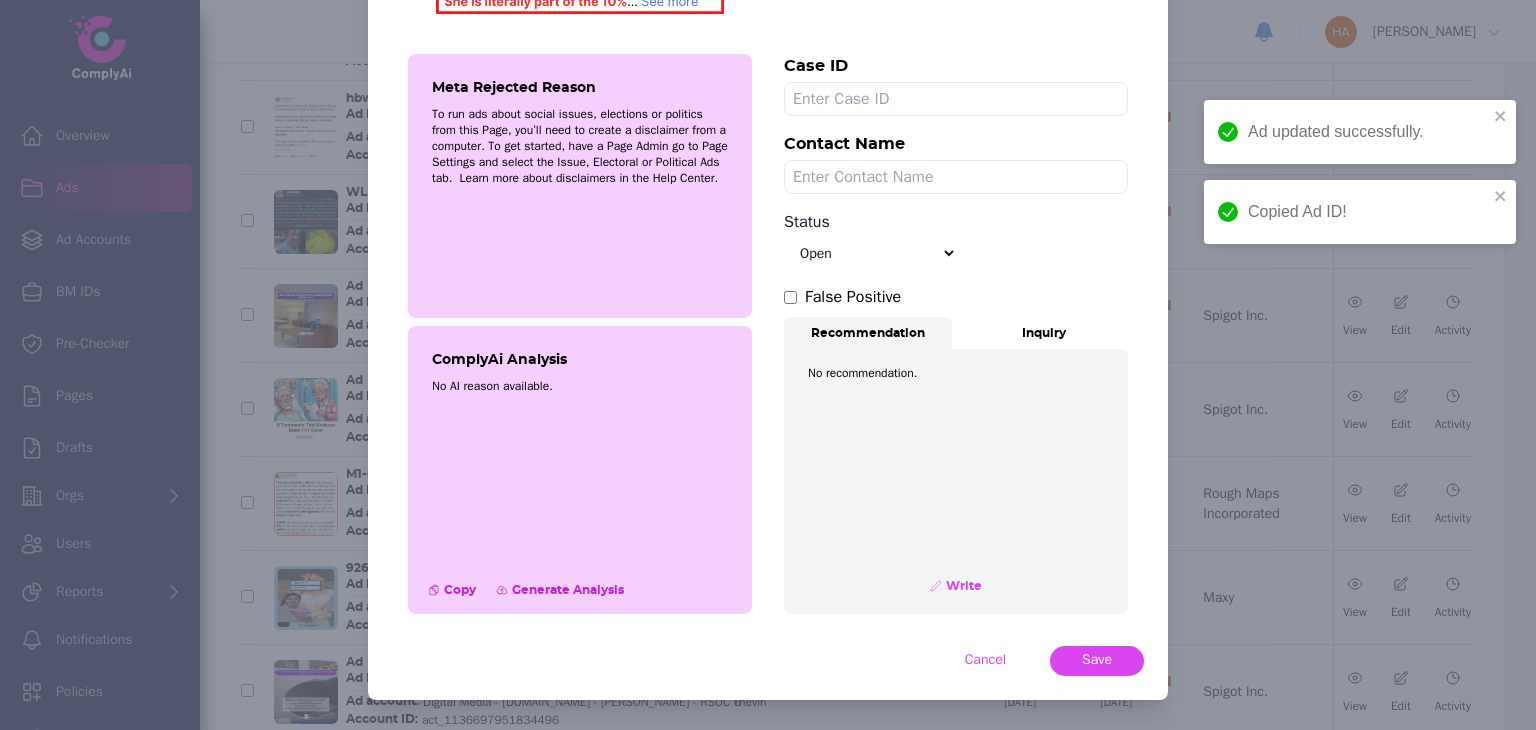 click on "Select status Appealed Edit required Appeal won In review Pending status Open Closed Rejected archive" at bounding box center (870, 253) 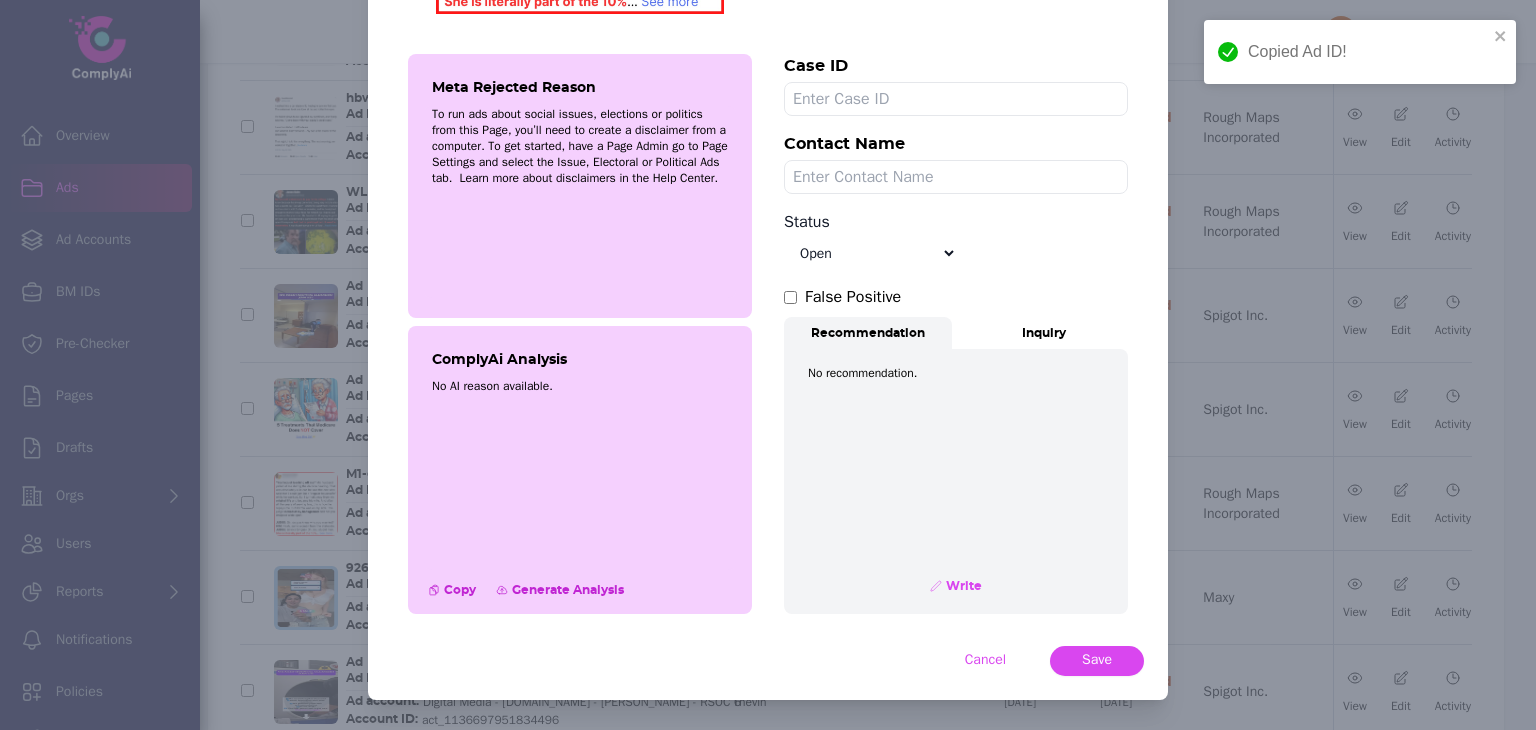 select on "Appealed" 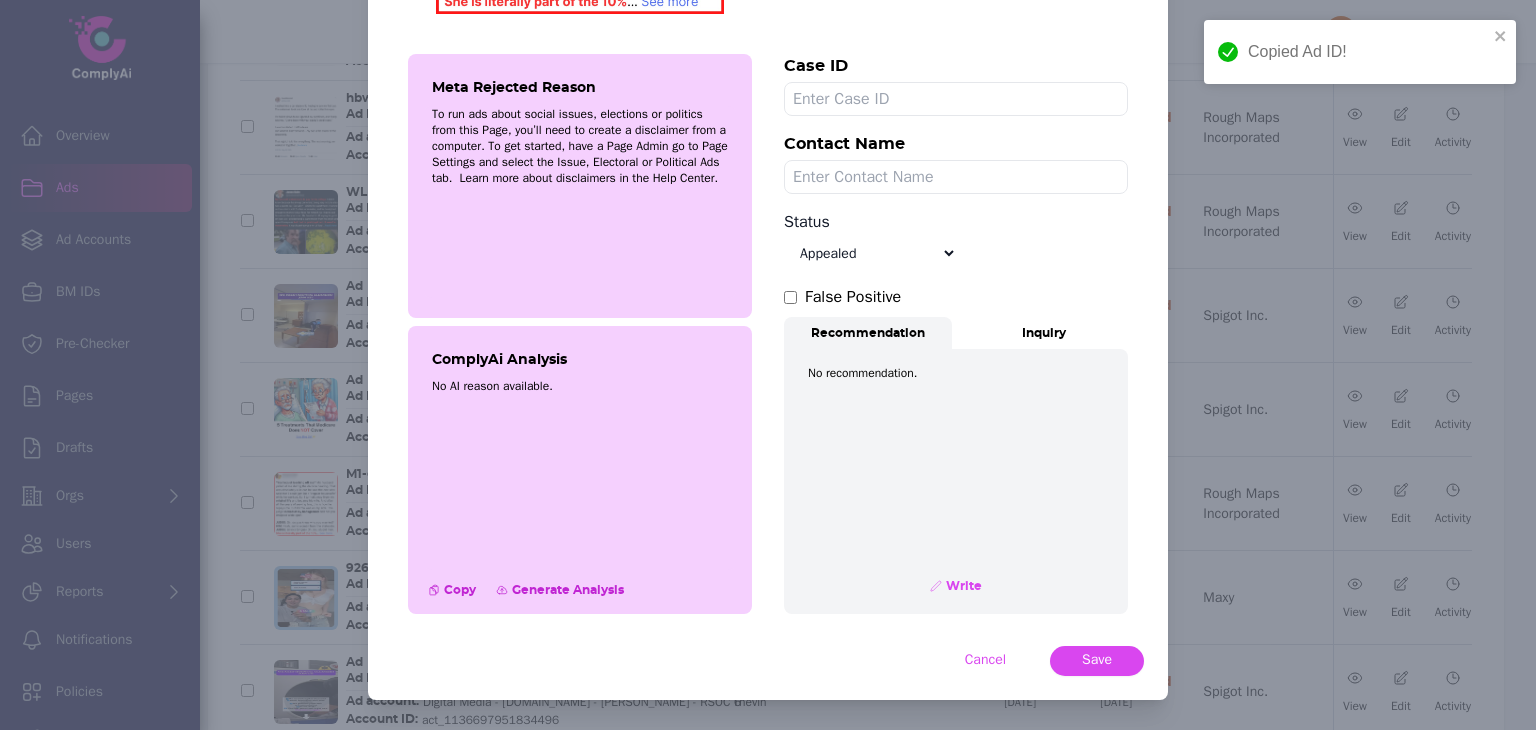 click on "Select status Appealed Edit required Appeal won In review Pending status Open Closed Rejected archive" at bounding box center (870, 253) 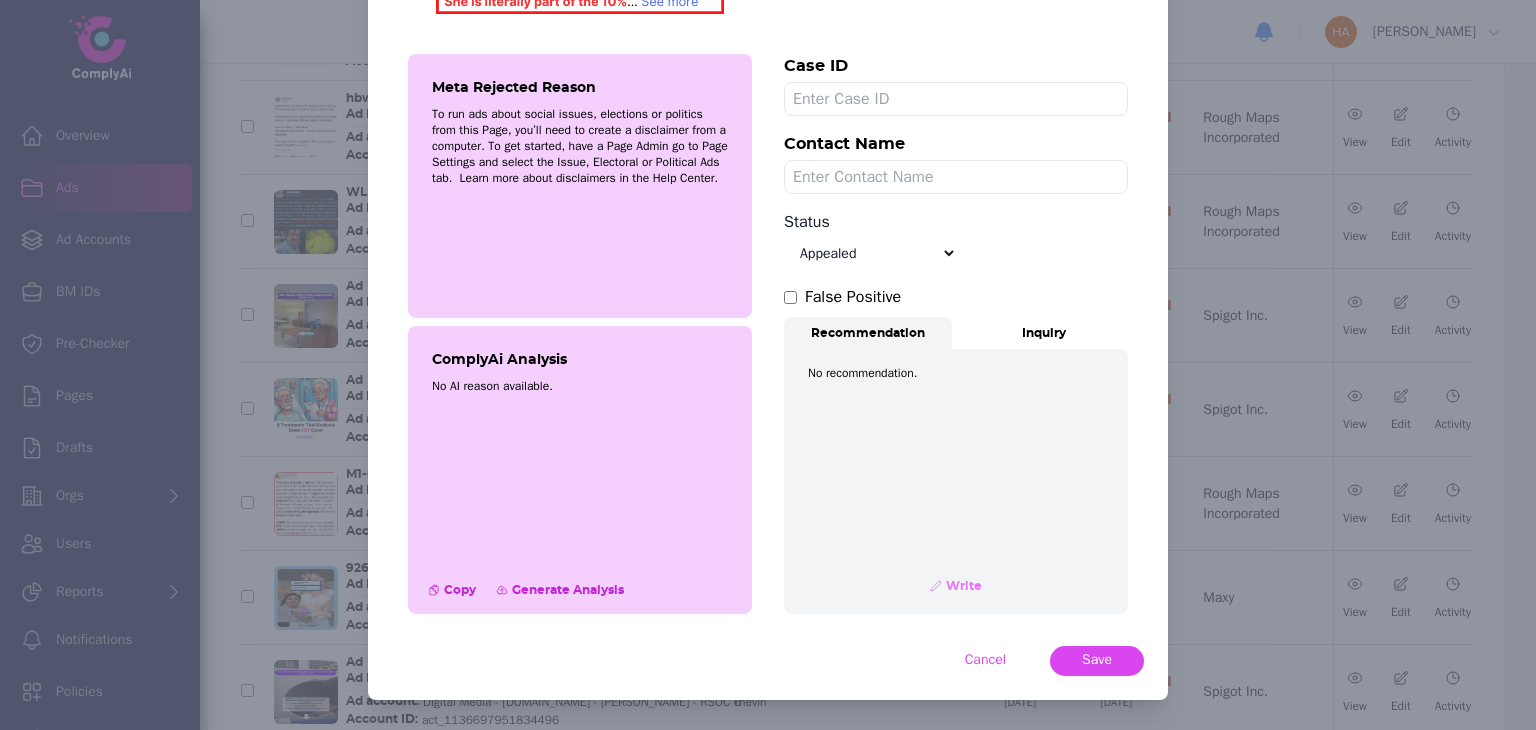 click on "Write" at bounding box center [962, 586] 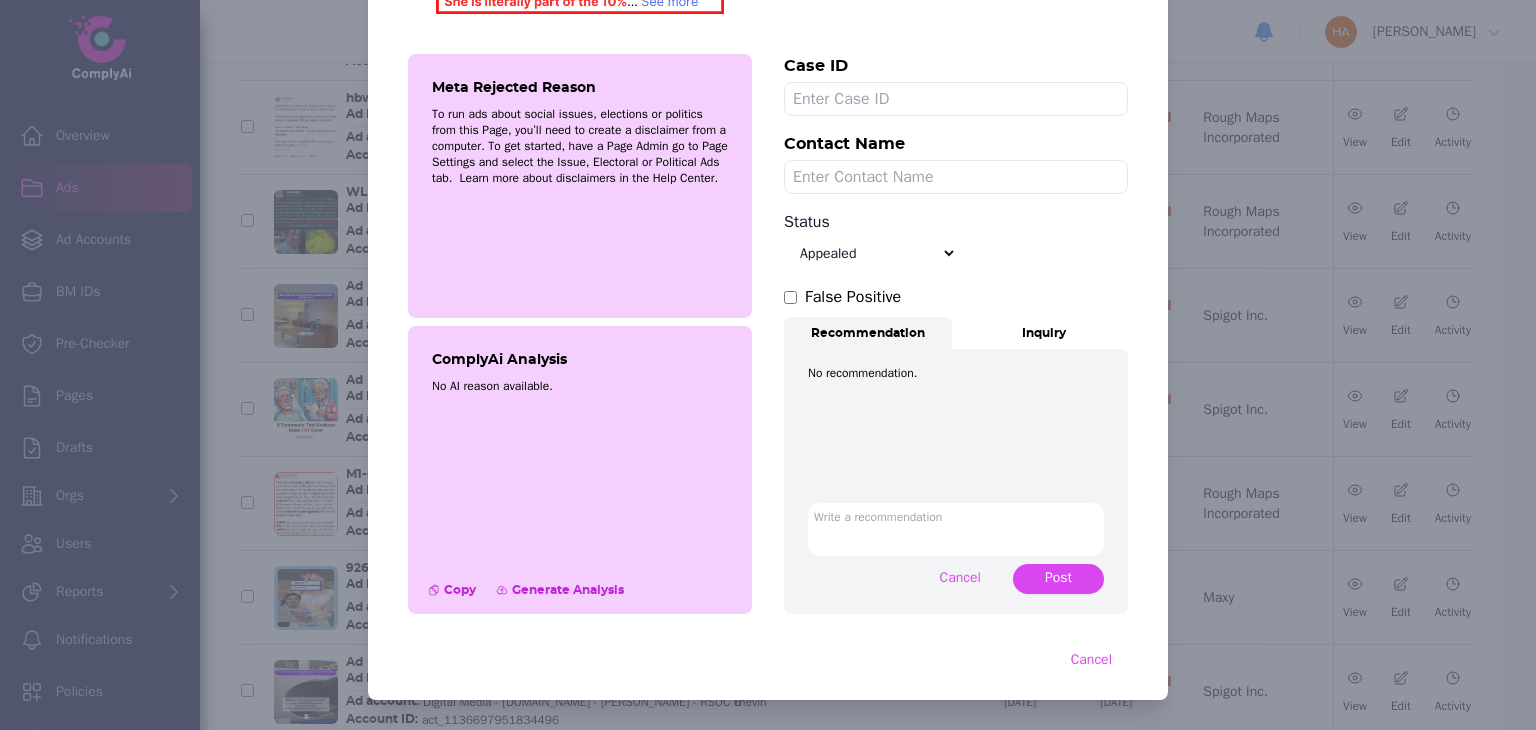 click at bounding box center [956, 529] 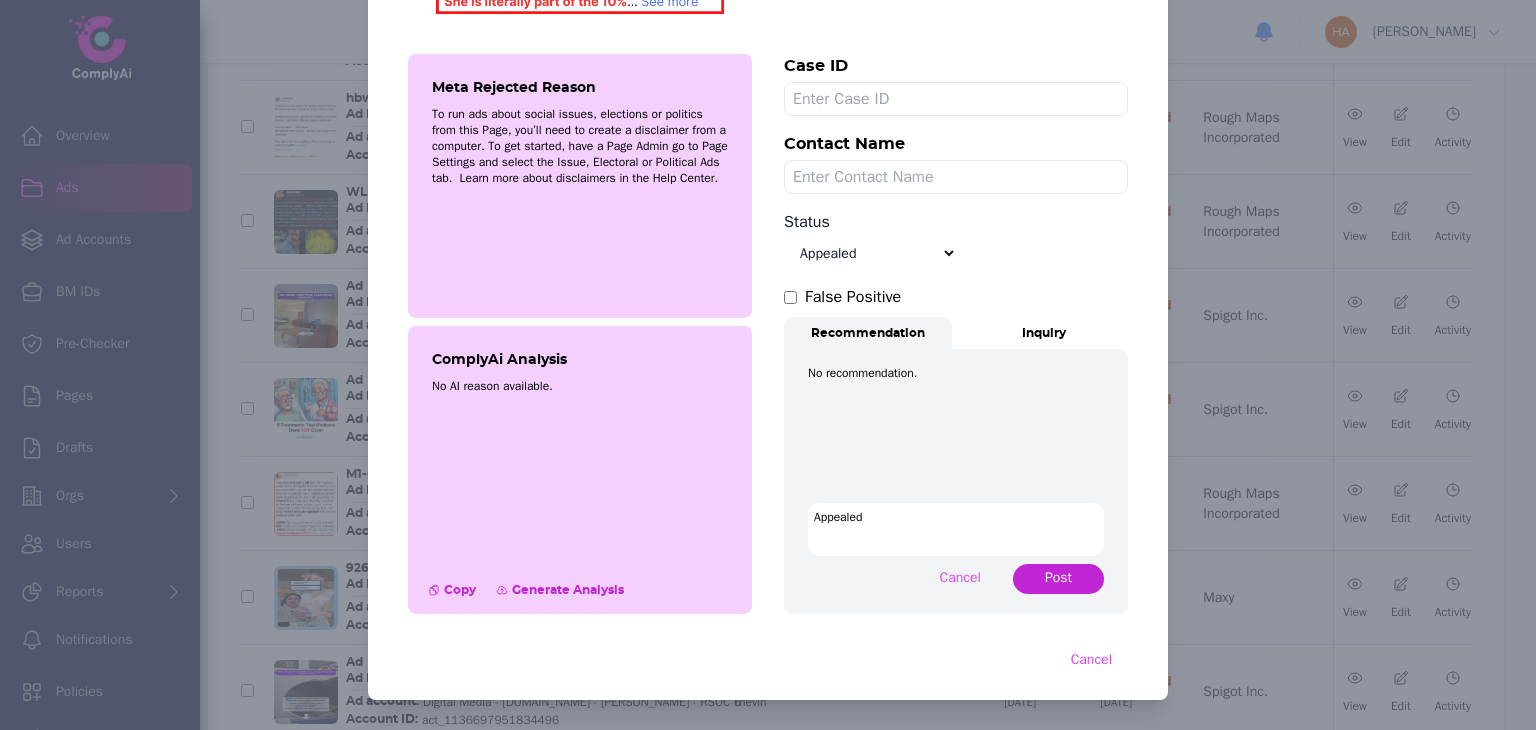 type on "Appealed" 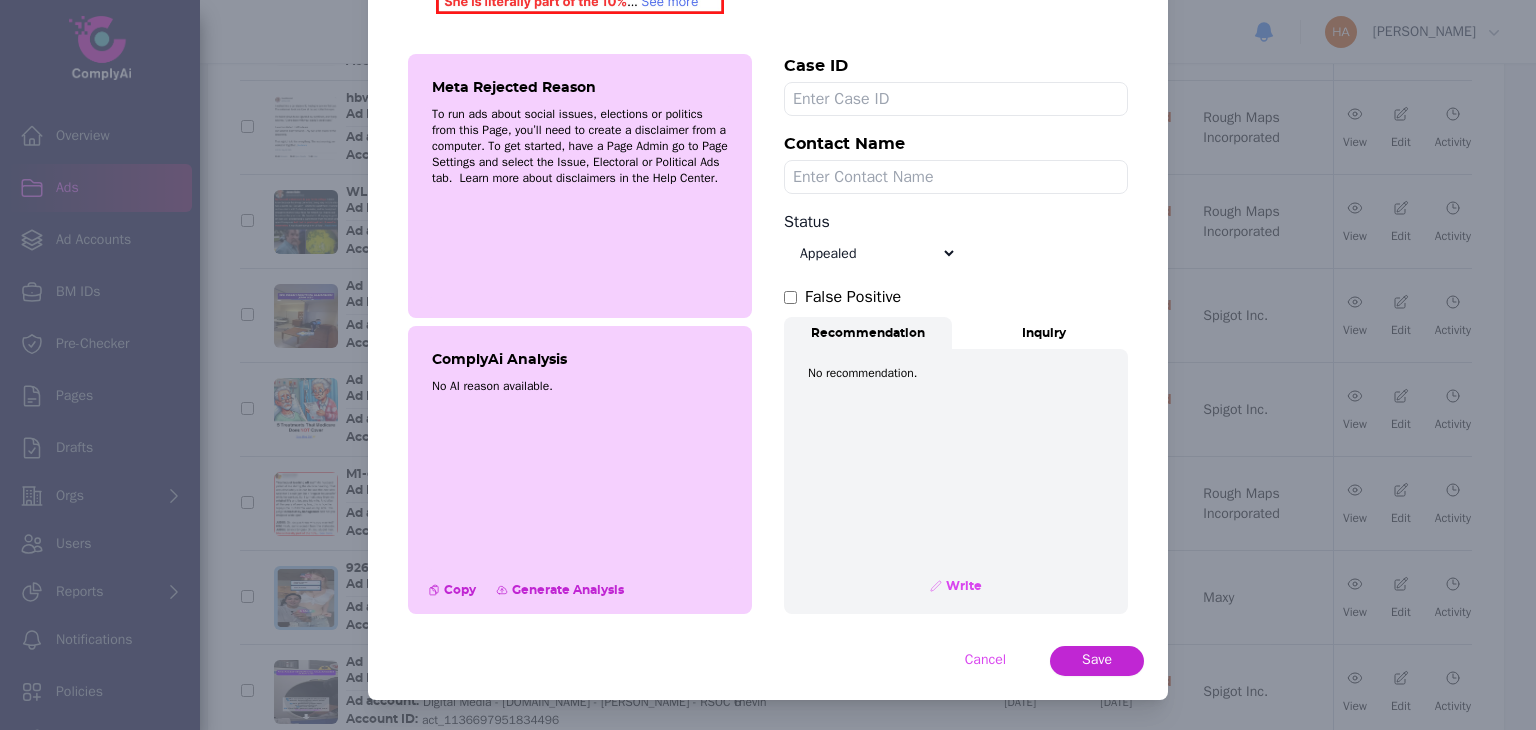 click on "Save" at bounding box center [1097, 660] 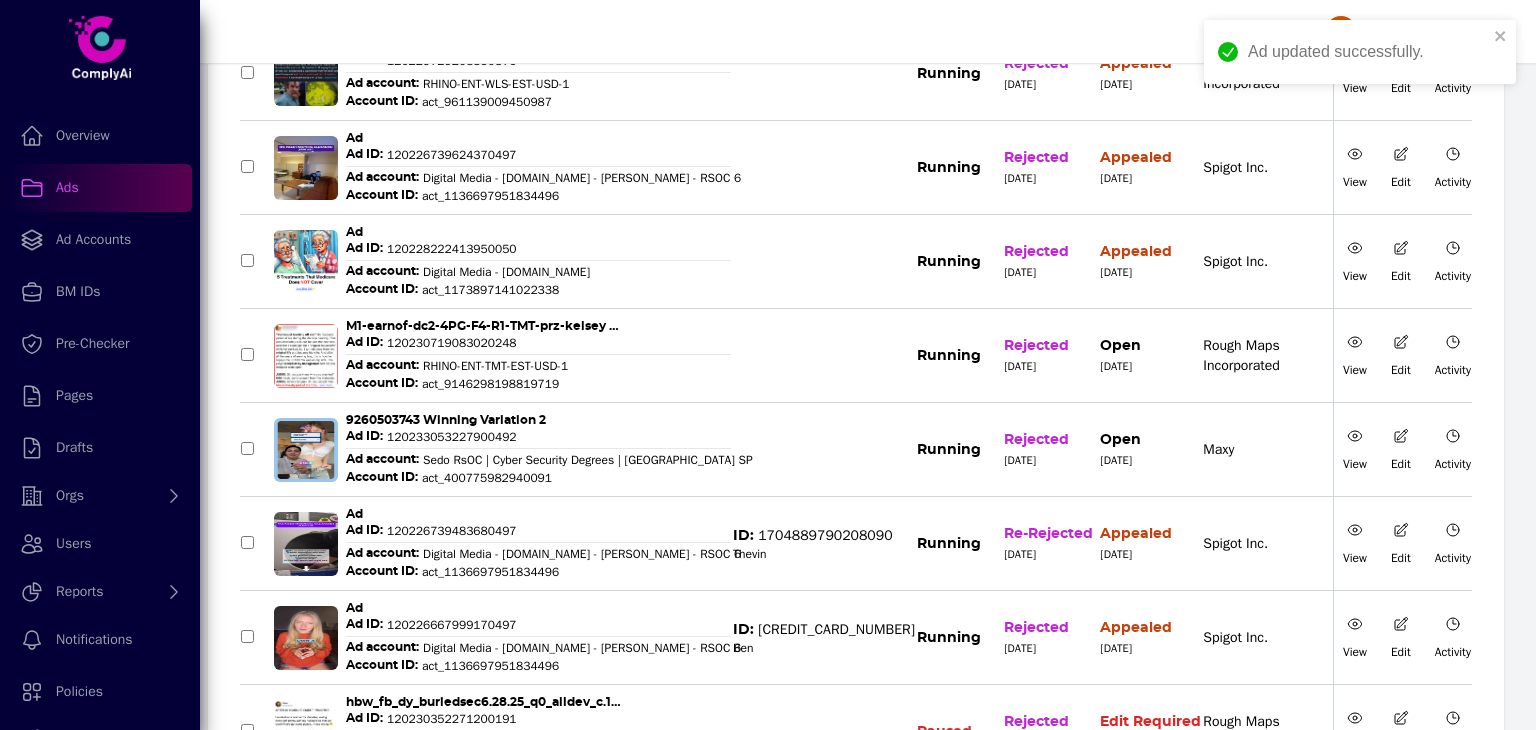 scroll, scrollTop: 1055, scrollLeft: 0, axis: vertical 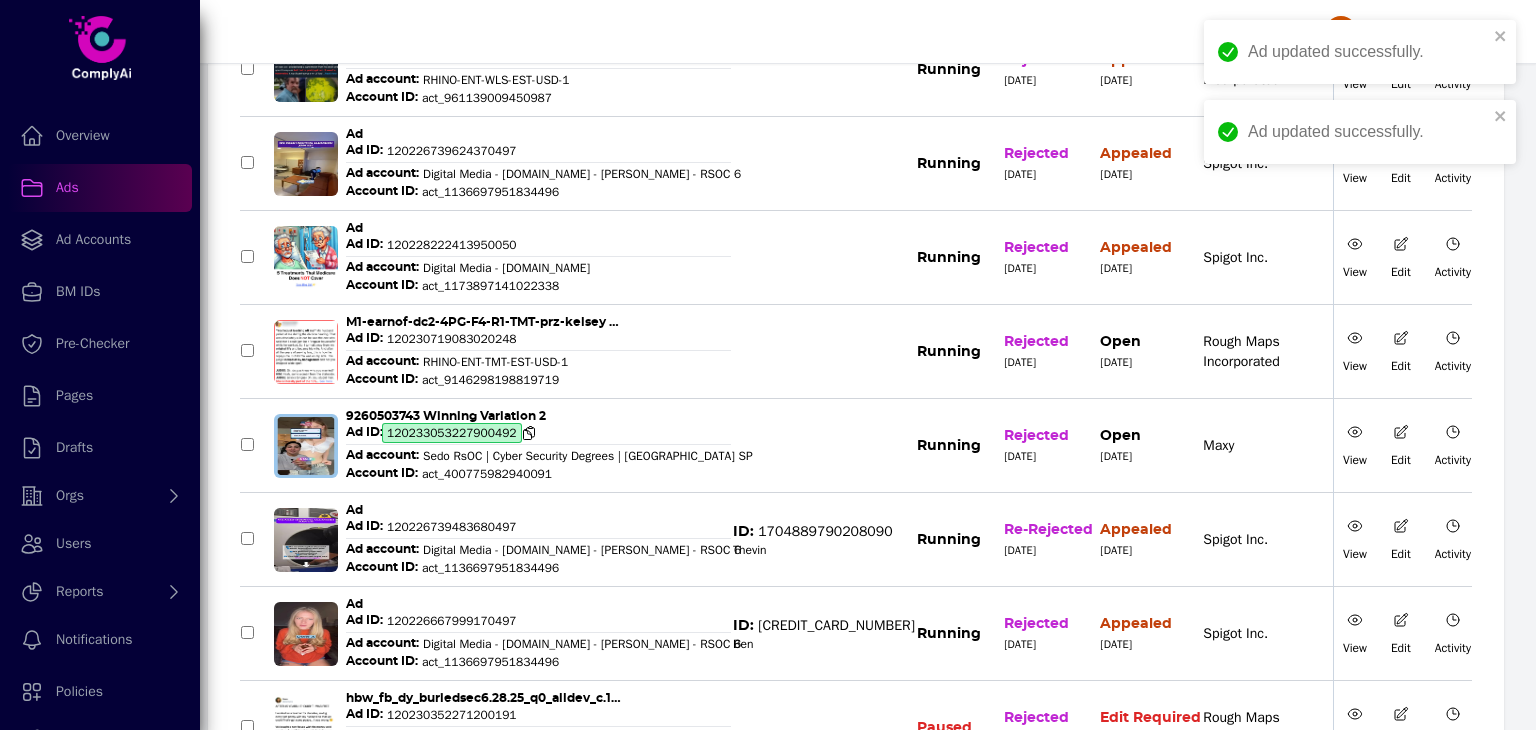 click on "120233053227900492" at bounding box center (452, 433) 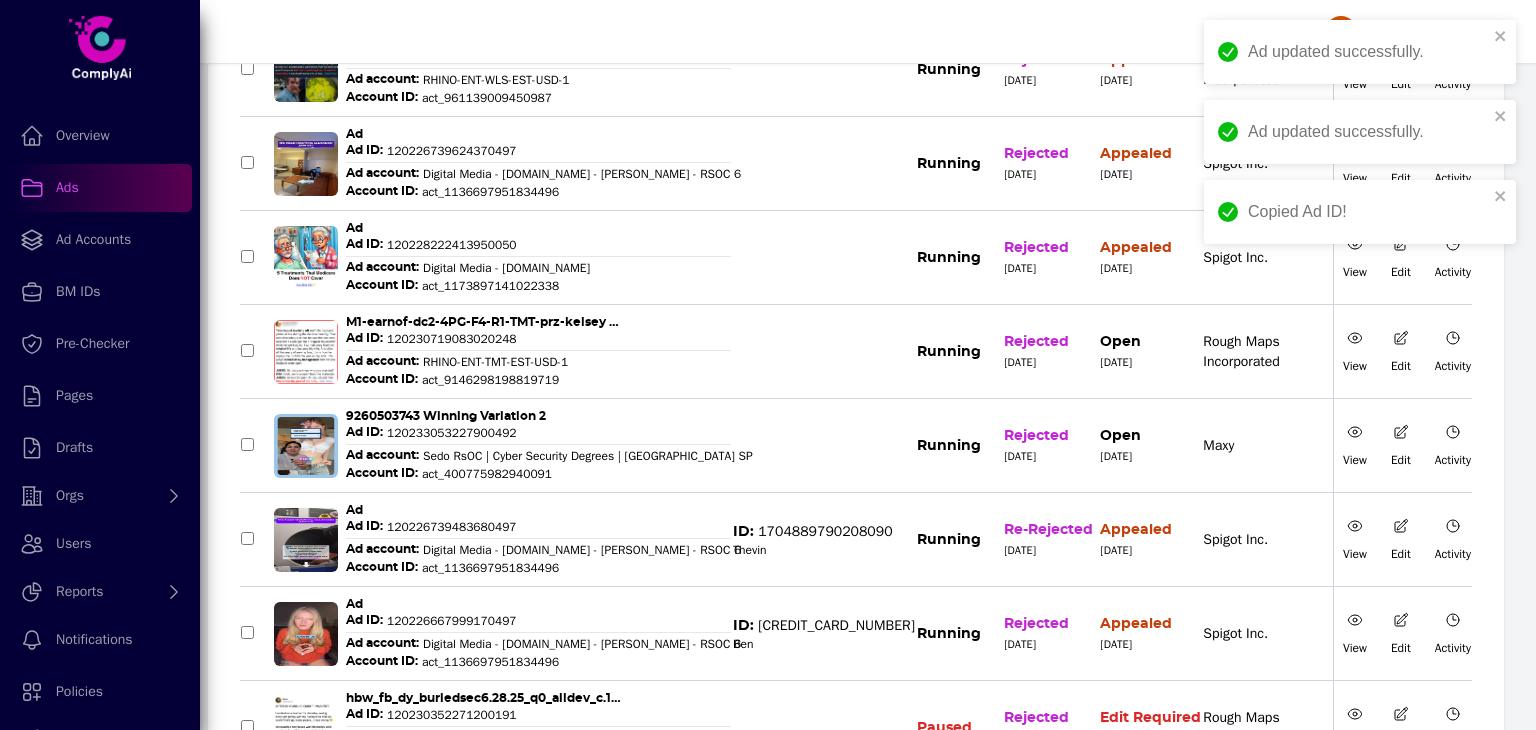 click 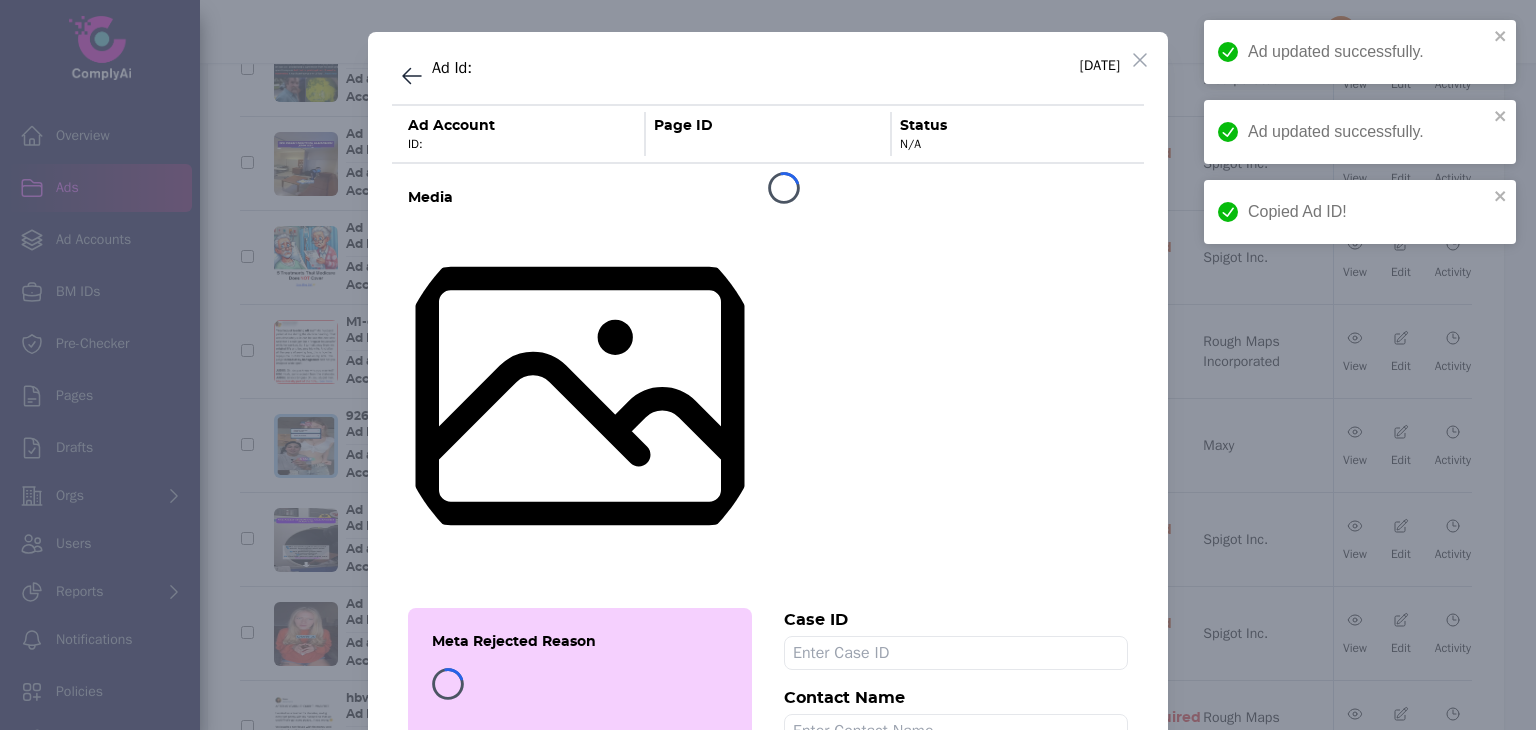 select on "Open" 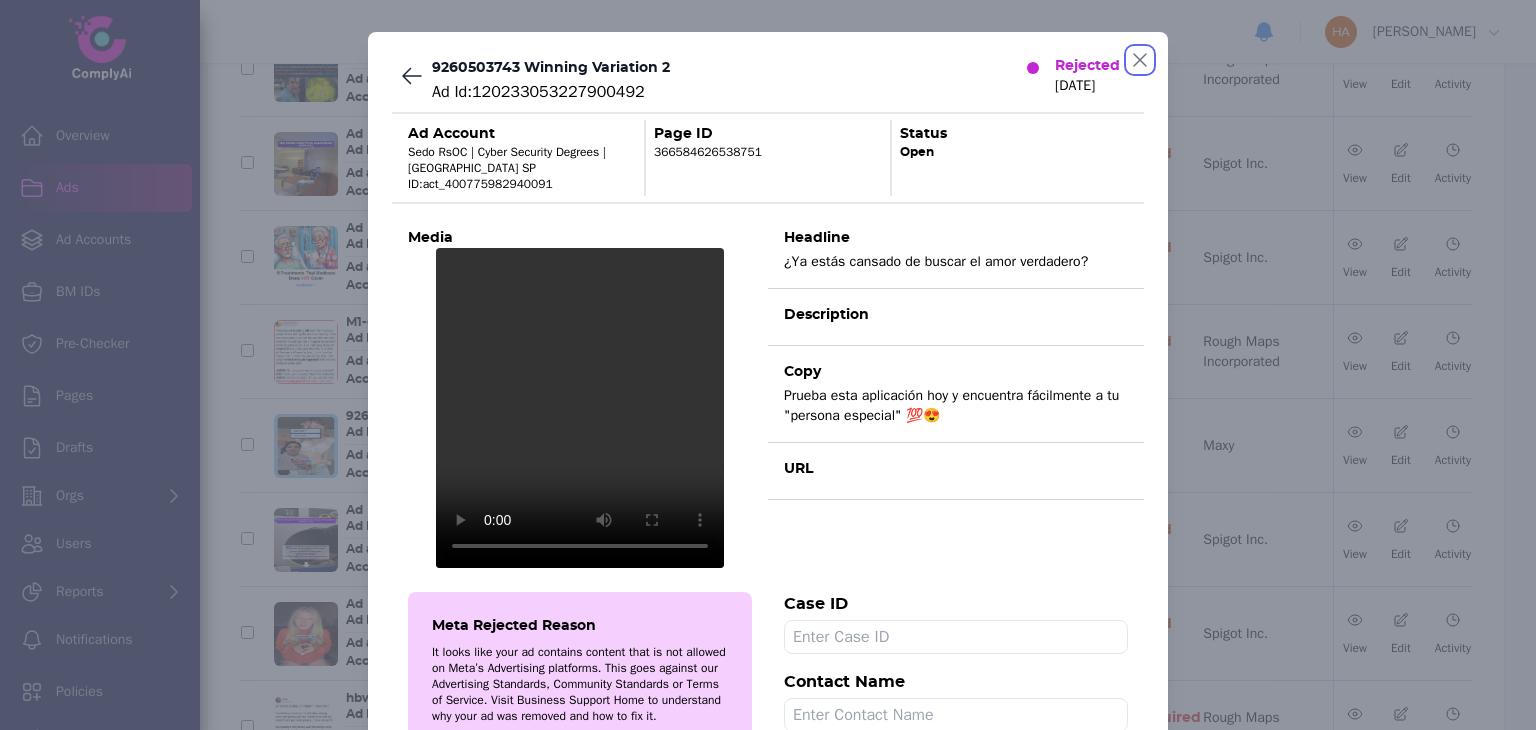 click 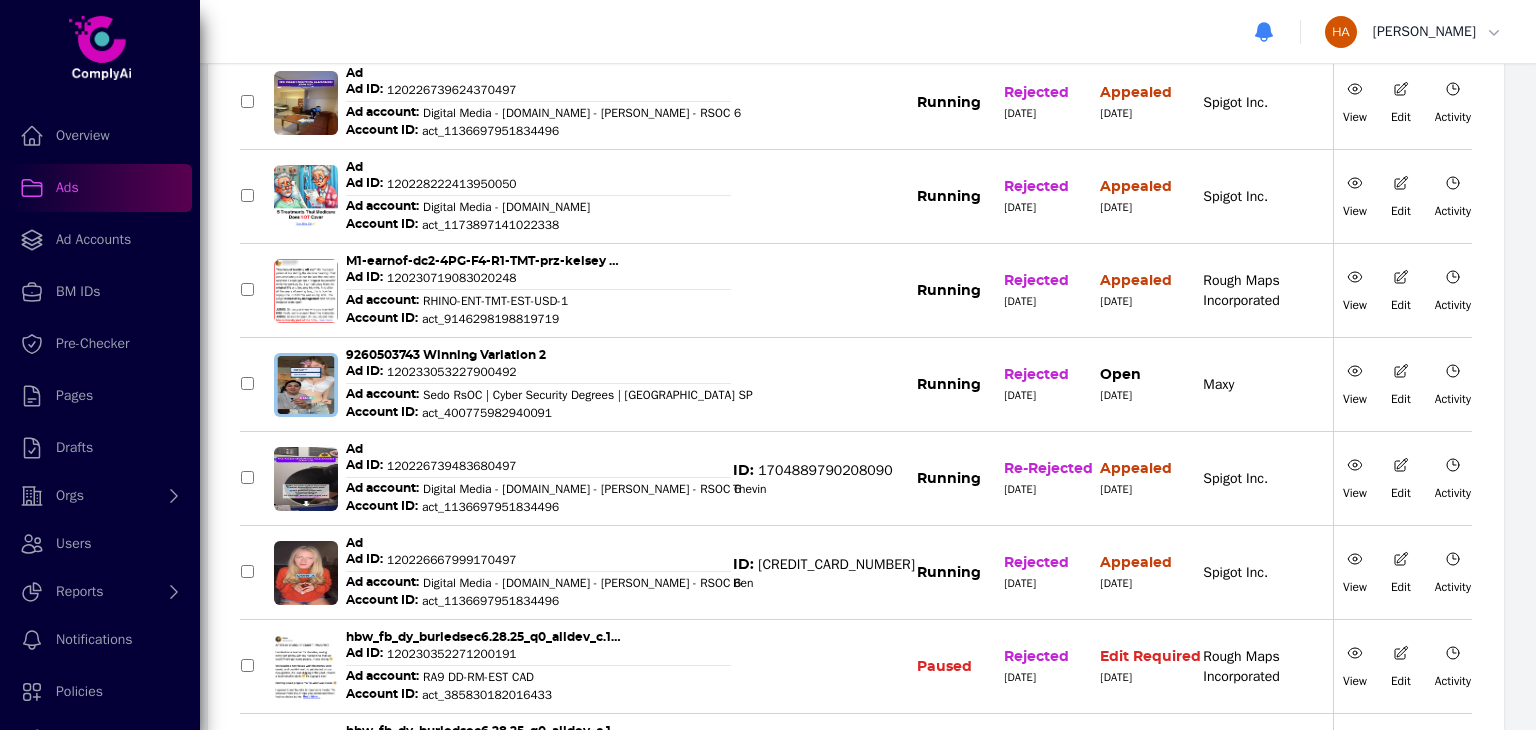 scroll, scrollTop: 1112, scrollLeft: 0, axis: vertical 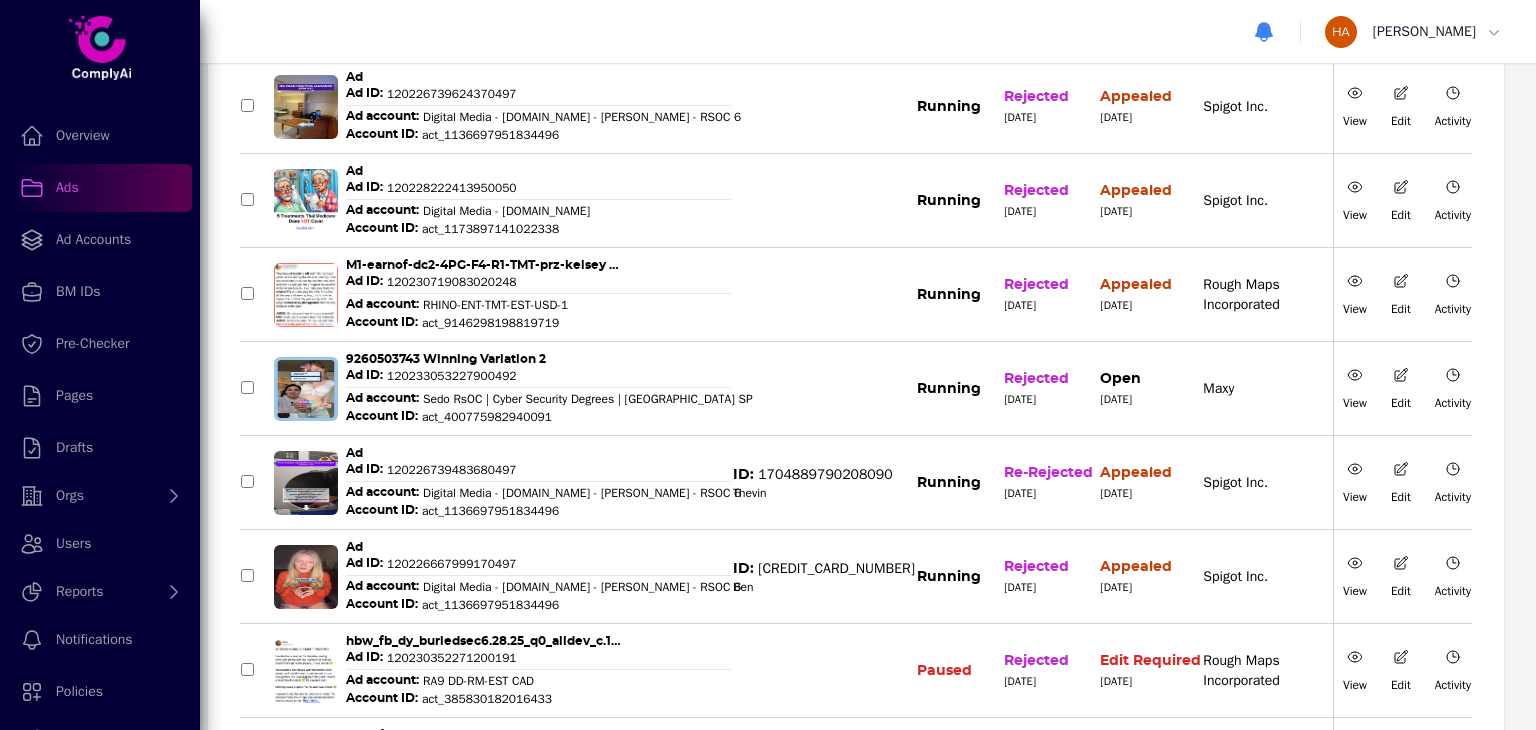 click 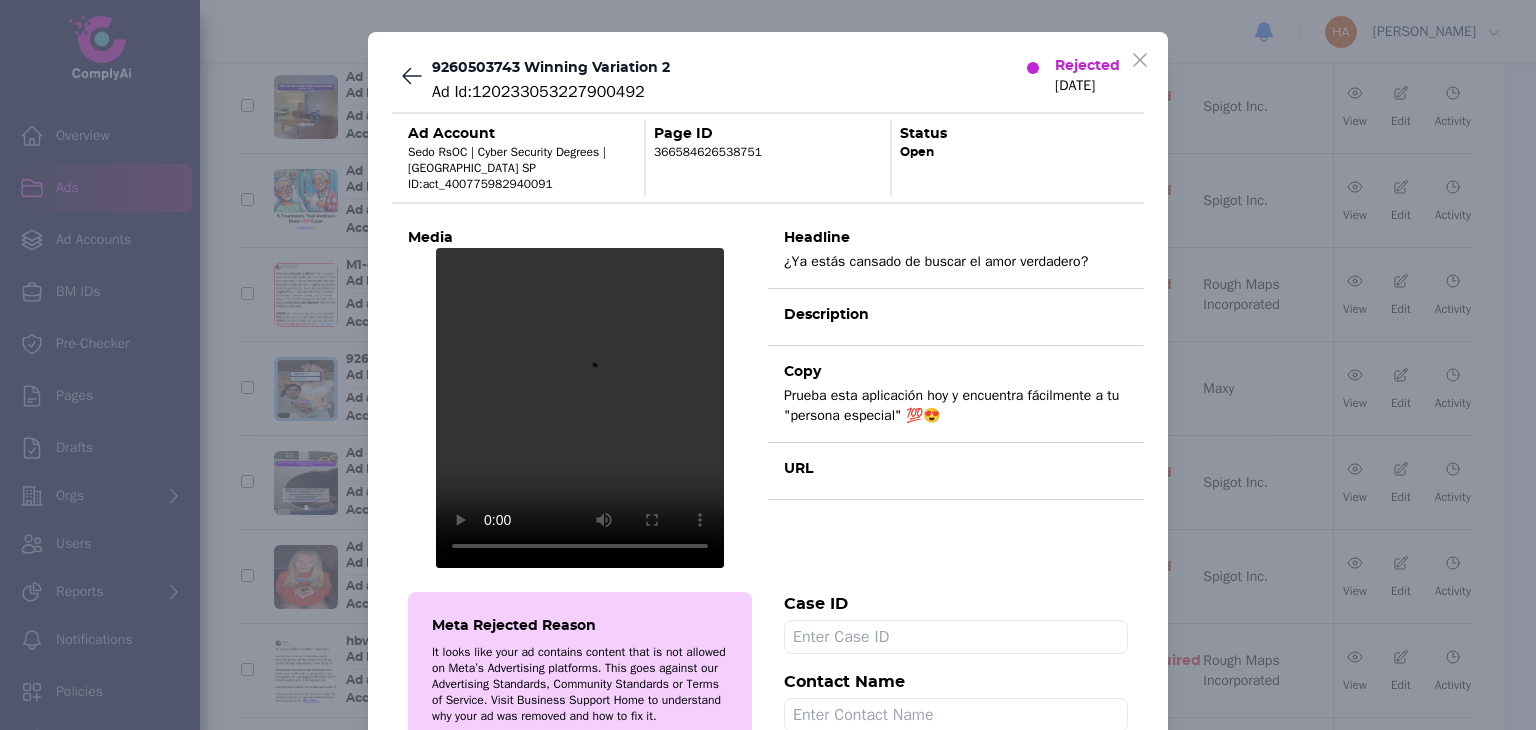 scroll, scrollTop: 538, scrollLeft: 0, axis: vertical 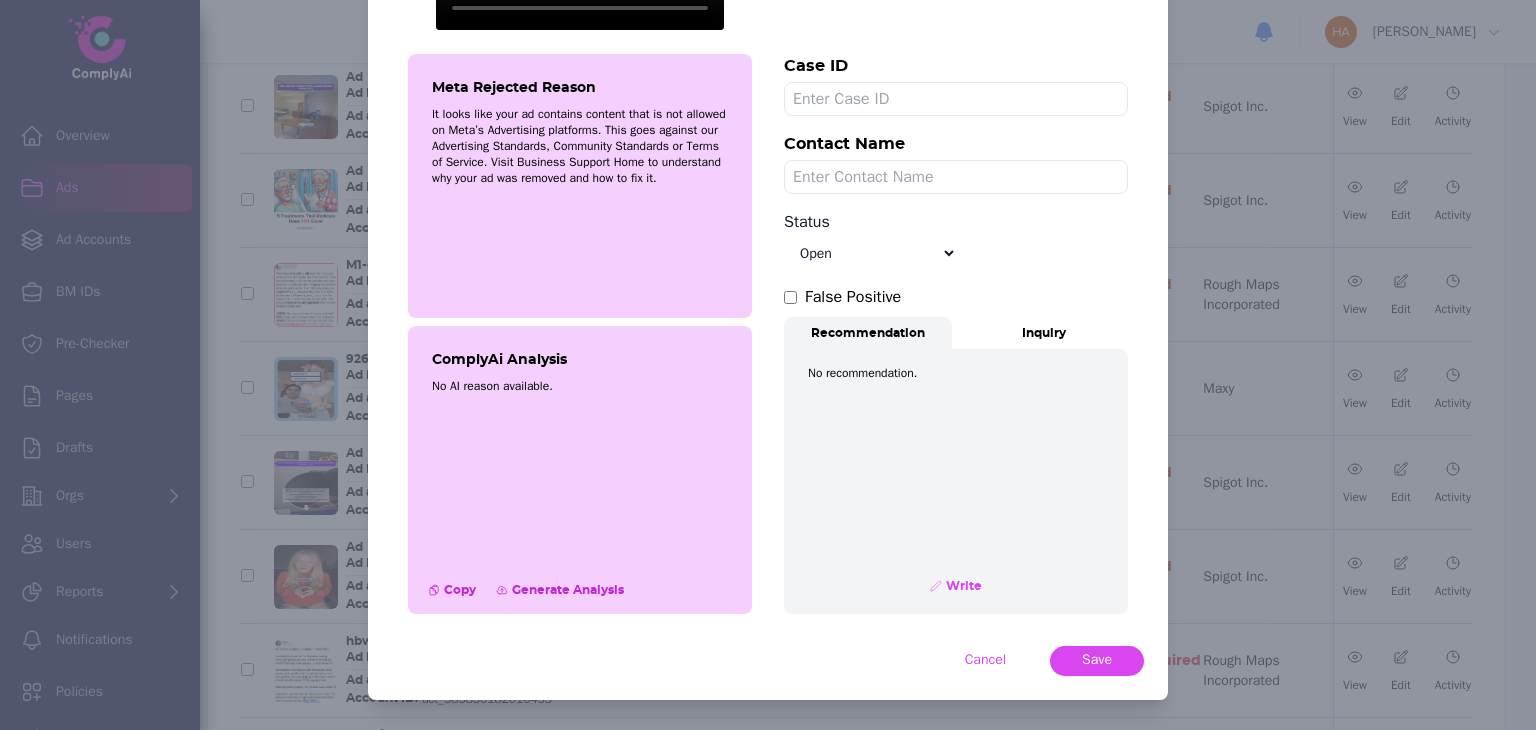 click on "Select status Appealed Edit required Appeal won In review Pending status Open Closed Rejected archive" at bounding box center [870, 253] 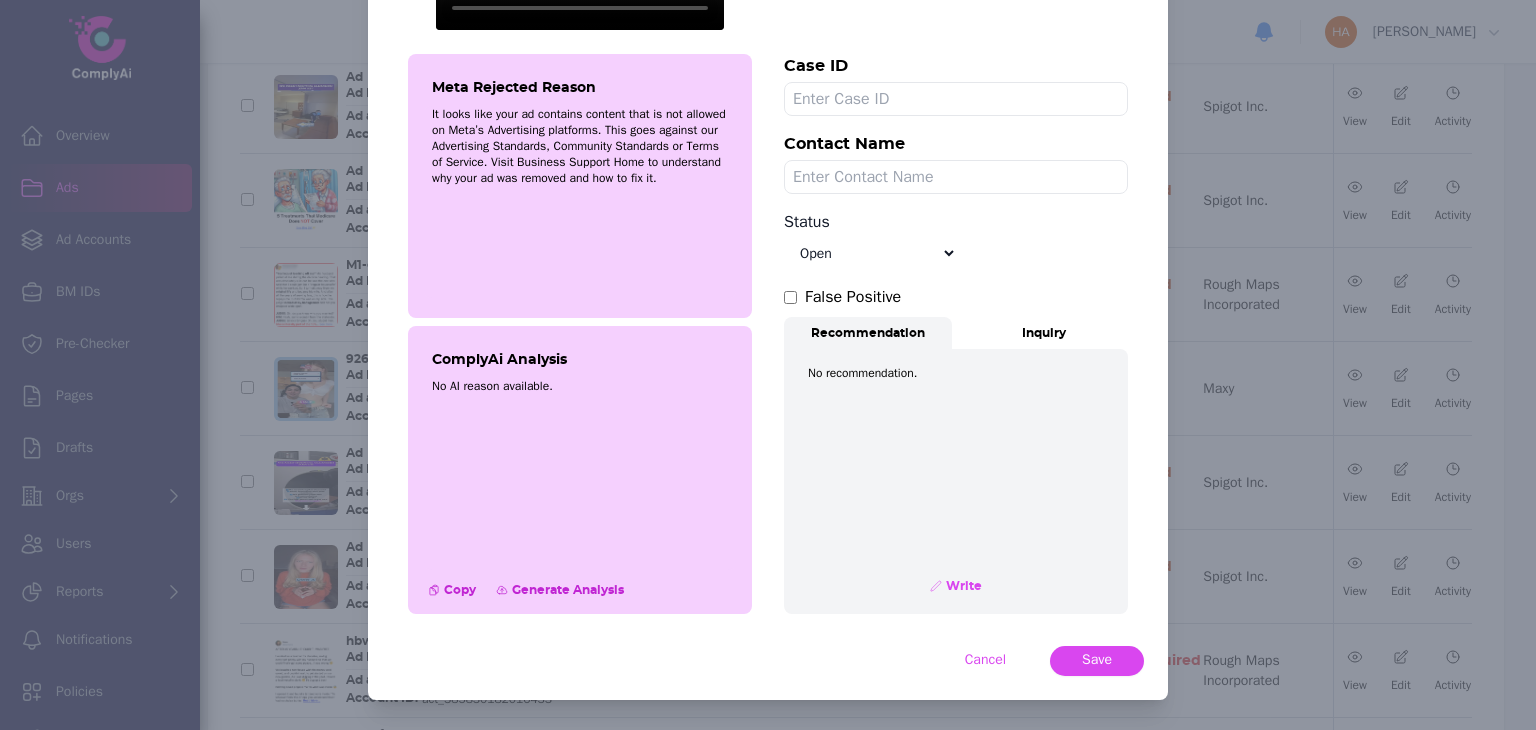 select on "Edit required" 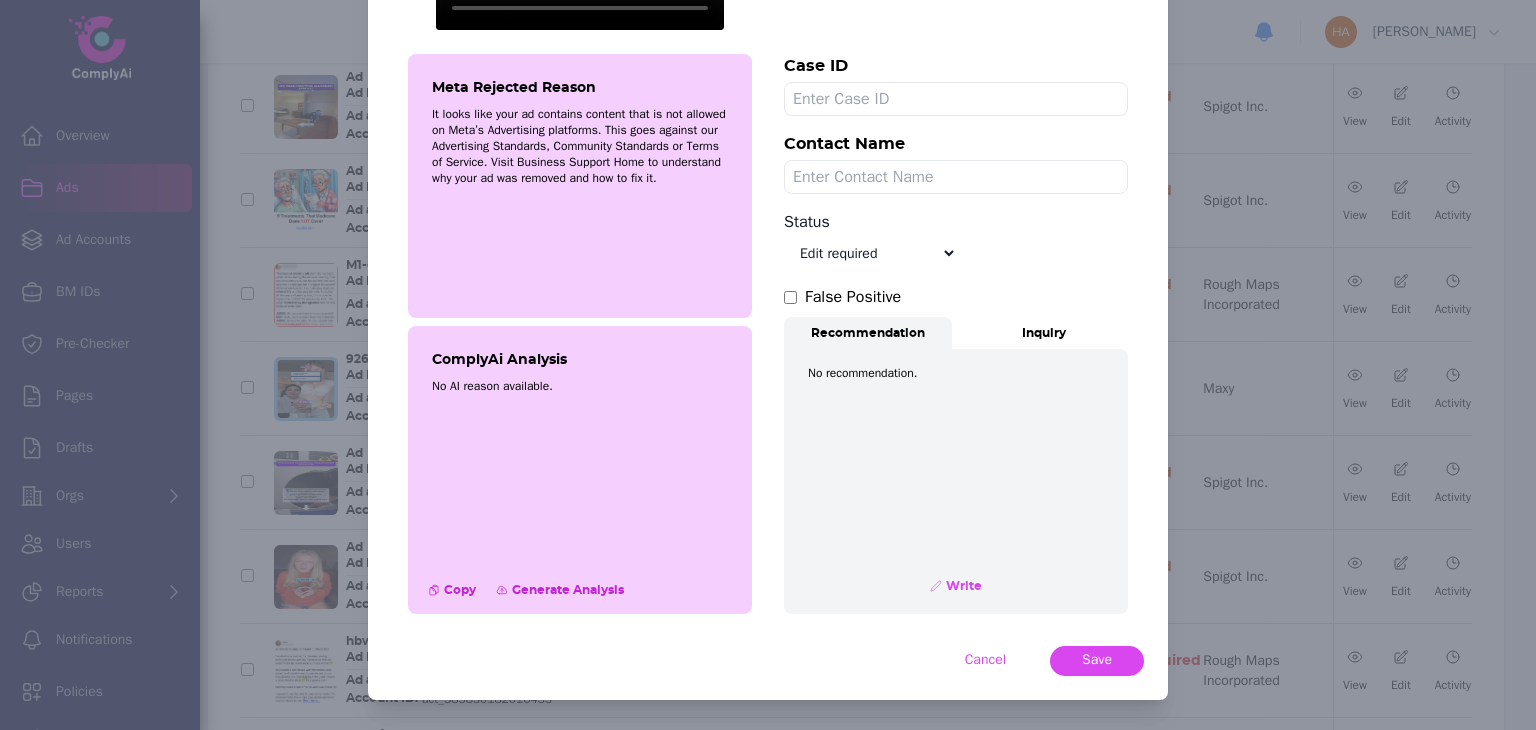 click on "Select status Appealed Edit required Appeal won In review Pending status Open Closed Rejected archive" at bounding box center [870, 253] 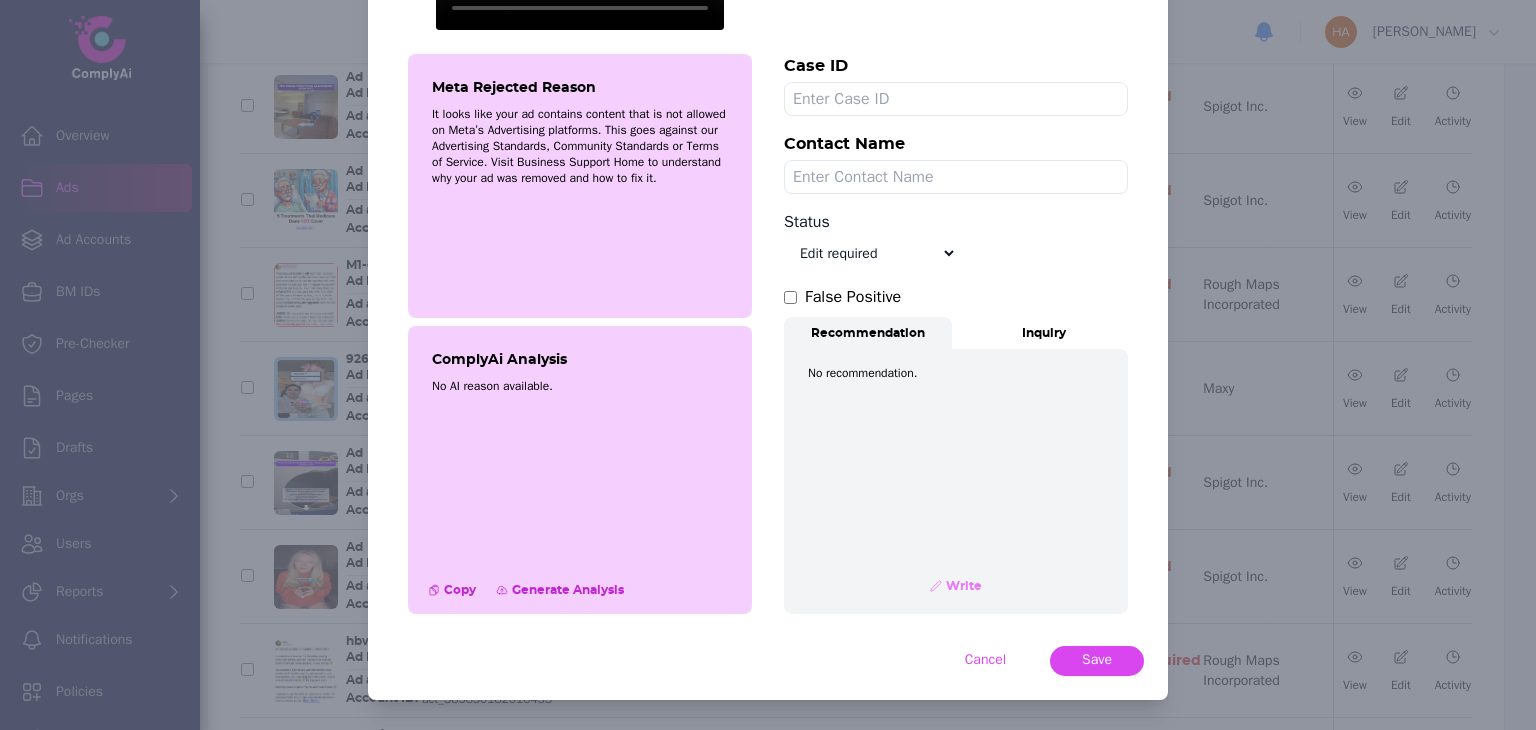 click on "Write" at bounding box center (962, 586) 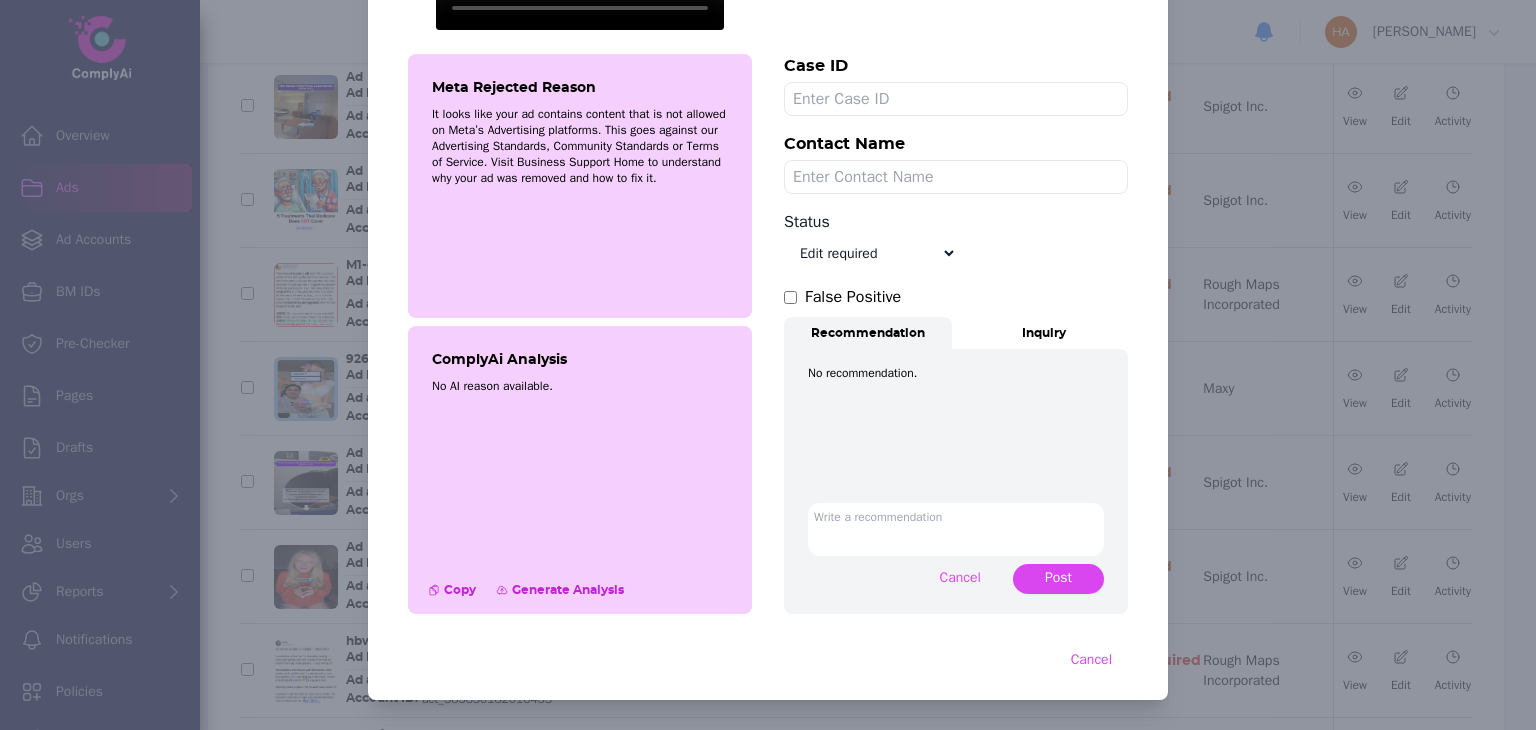 click at bounding box center (956, 529) 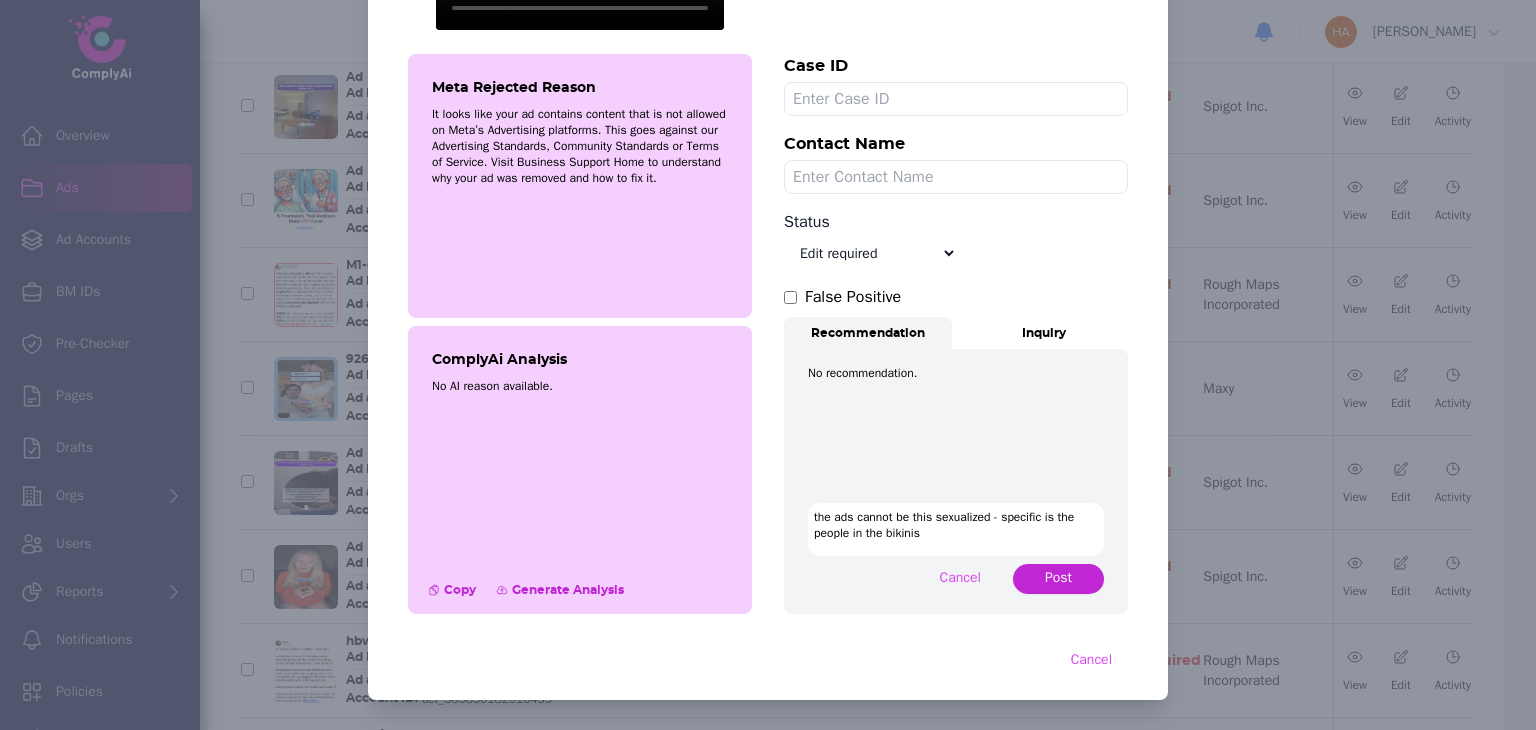 type on "the ads cannot be this sexualized - specific is the people in the bikinis" 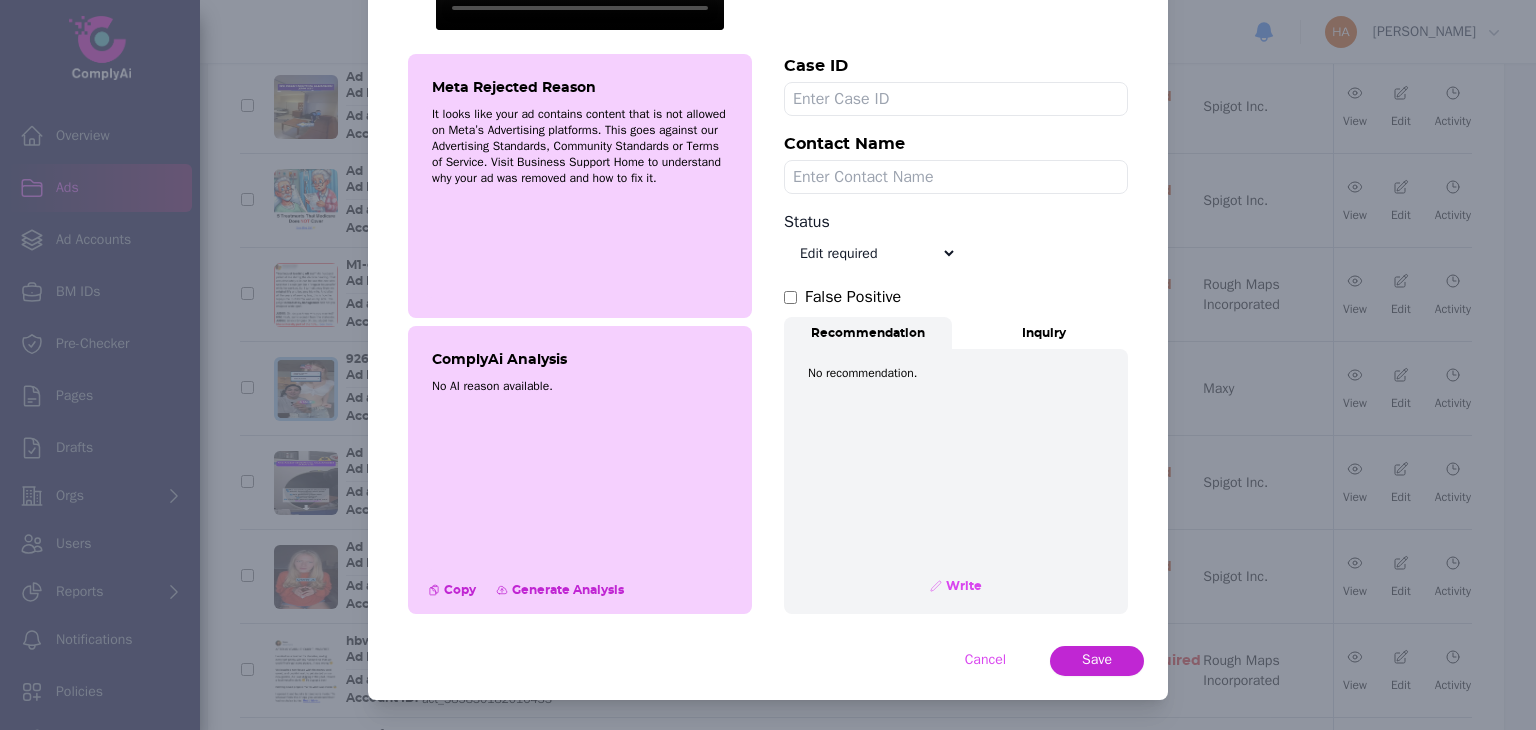 click on "Save" at bounding box center [1097, 660] 